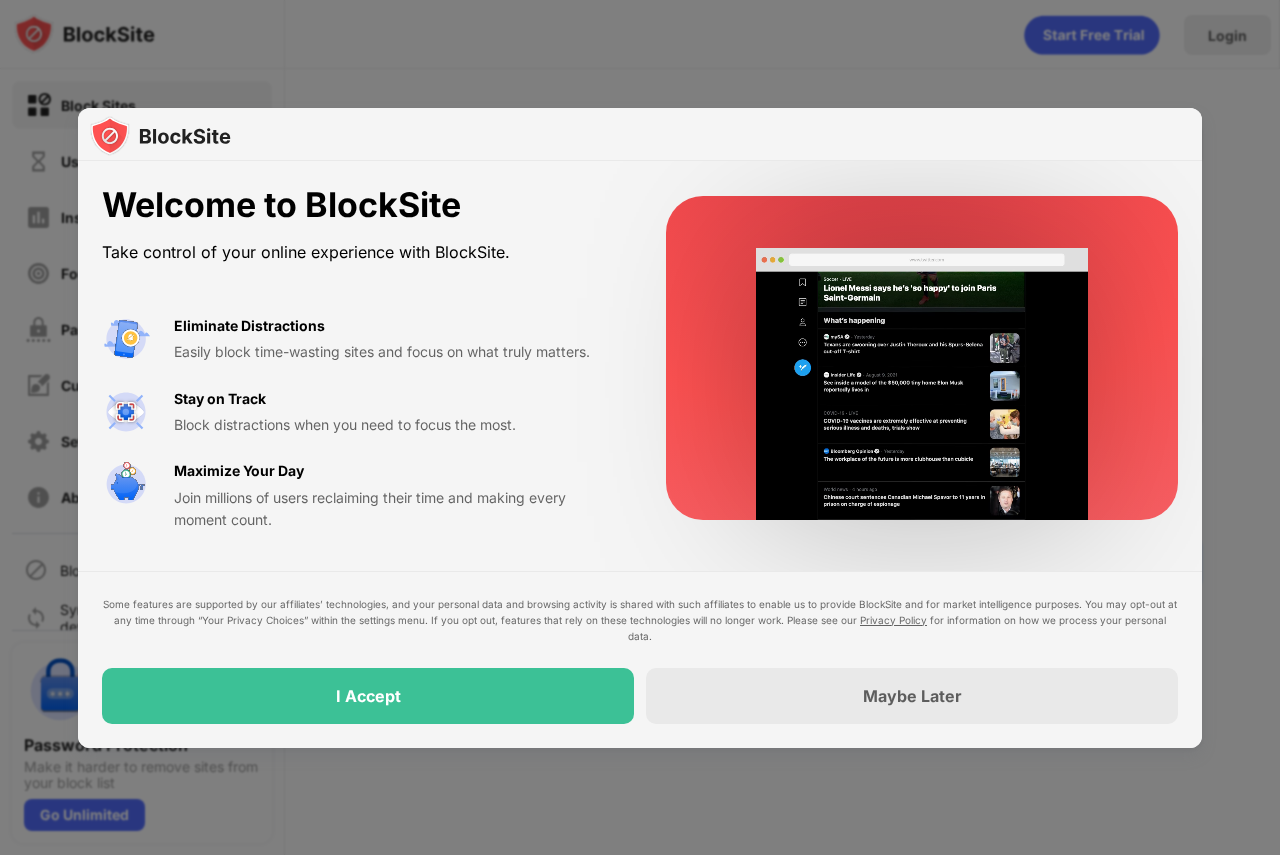 scroll, scrollTop: 0, scrollLeft: 0, axis: both 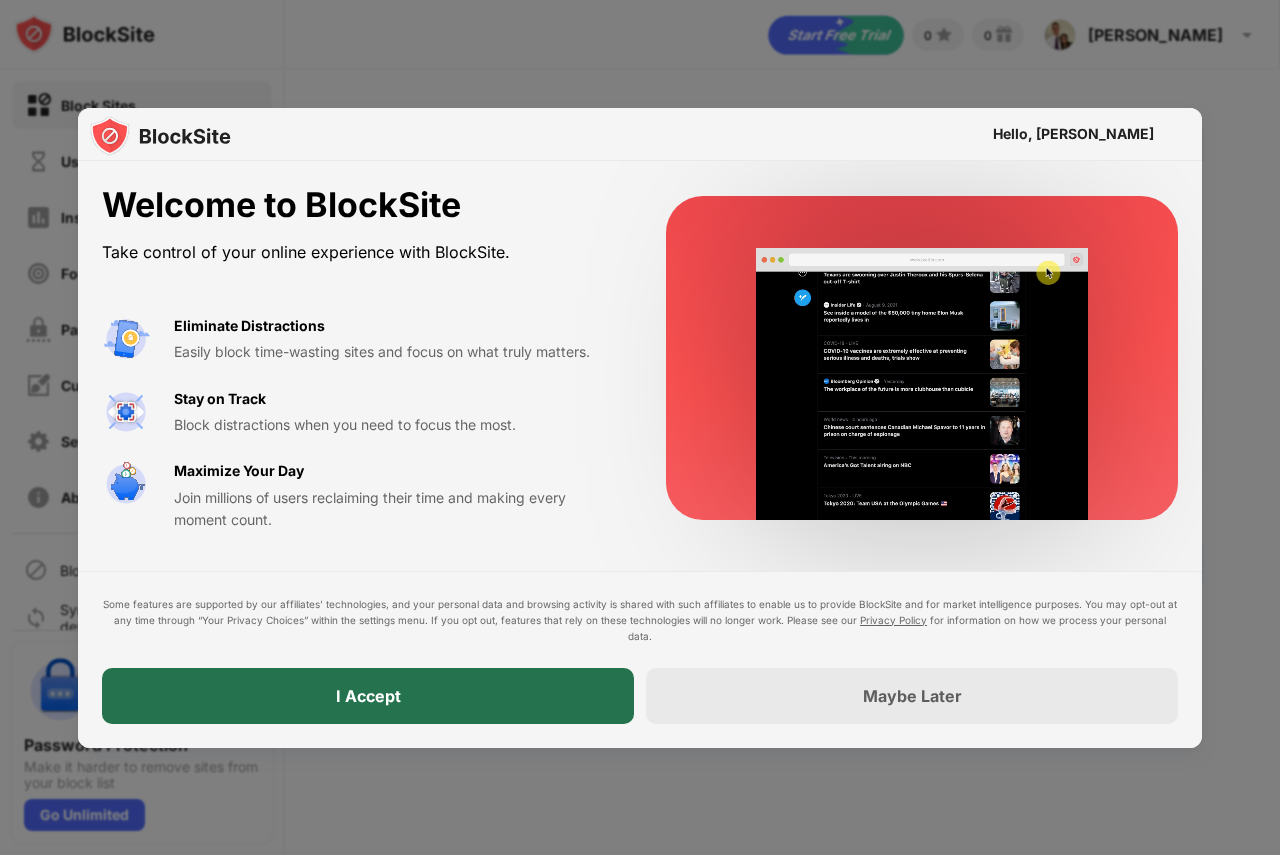 click on "I Accept" at bounding box center [368, 696] 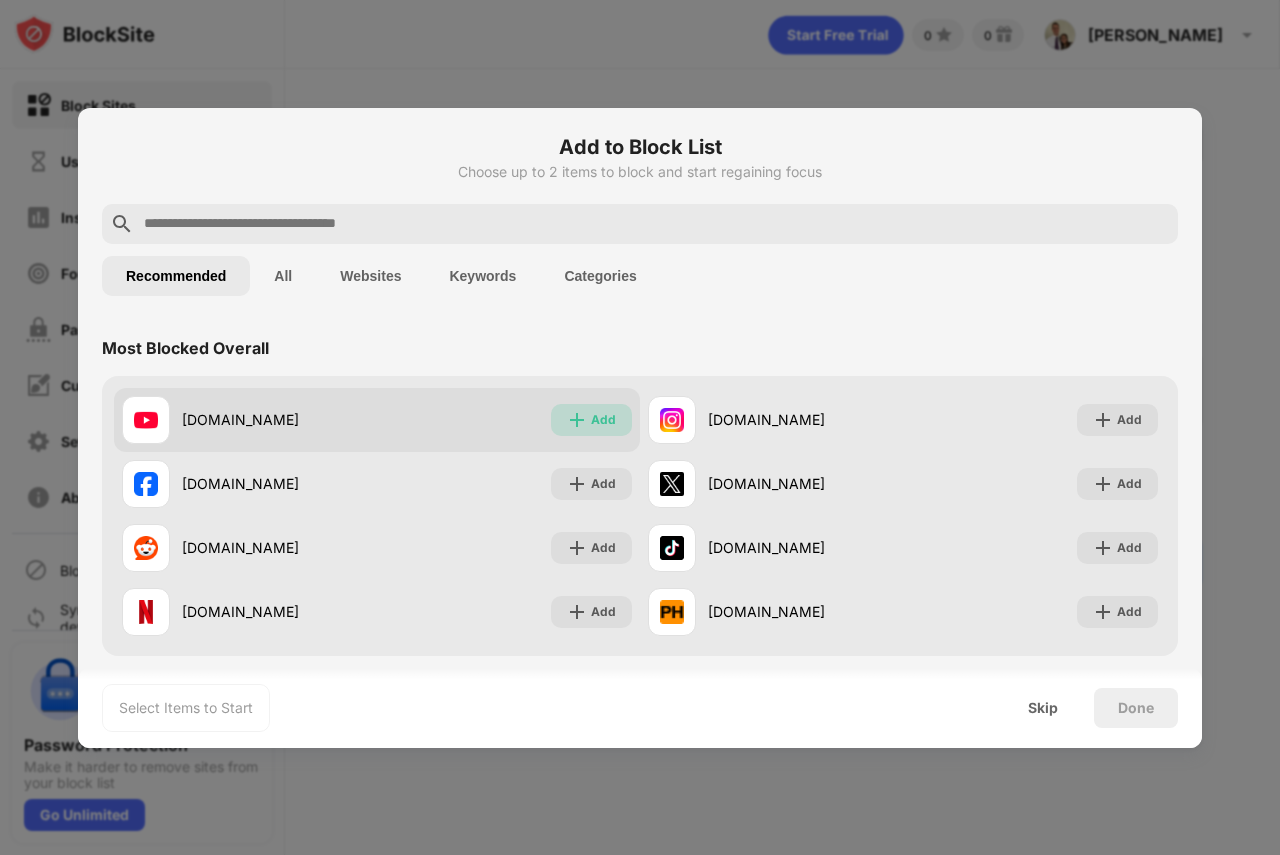 click on "Add" at bounding box center [603, 420] 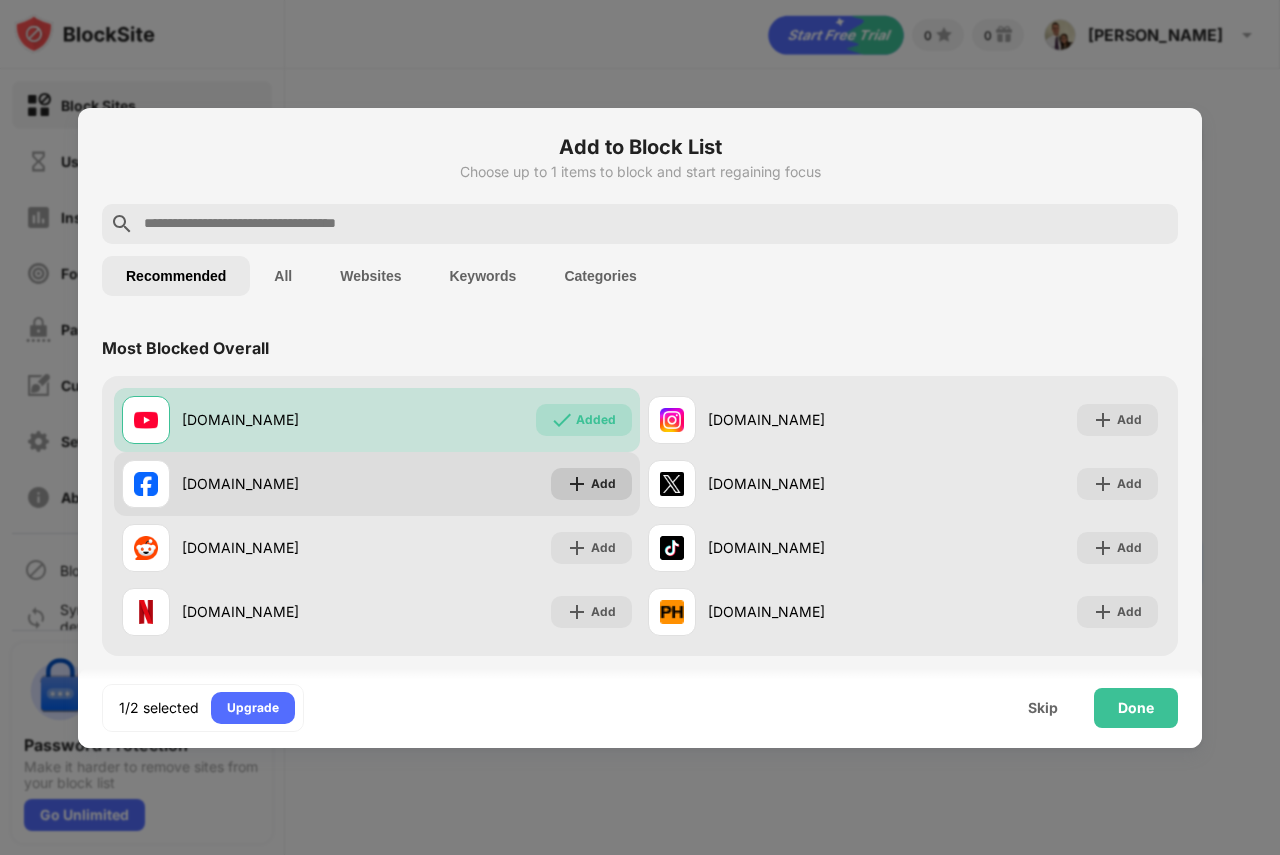 click at bounding box center [577, 484] 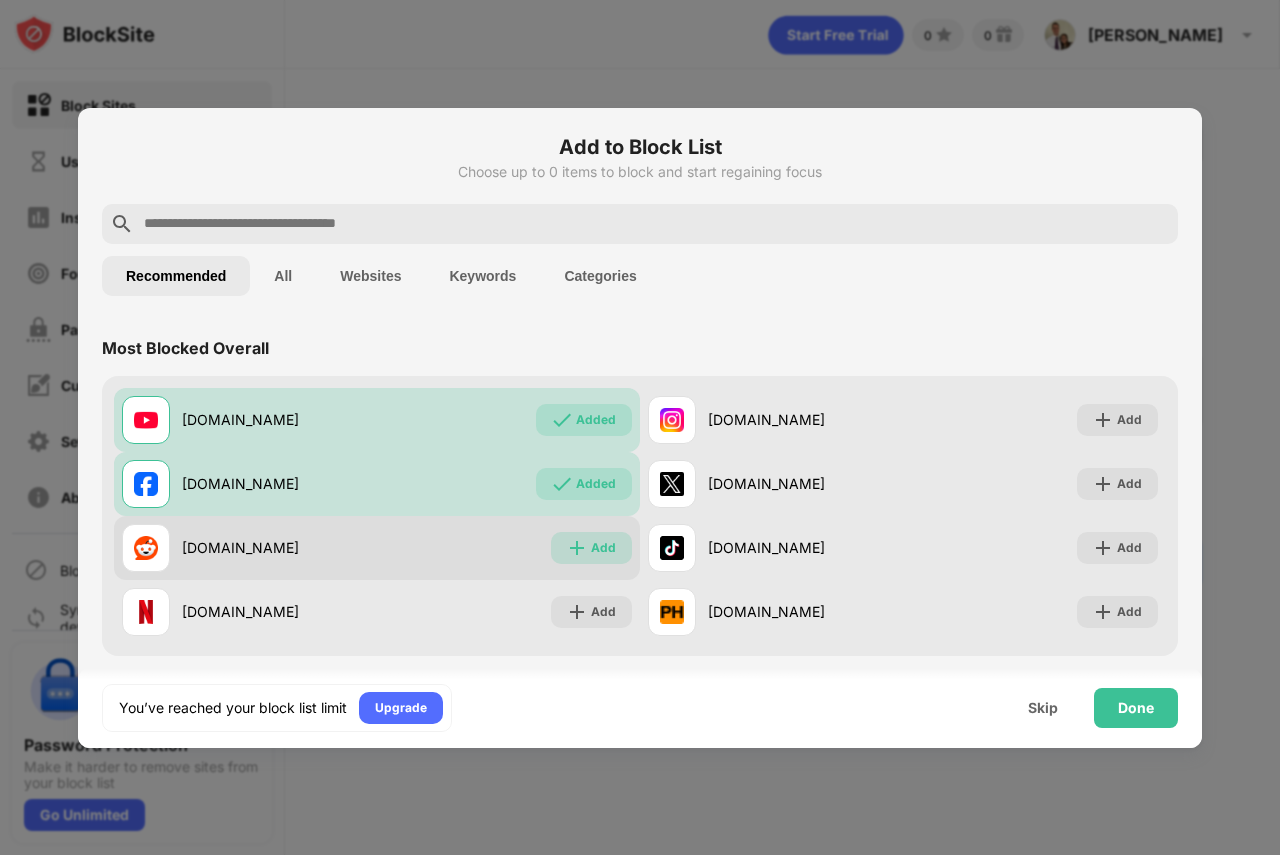 click at bounding box center (577, 548) 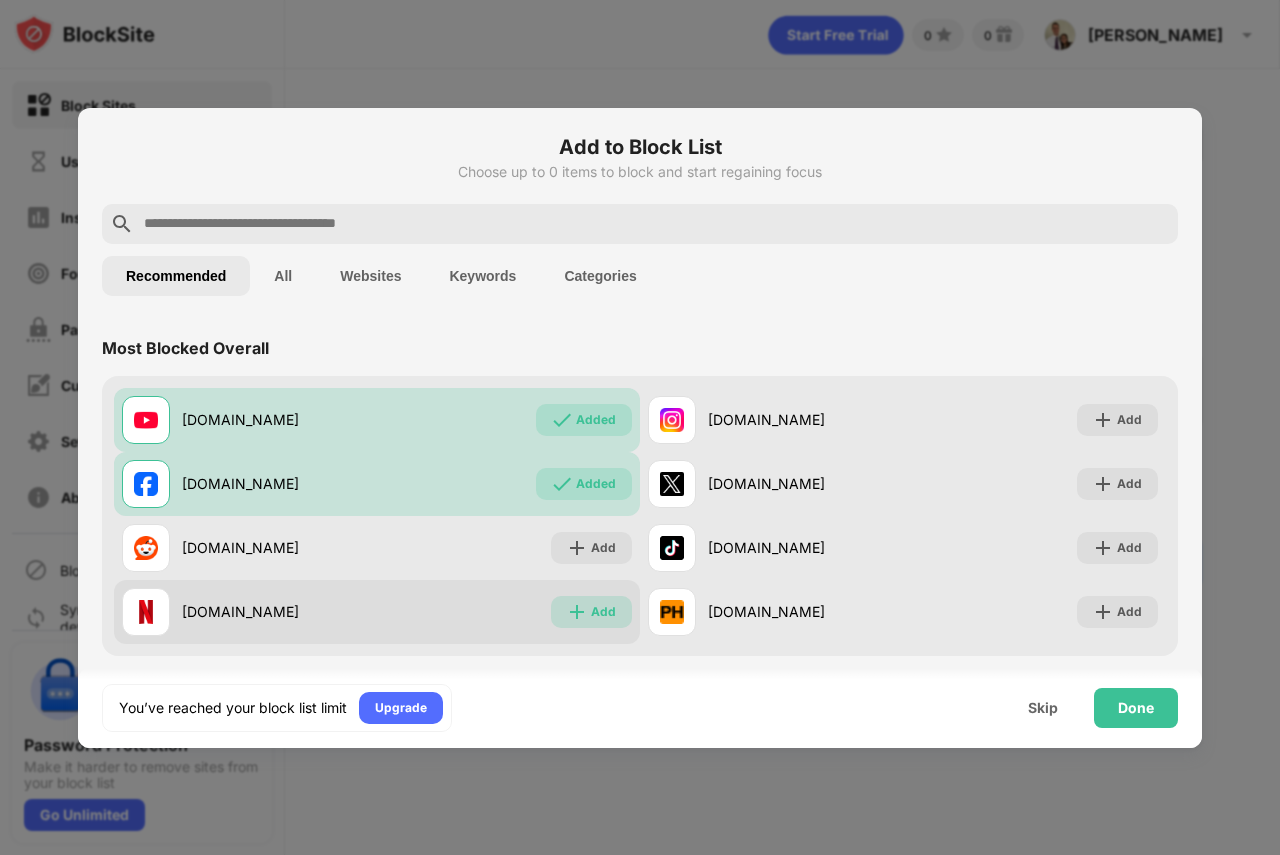 click at bounding box center (577, 612) 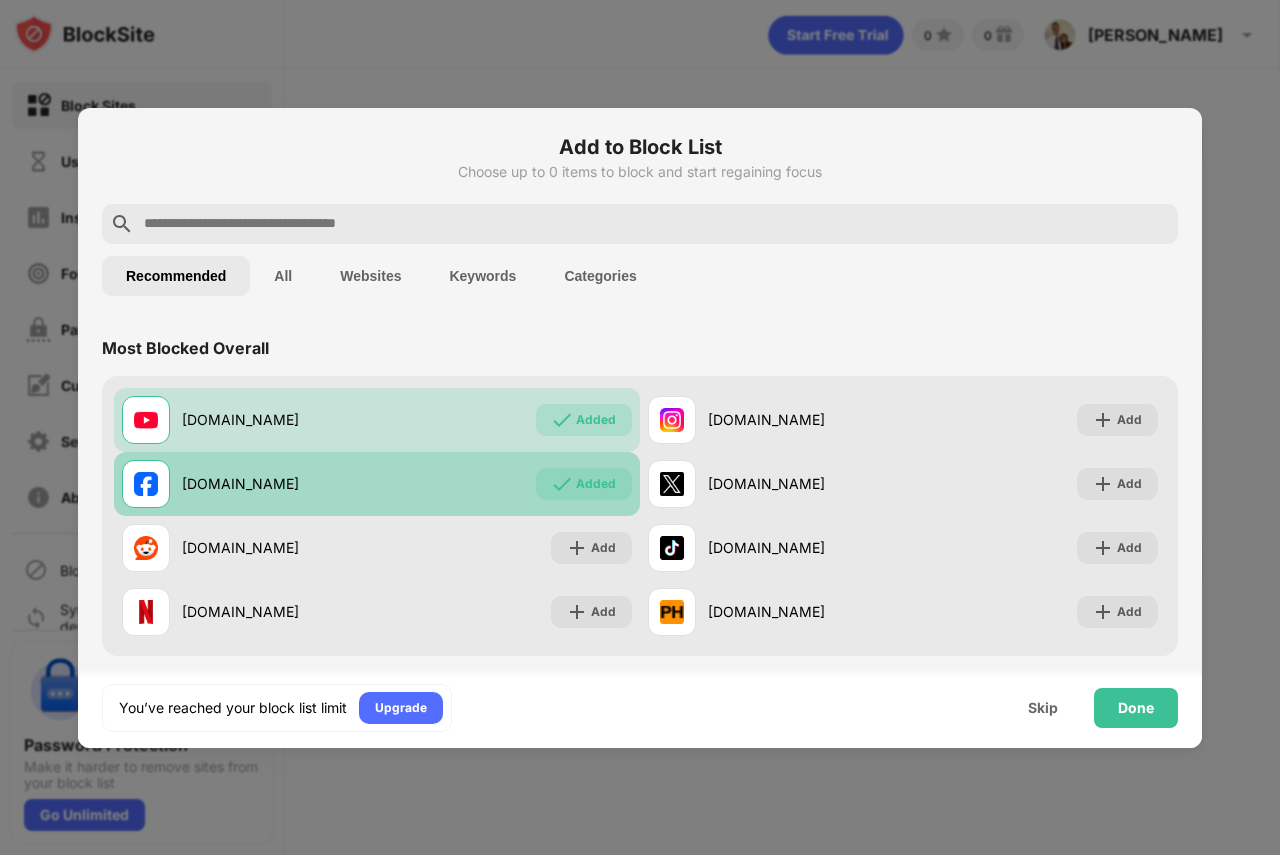 click on "Added" at bounding box center [584, 484] 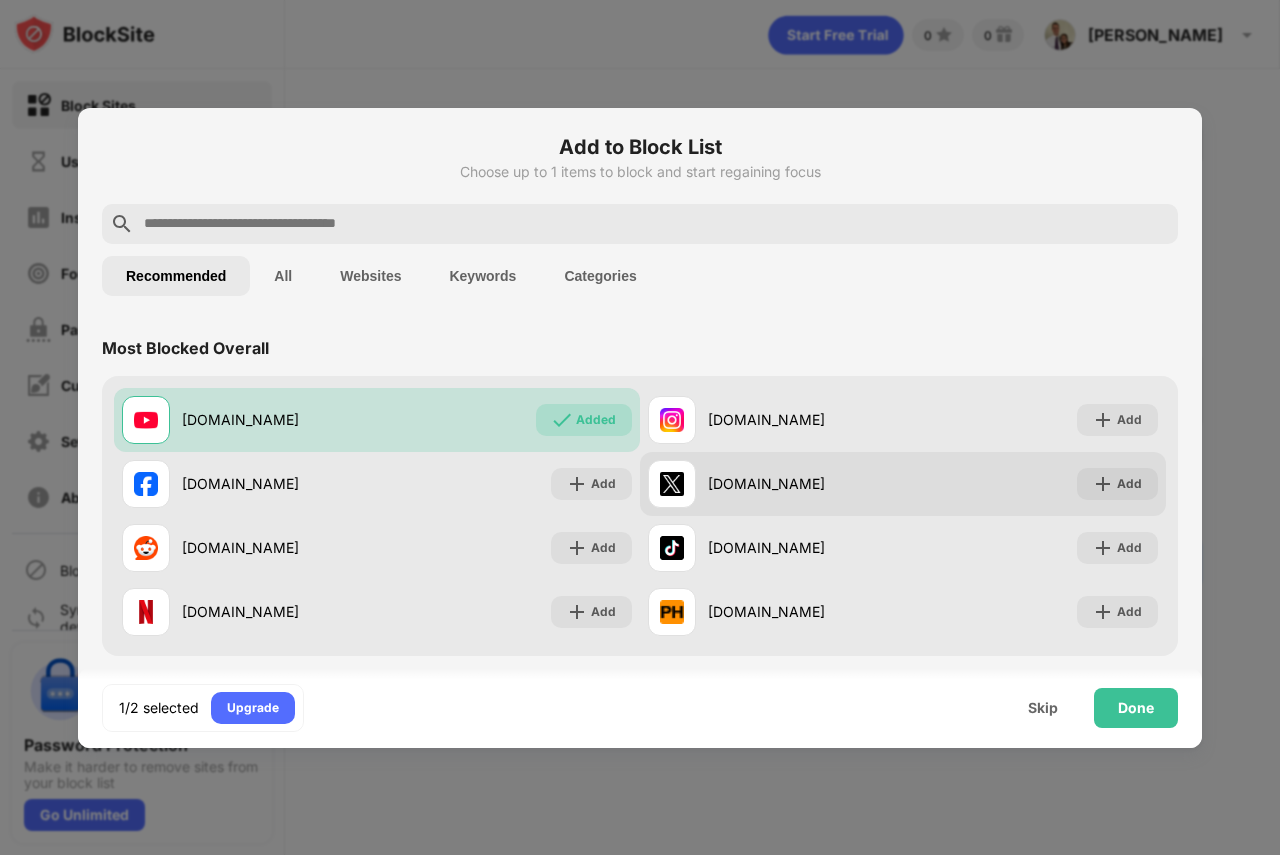 click on "x.com Add" at bounding box center [903, 484] 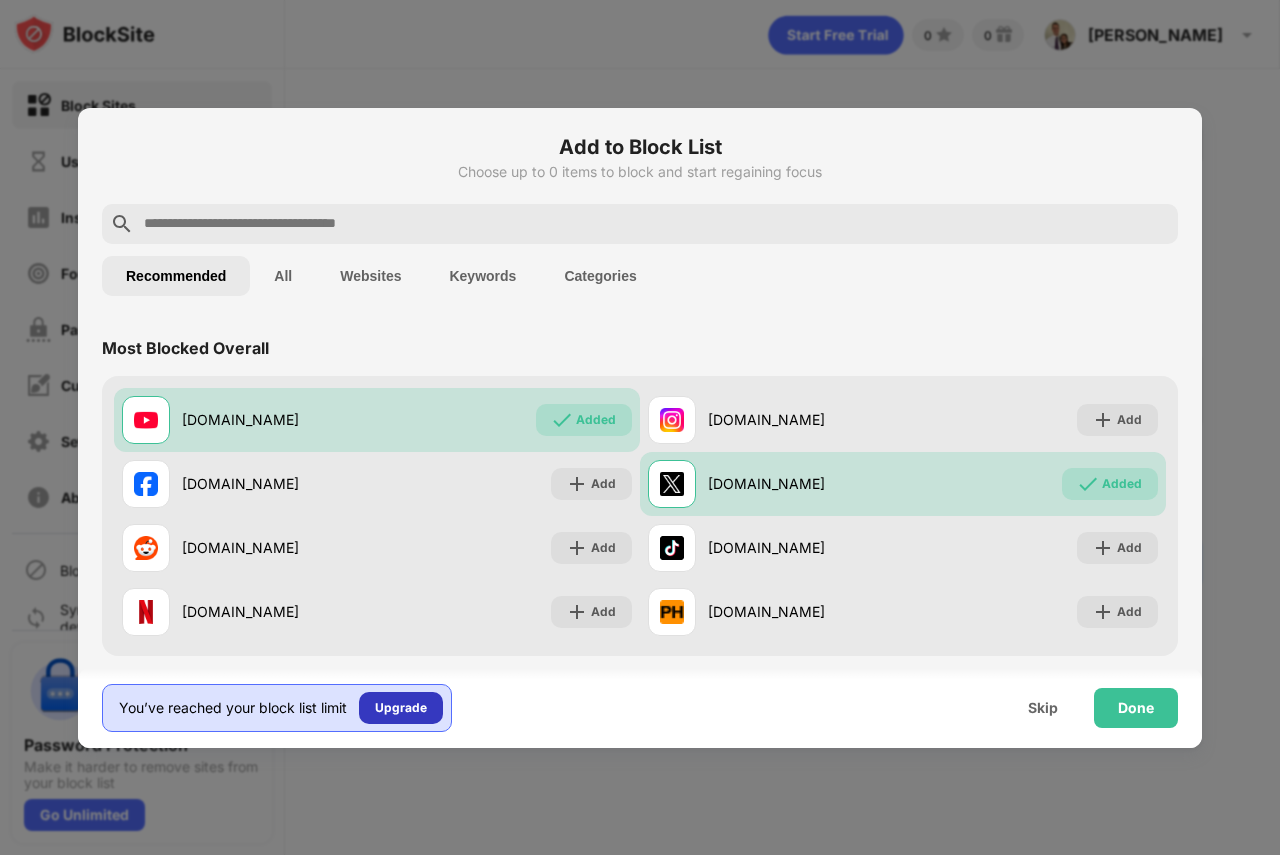 click on "Upgrade" at bounding box center (401, 708) 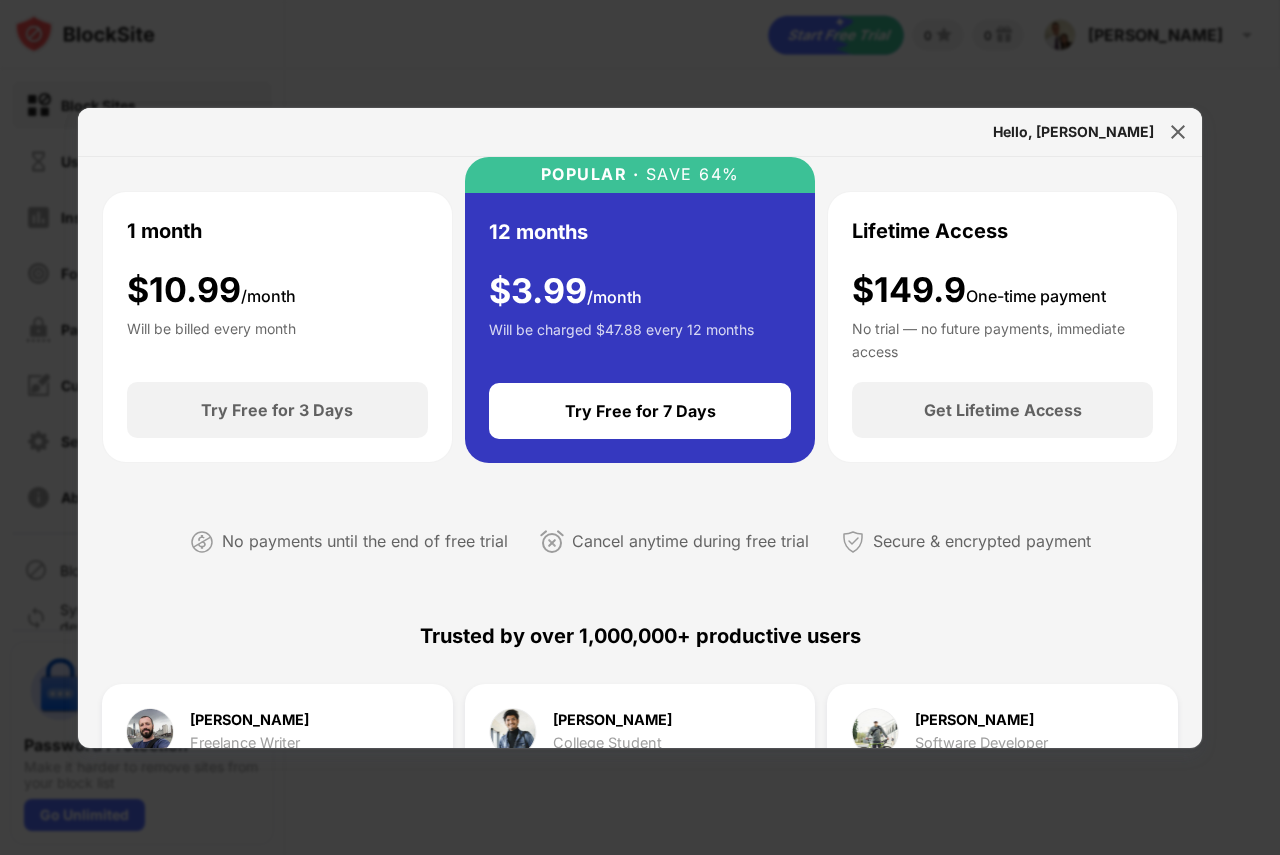 scroll, scrollTop: 0, scrollLeft: 0, axis: both 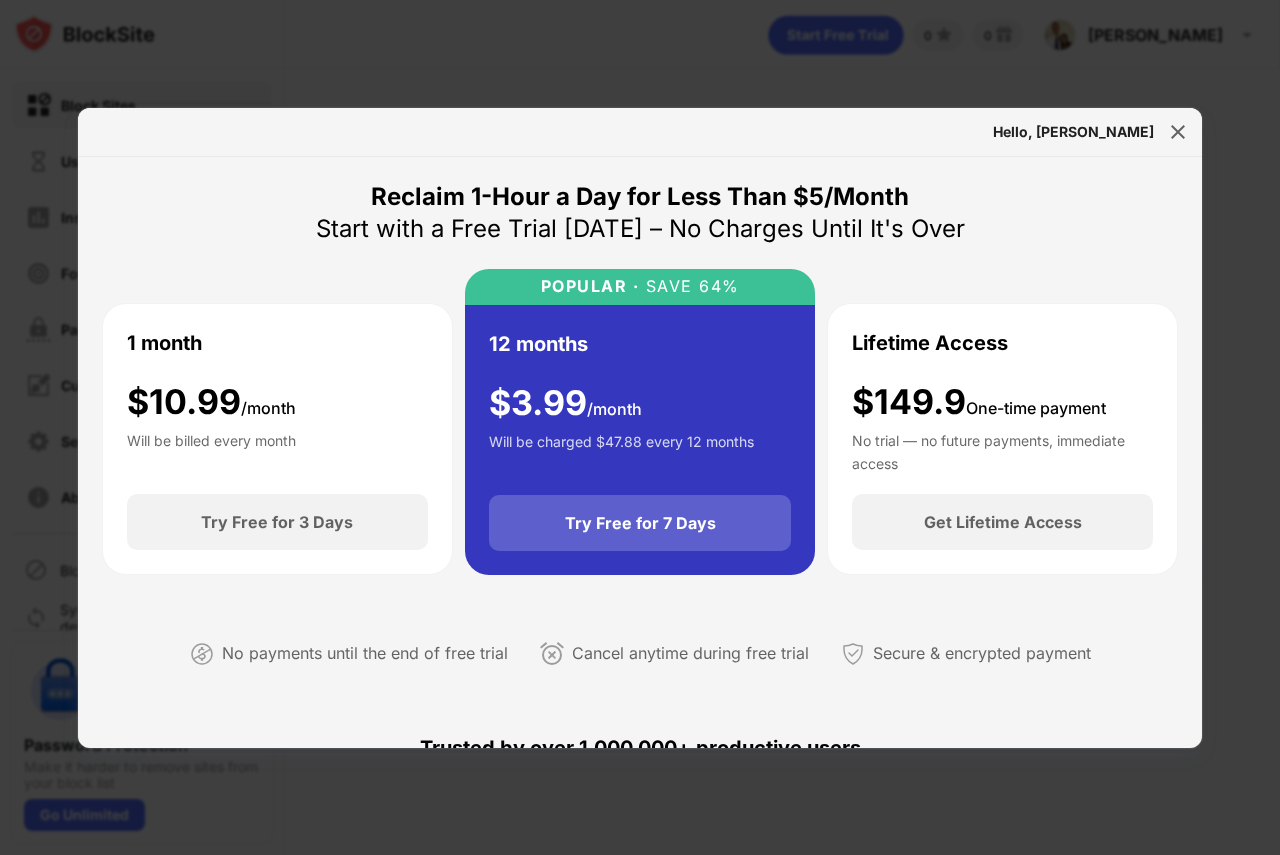 click on "Try Free for 7 Days" at bounding box center (640, 523) 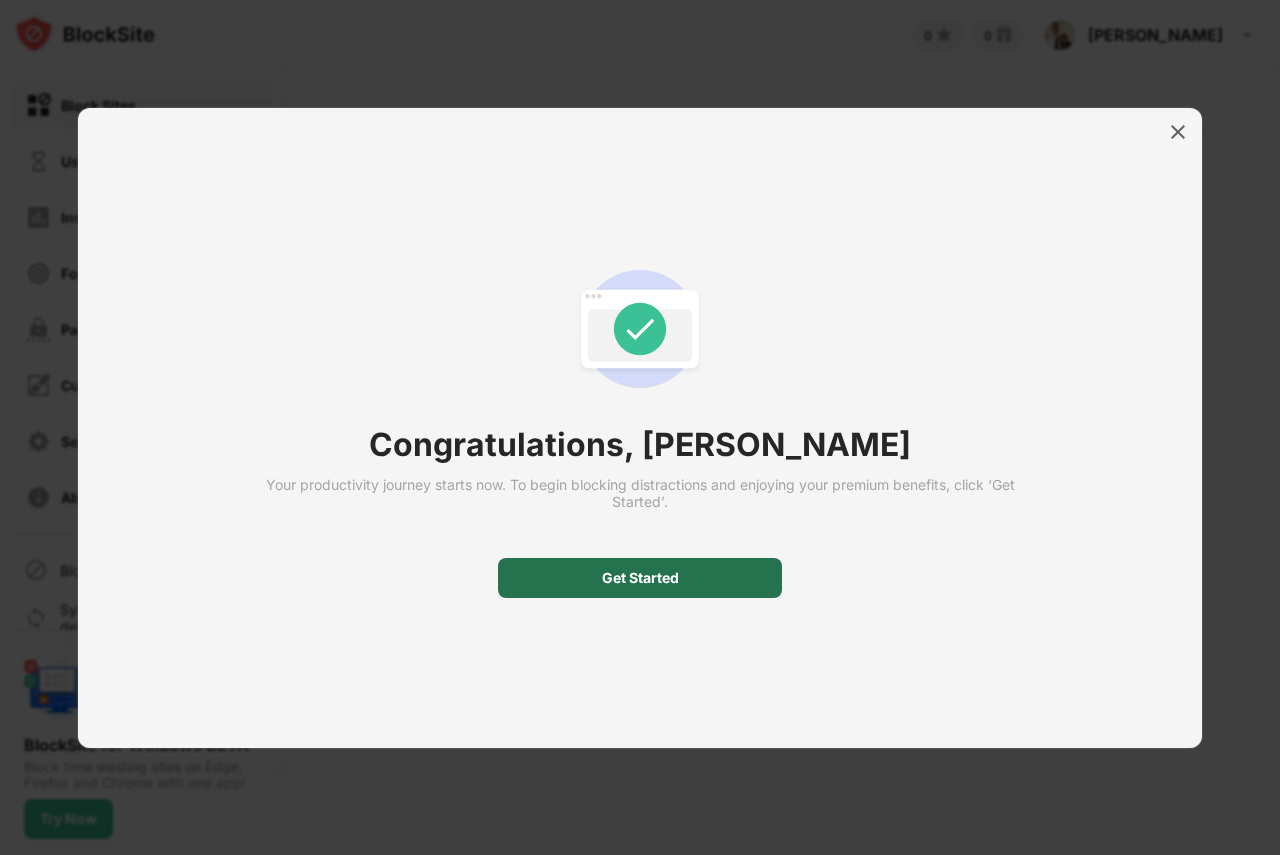click on "Get Started" at bounding box center (640, 578) 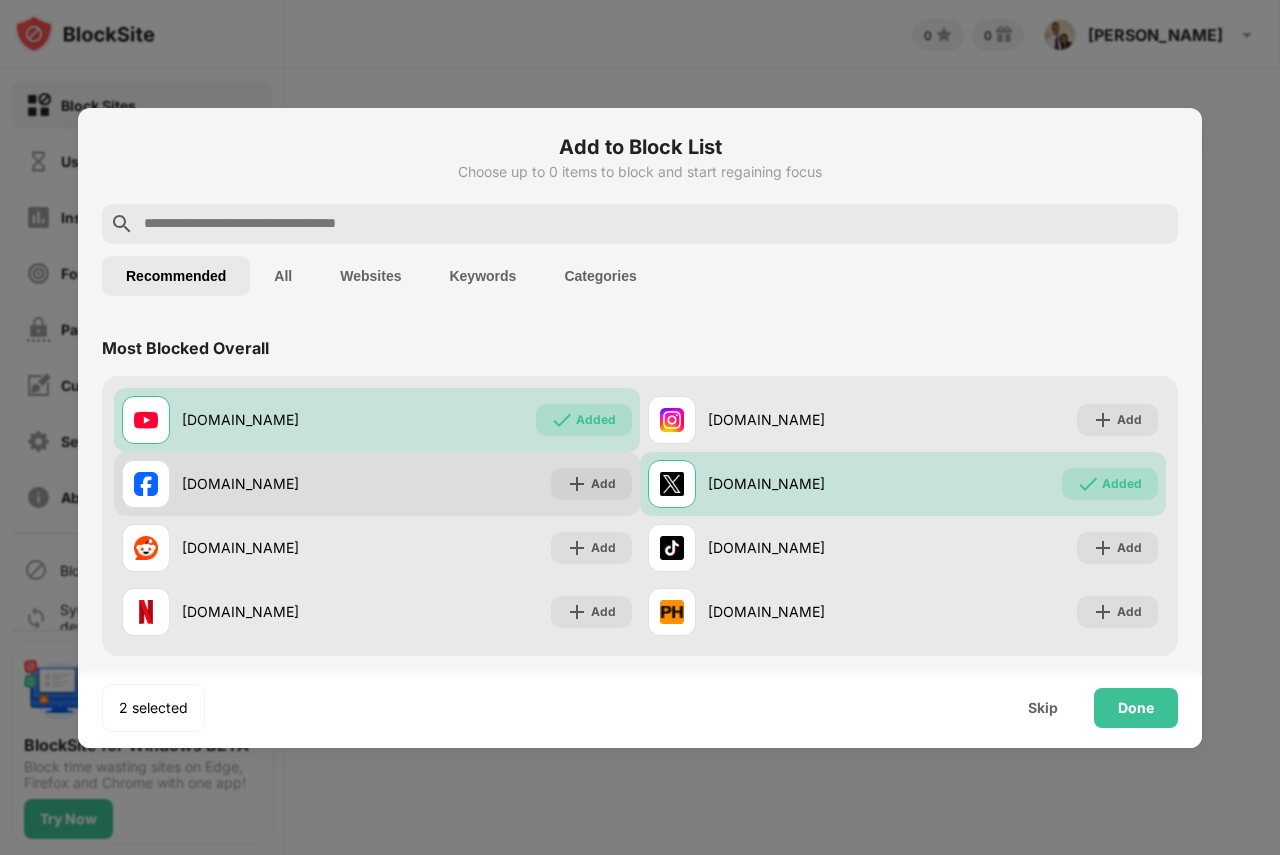 click on "facebook.com Add" at bounding box center (377, 484) 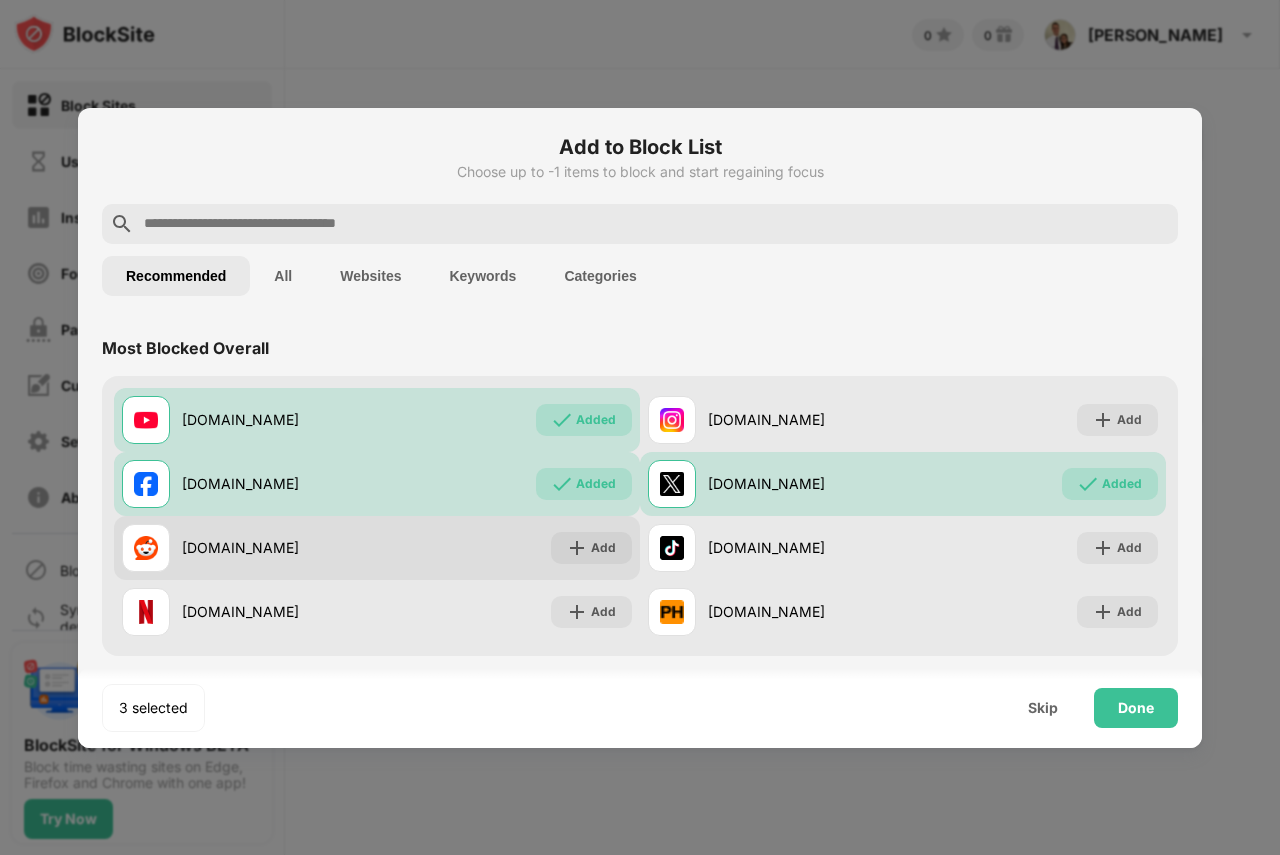 click on "reddit.com Add" at bounding box center [377, 548] 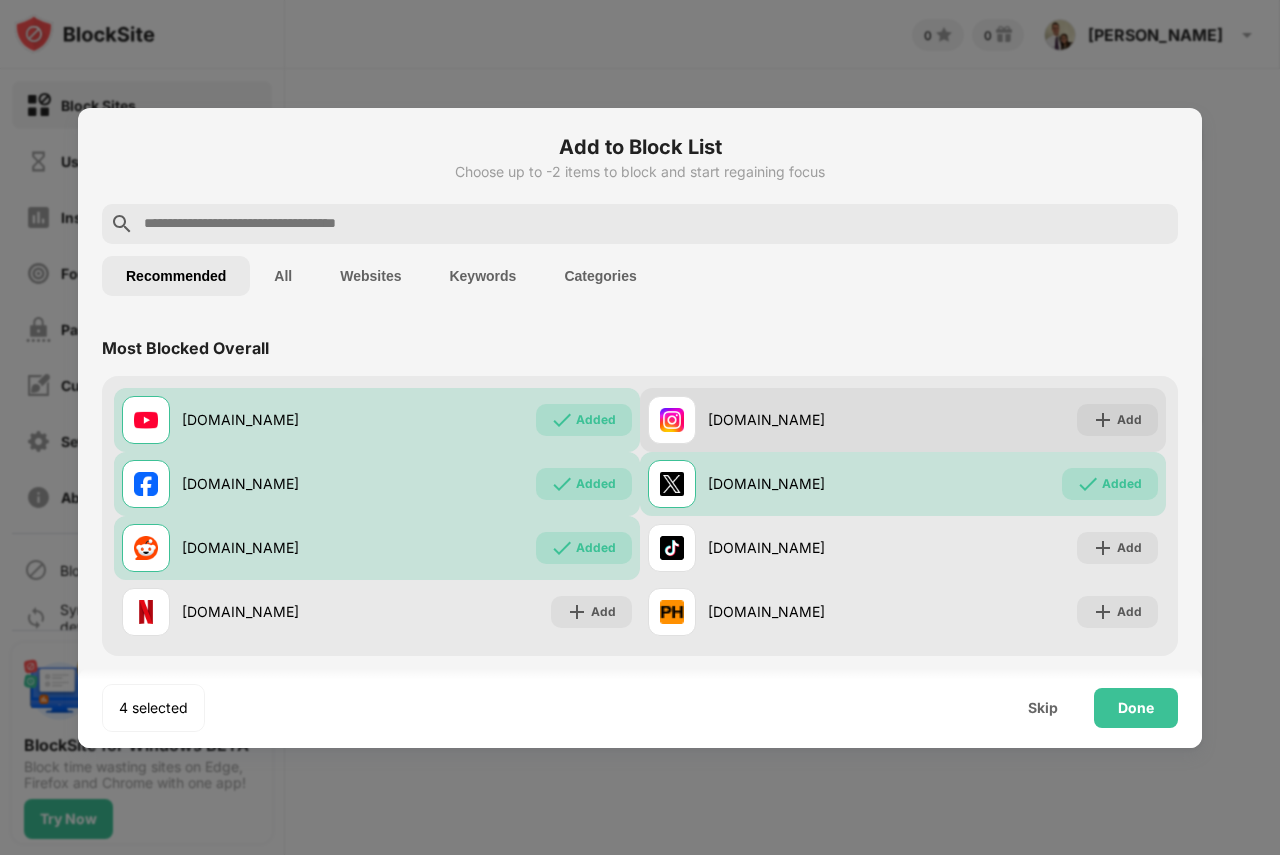 click on "instagram.com" at bounding box center [775, 420] 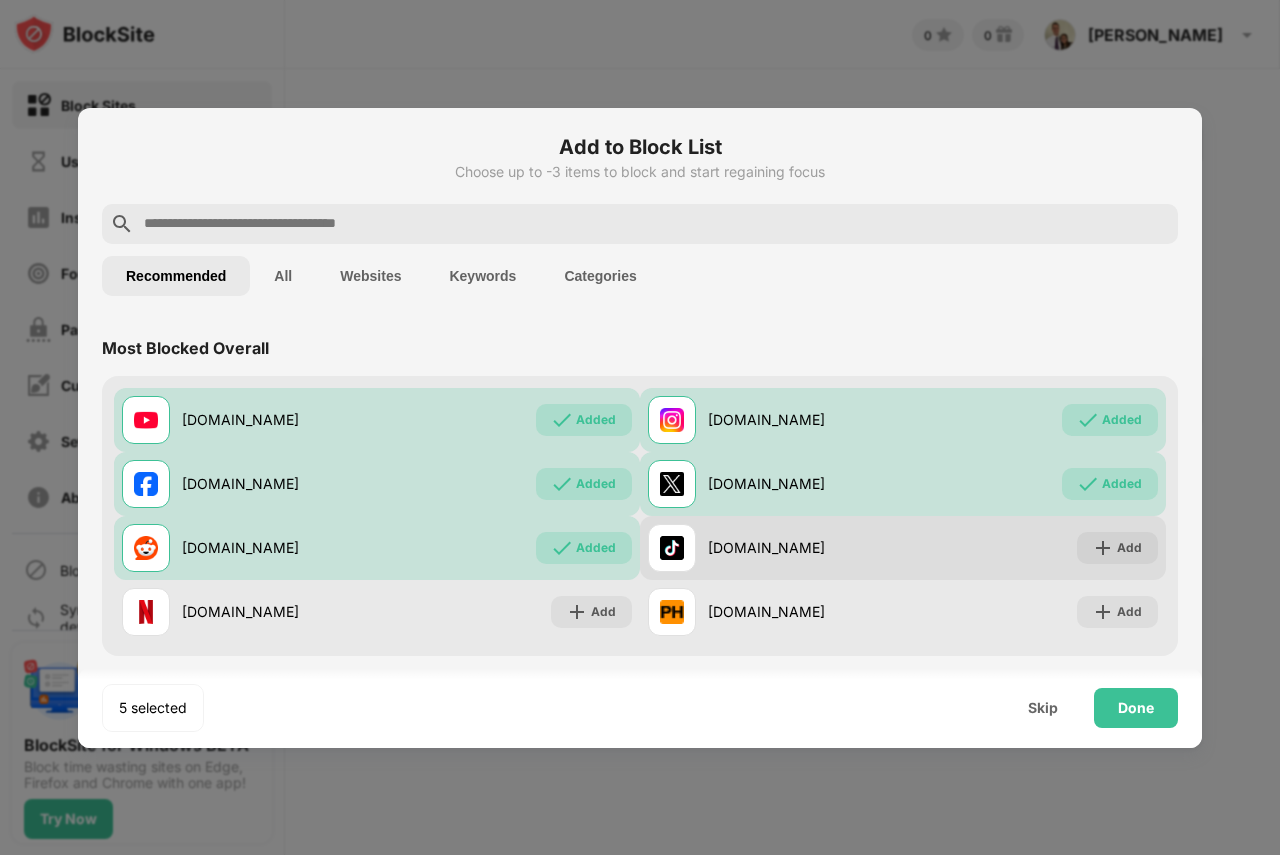 click on "tiktok.com" at bounding box center [775, 548] 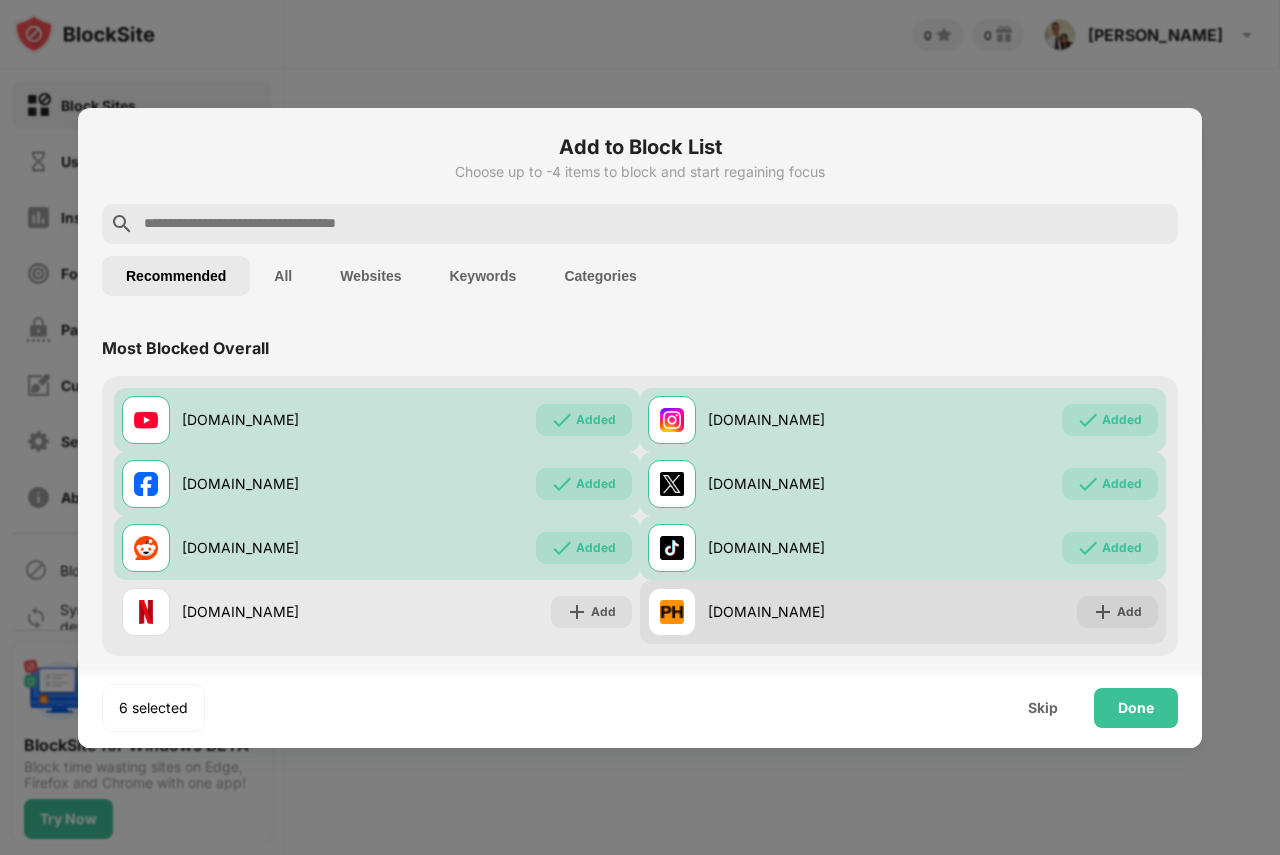click on "pornhub.com" at bounding box center (805, 611) 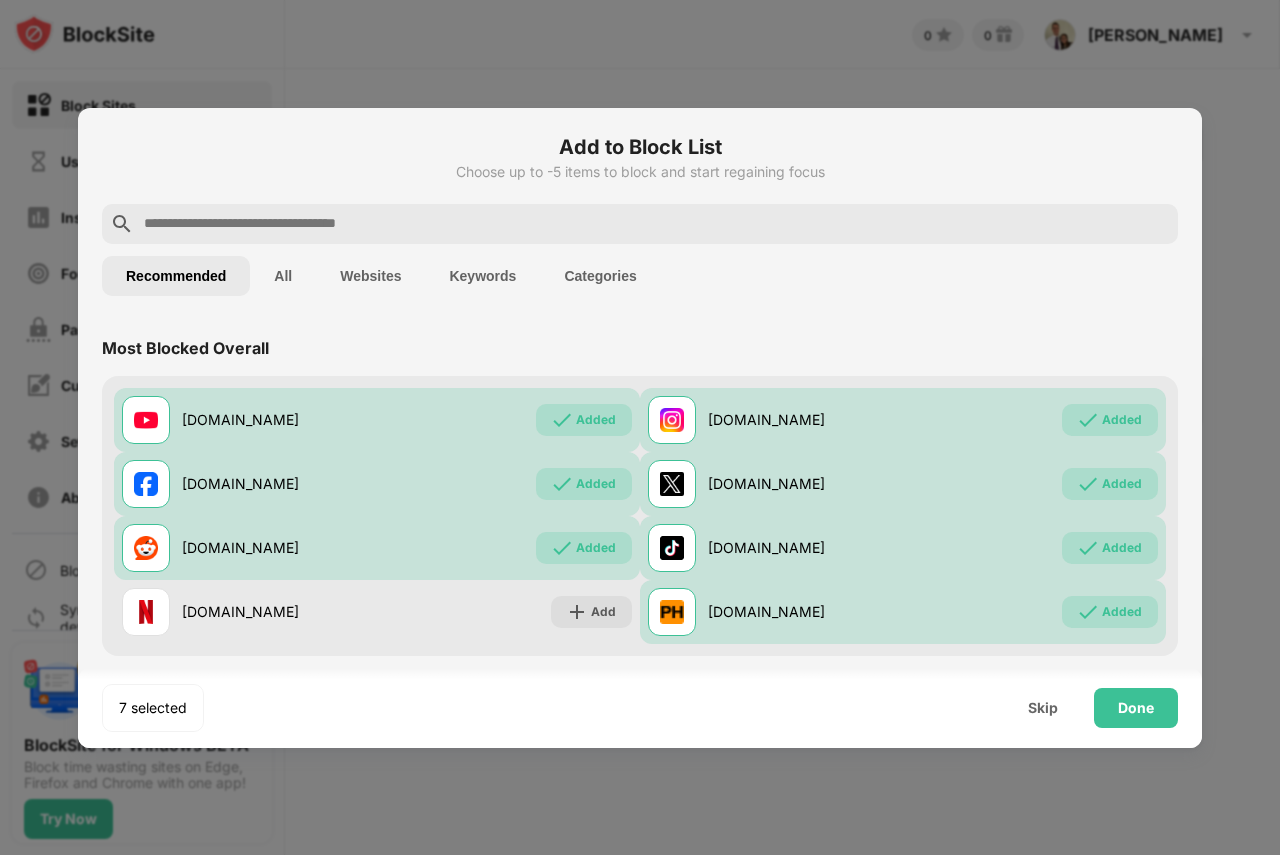 click on "All" at bounding box center [283, 276] 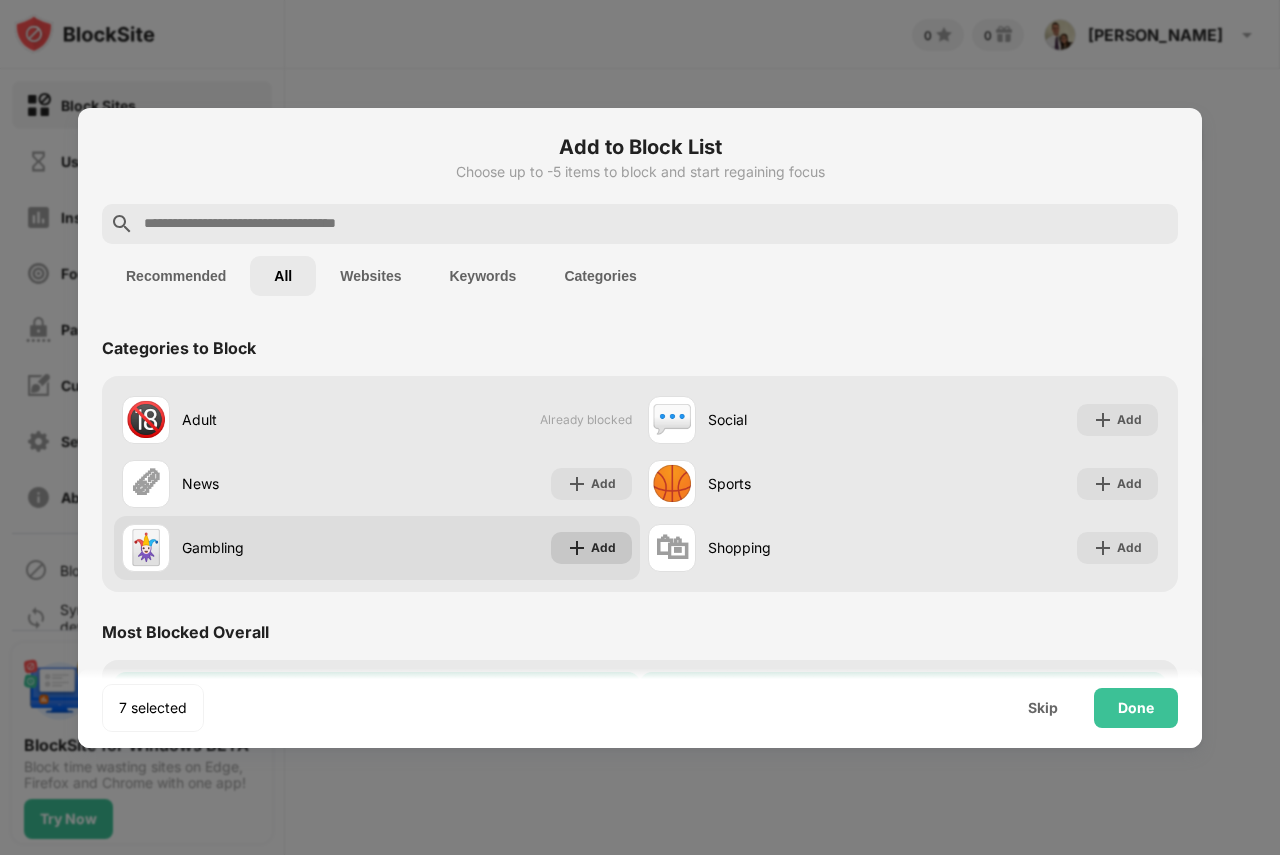 click at bounding box center (577, 548) 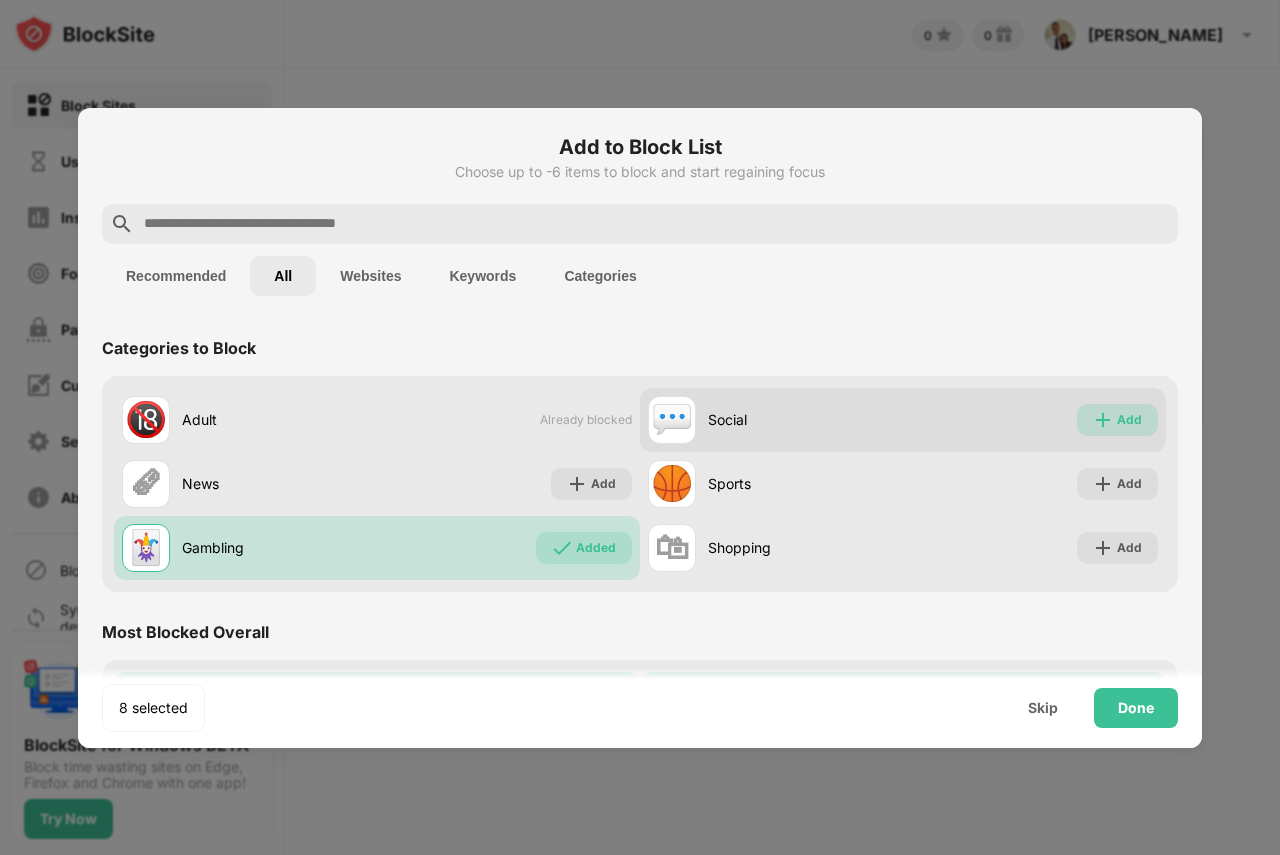 click on "Add" at bounding box center (1129, 420) 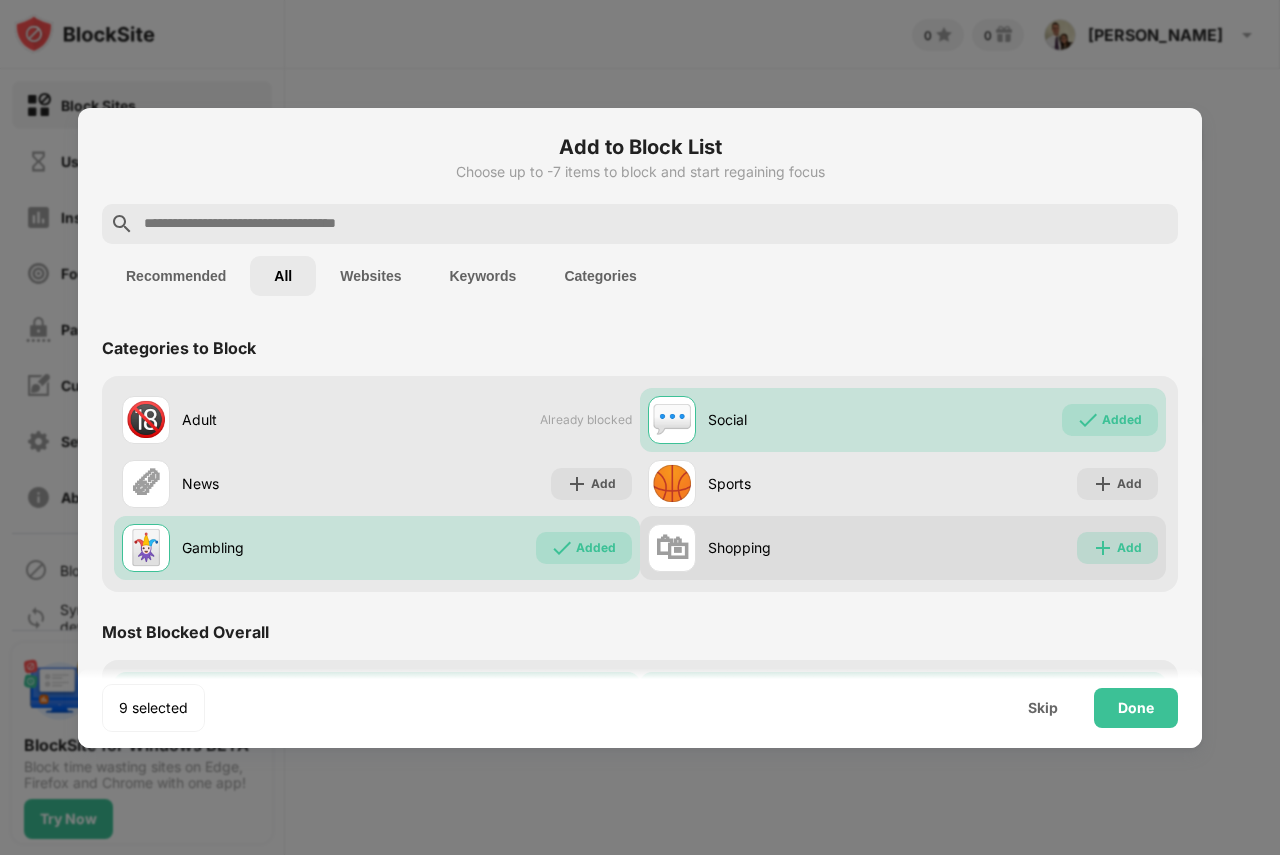 click on "Add" at bounding box center (1129, 548) 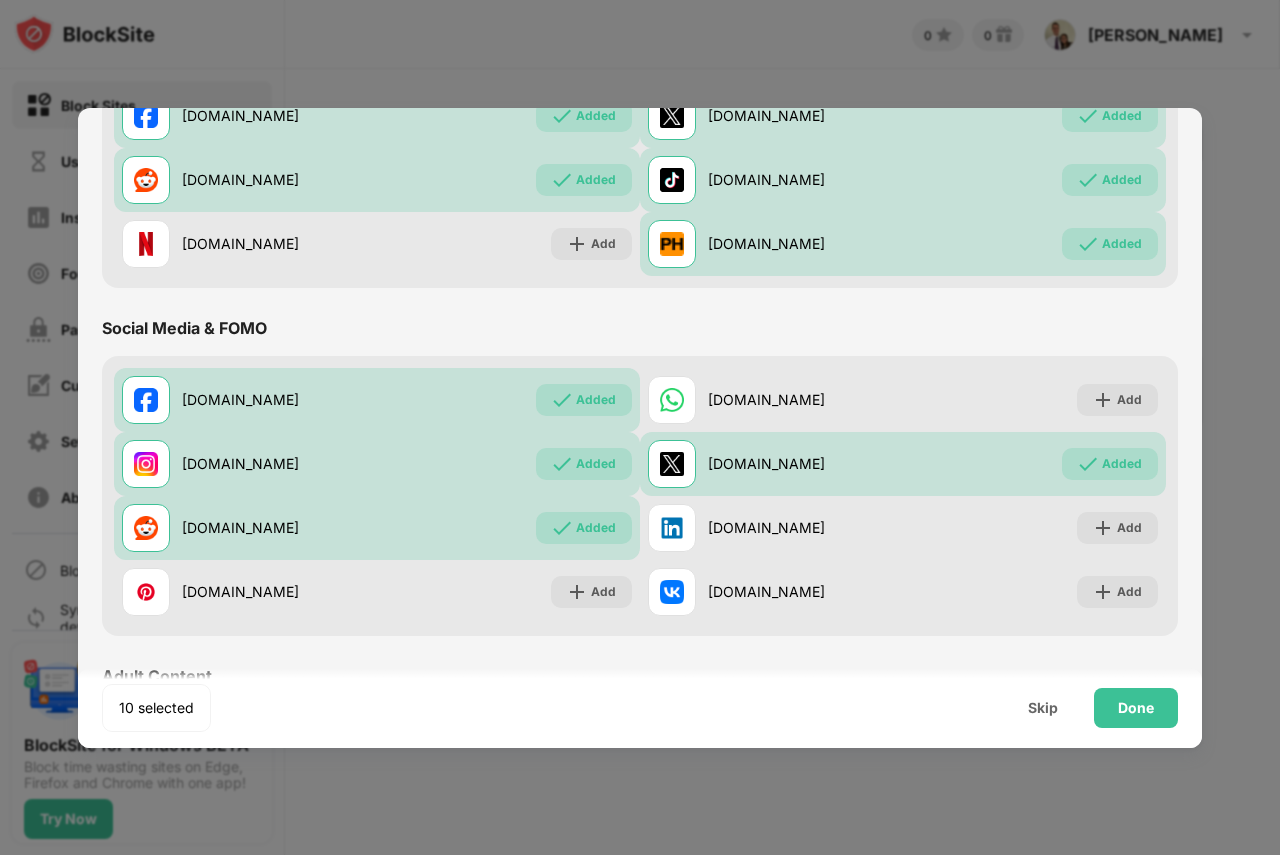 scroll, scrollTop: 700, scrollLeft: 0, axis: vertical 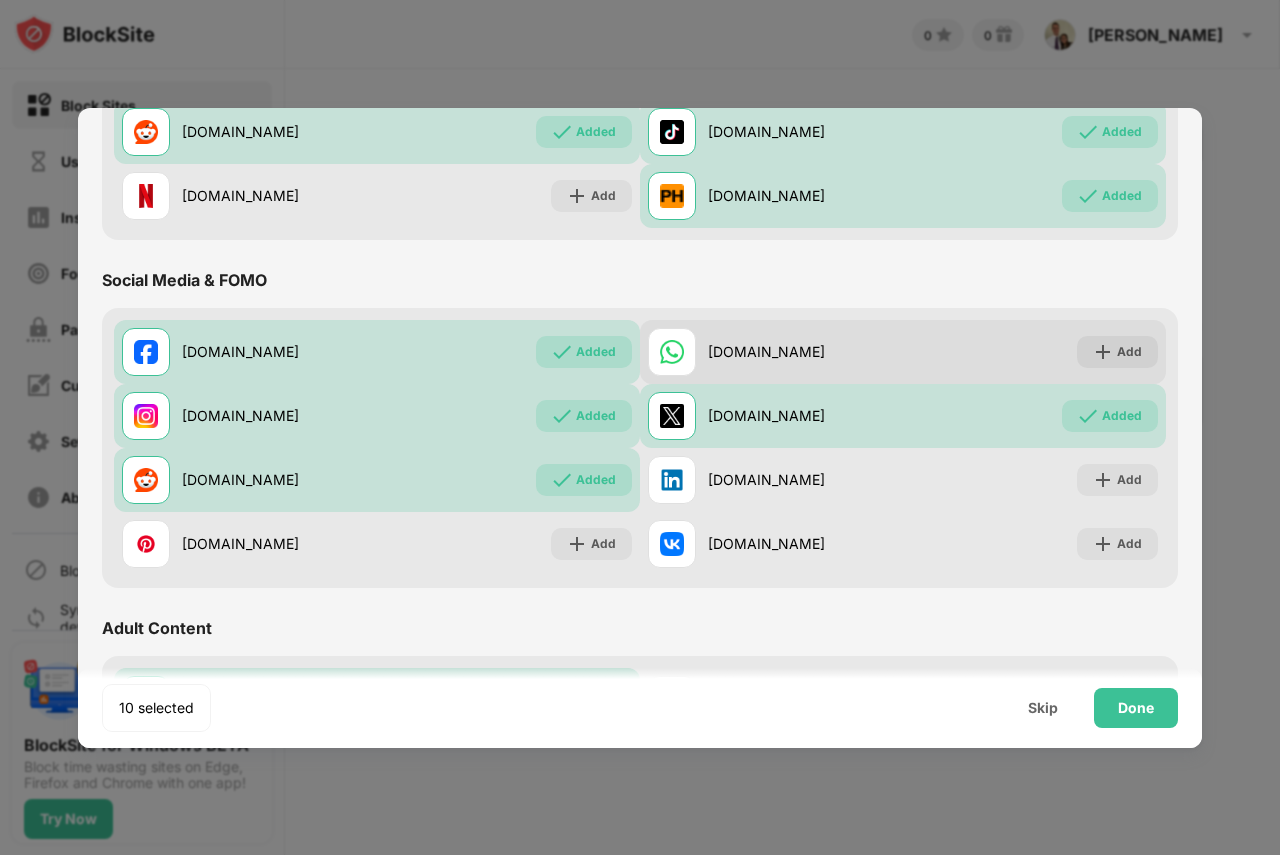 click on "whatsapp.com" at bounding box center (805, 351) 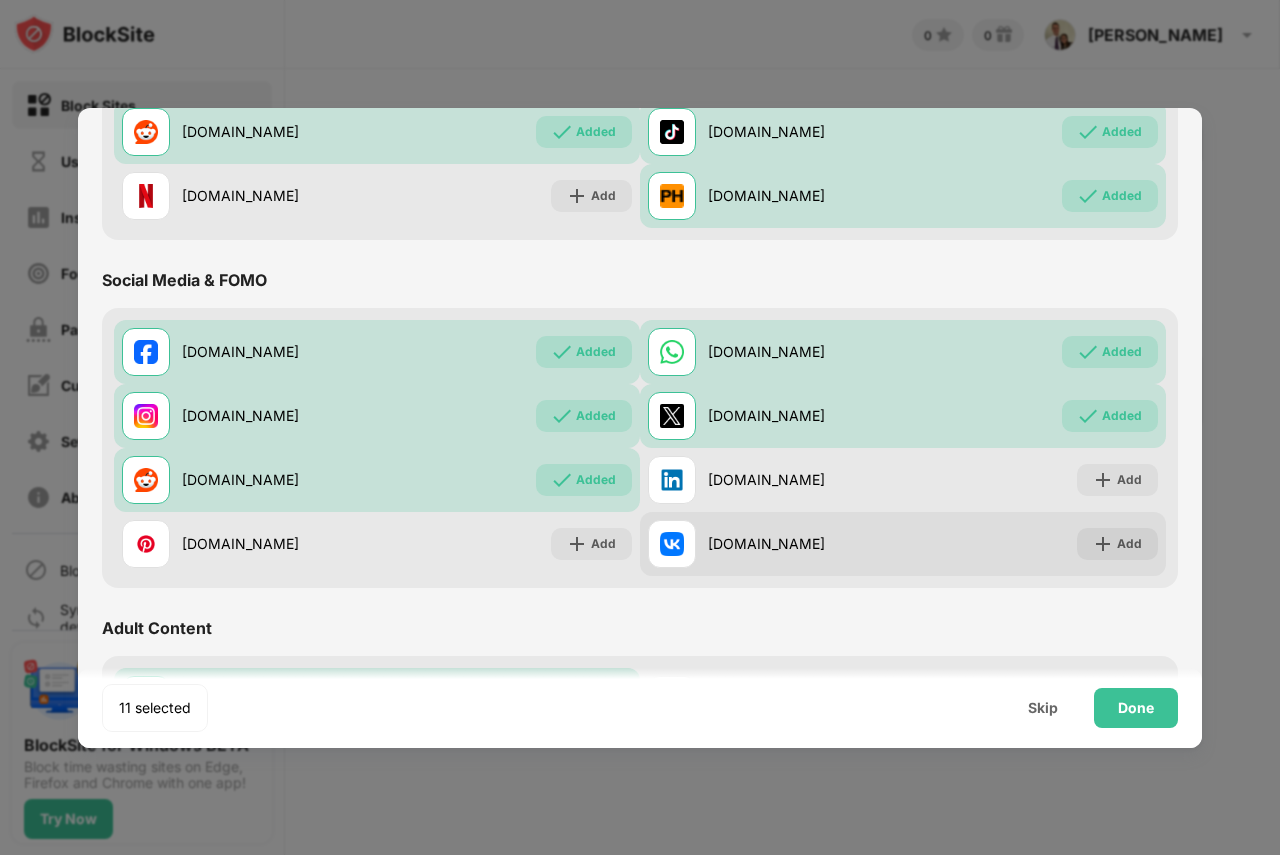 click on "vk.com" at bounding box center (805, 543) 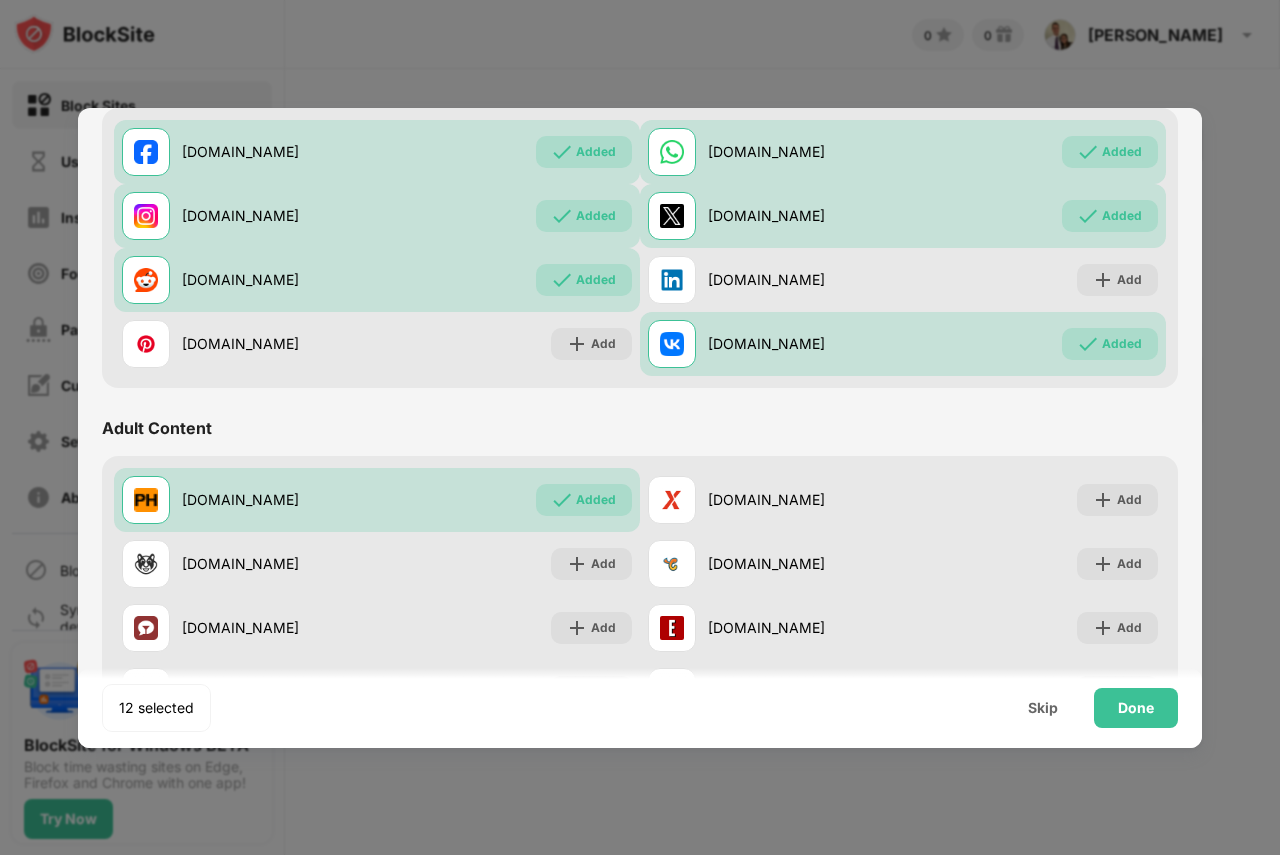 scroll, scrollTop: 1000, scrollLeft: 0, axis: vertical 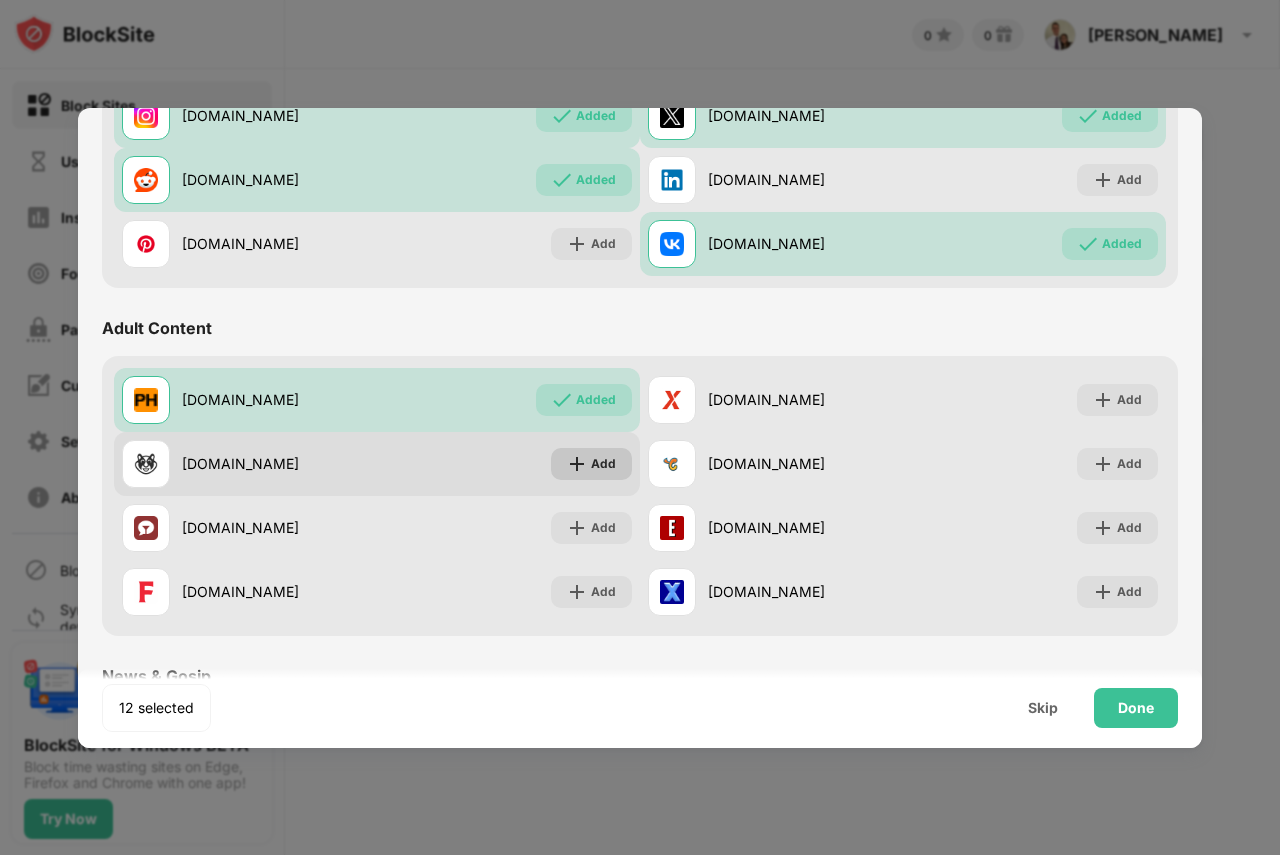 click on "Add" at bounding box center (603, 464) 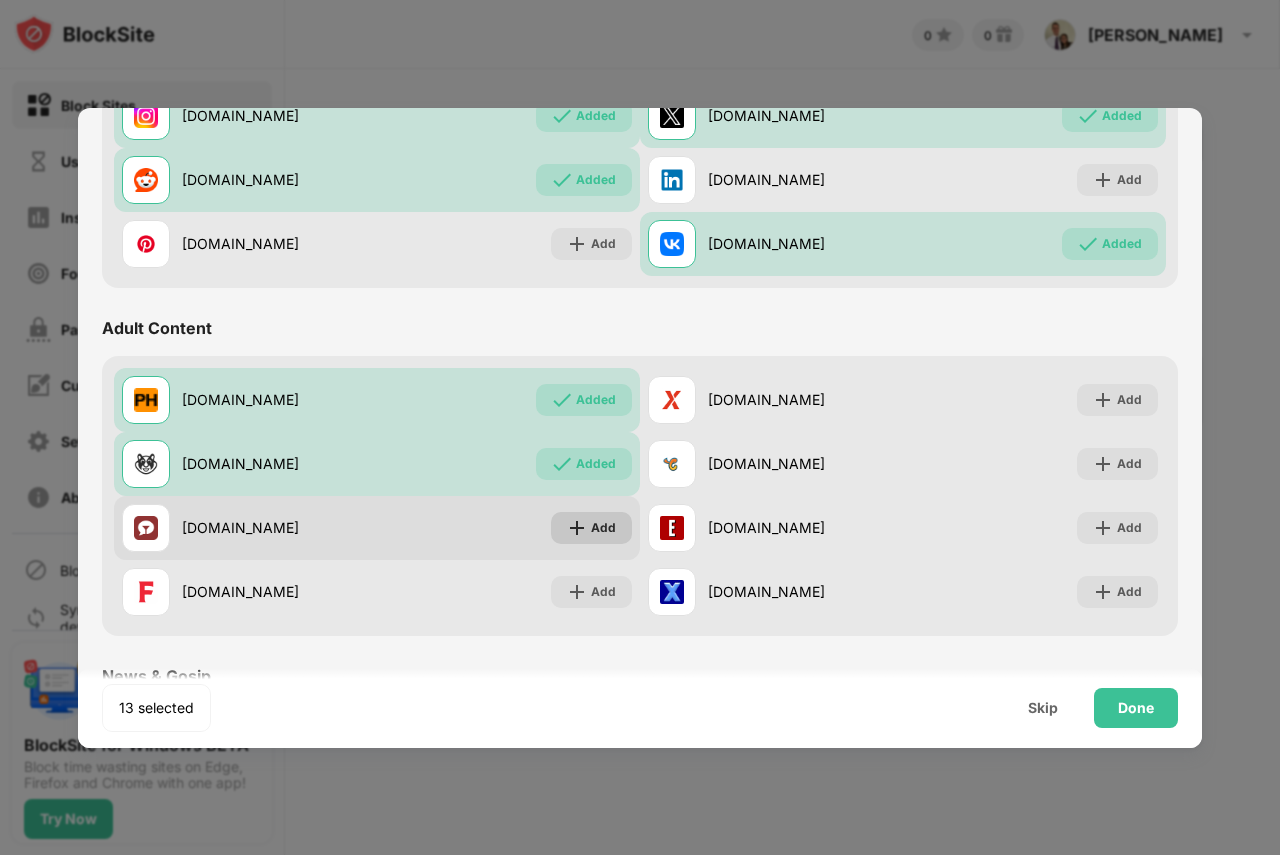 click on "Add" at bounding box center (603, 528) 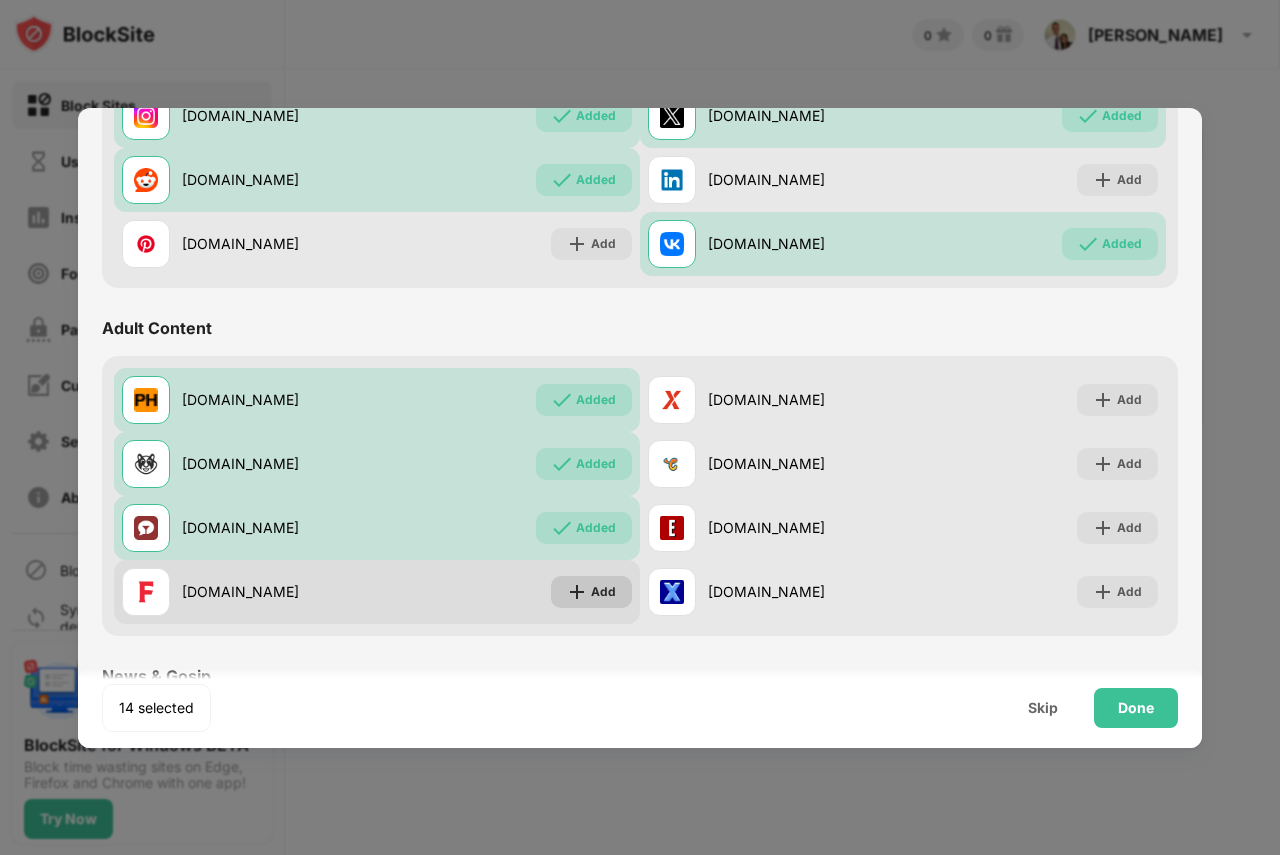 click at bounding box center (577, 592) 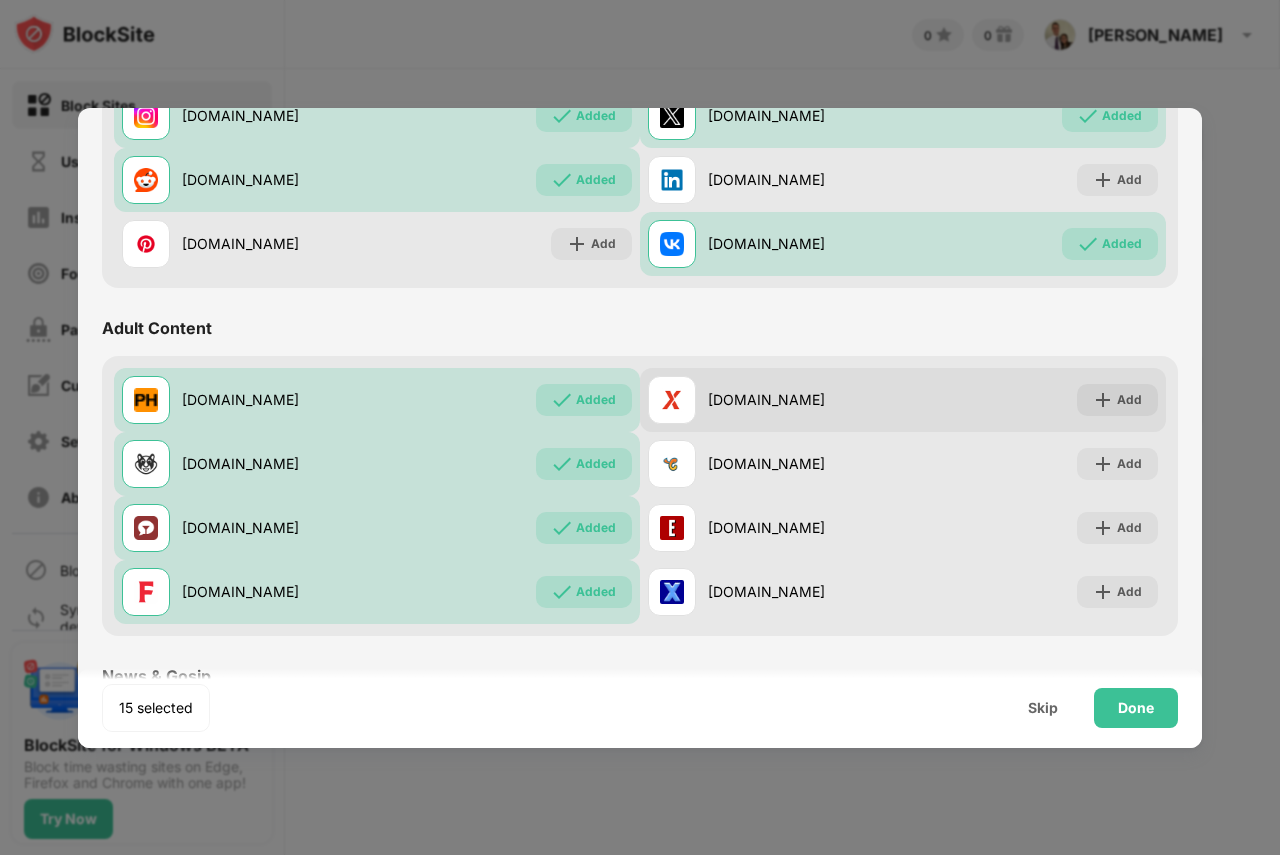 click on "xvideos.com" at bounding box center [775, 400] 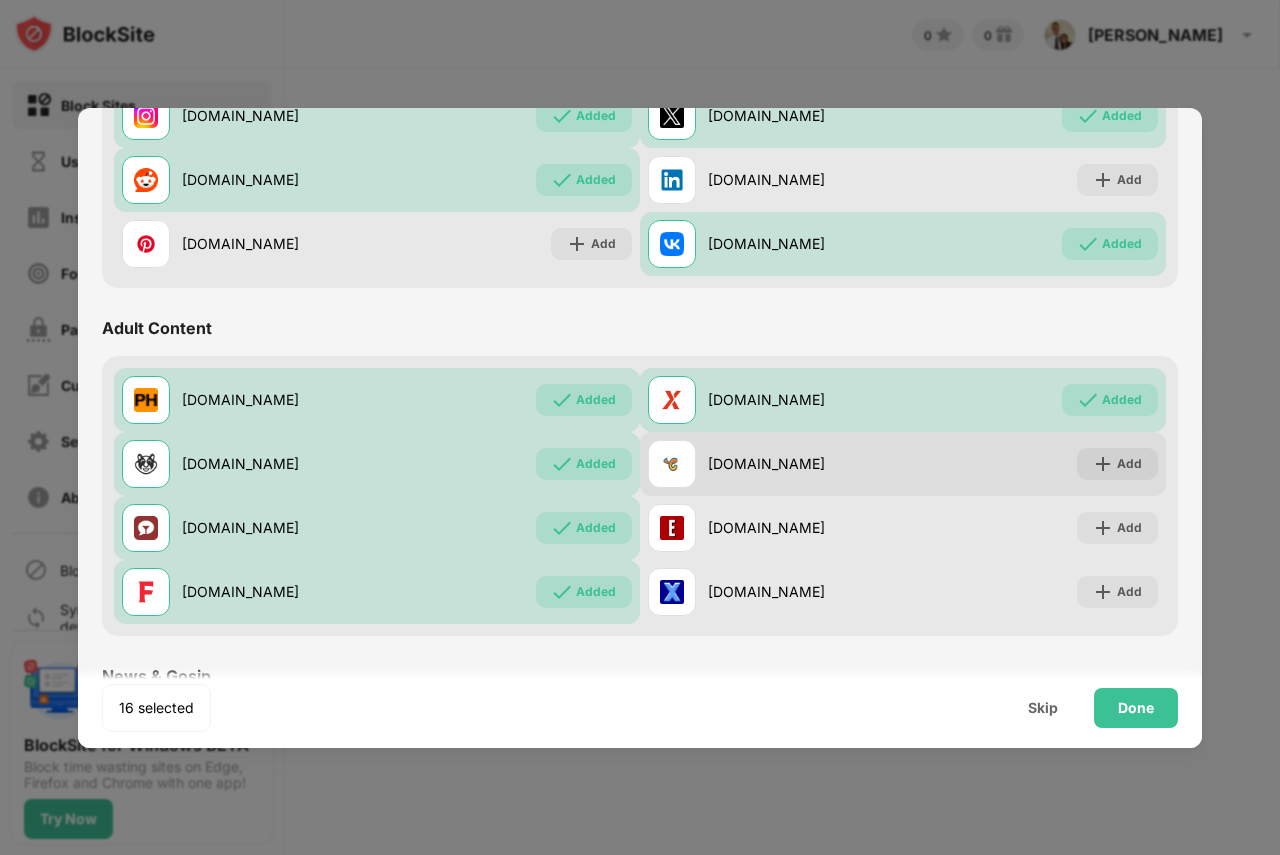 click on "chaturbate.com" at bounding box center [775, 464] 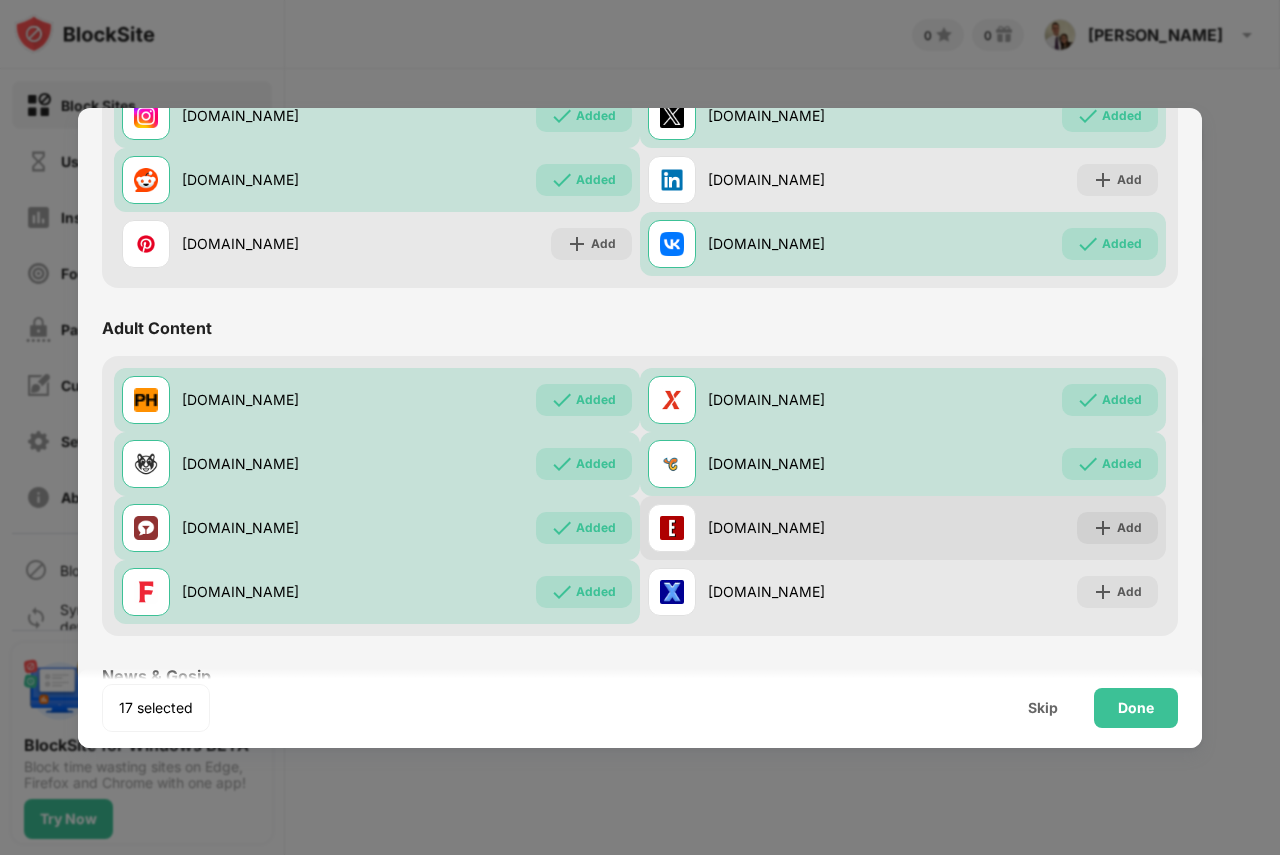 click on "eporner.com" at bounding box center [805, 527] 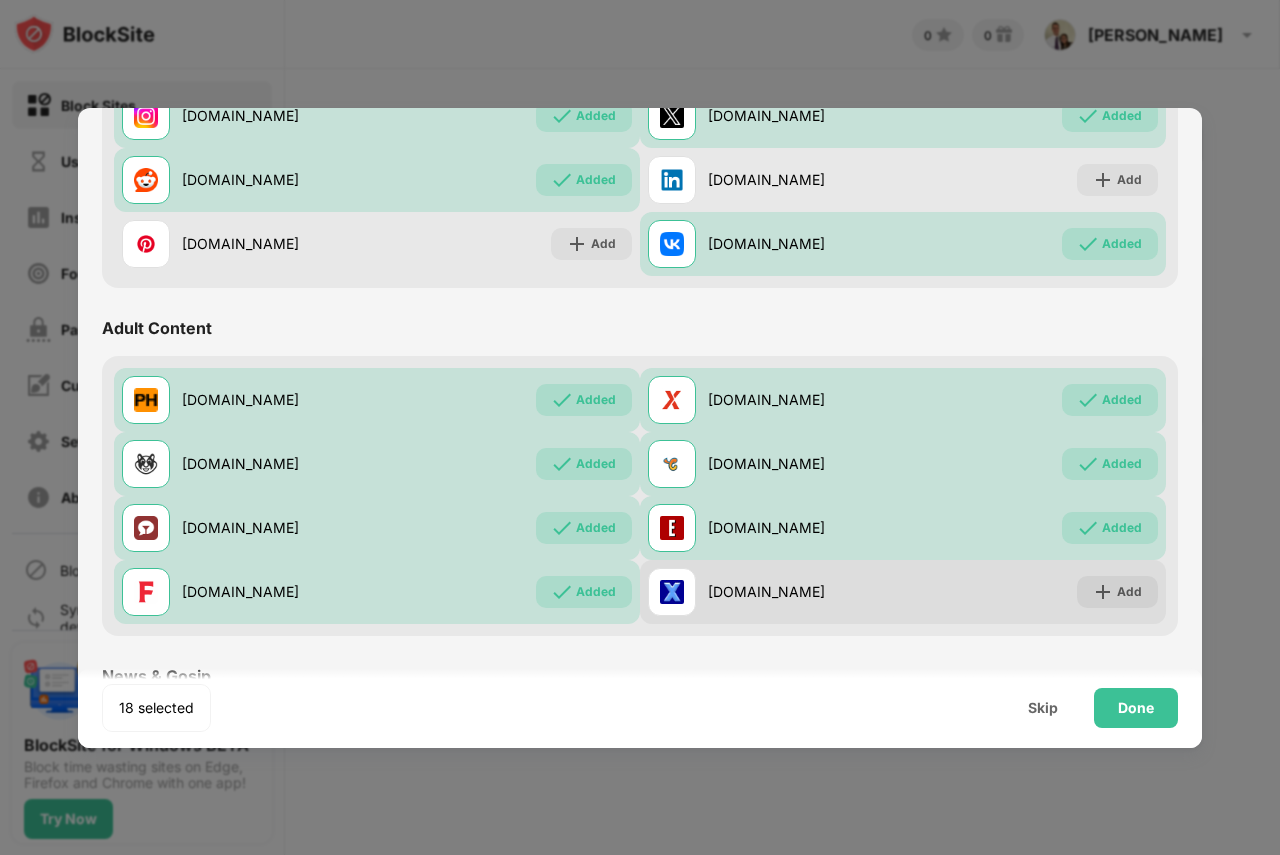 click on "xnxx.com" at bounding box center (805, 591) 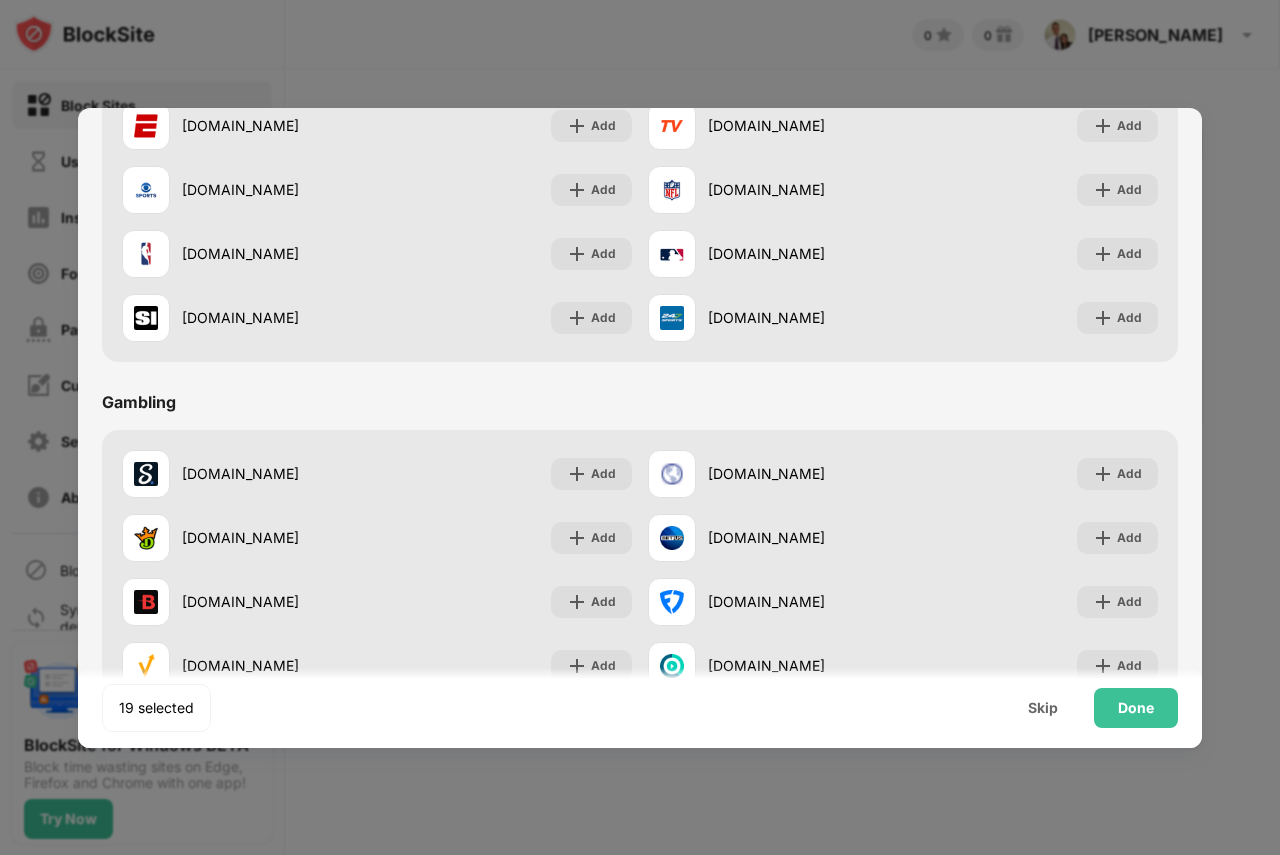 scroll, scrollTop: 2100, scrollLeft: 0, axis: vertical 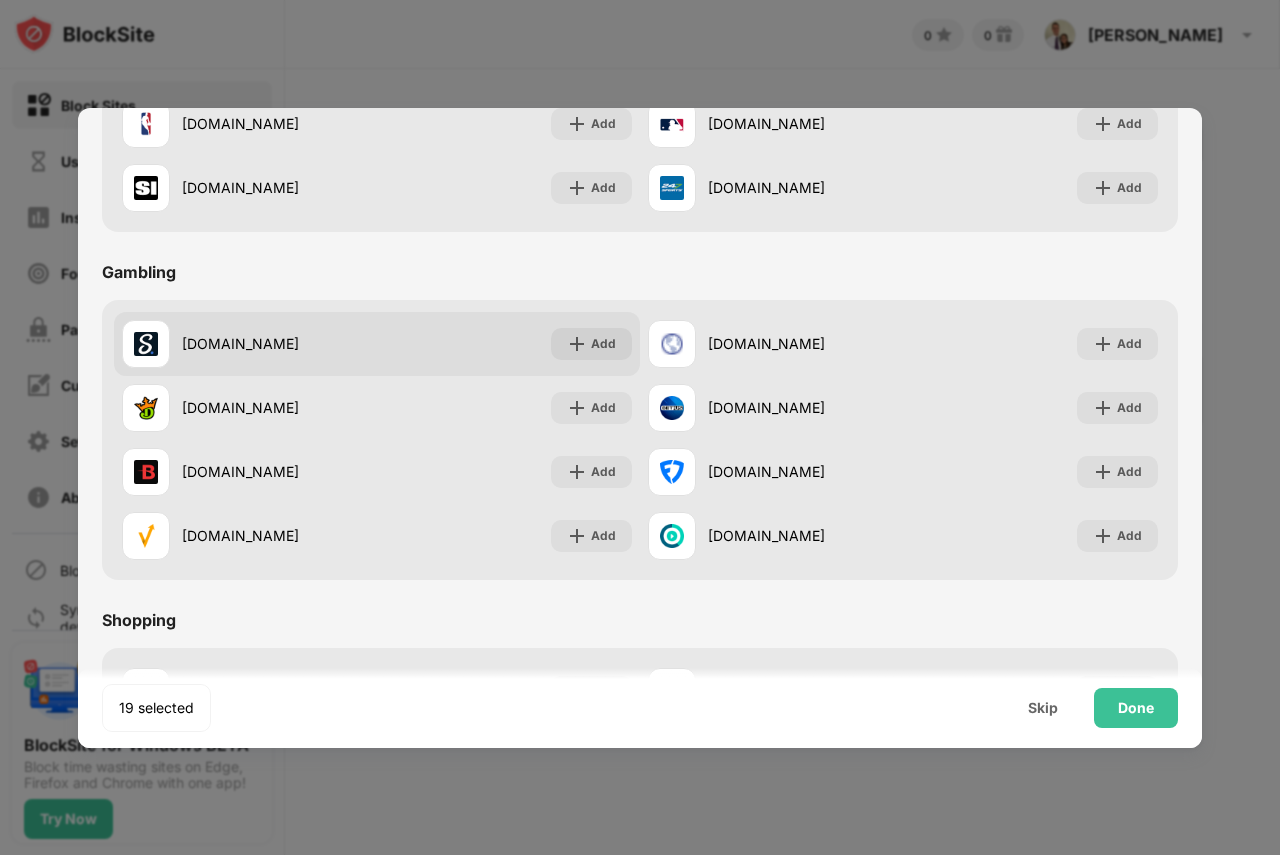 click on "stake.us Add" at bounding box center [377, 344] 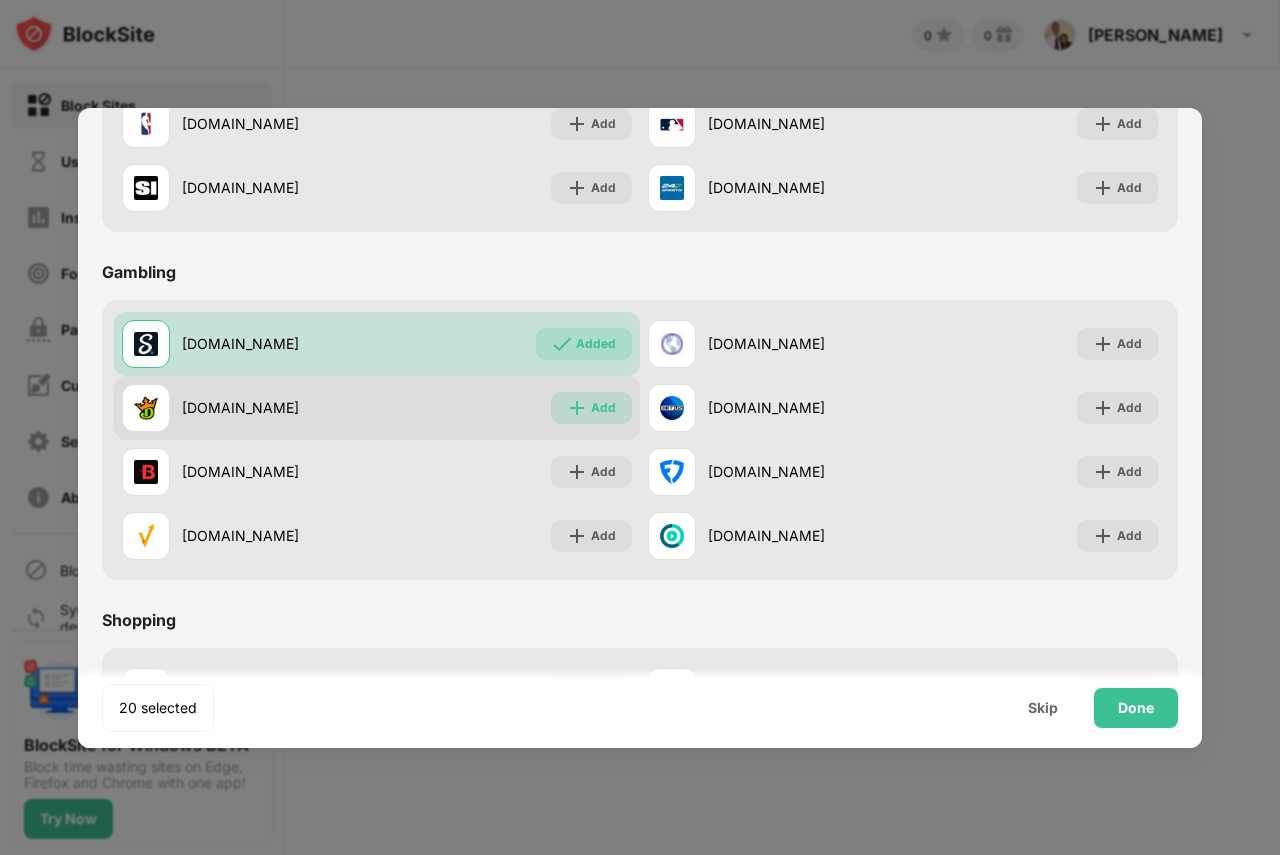 click at bounding box center (577, 408) 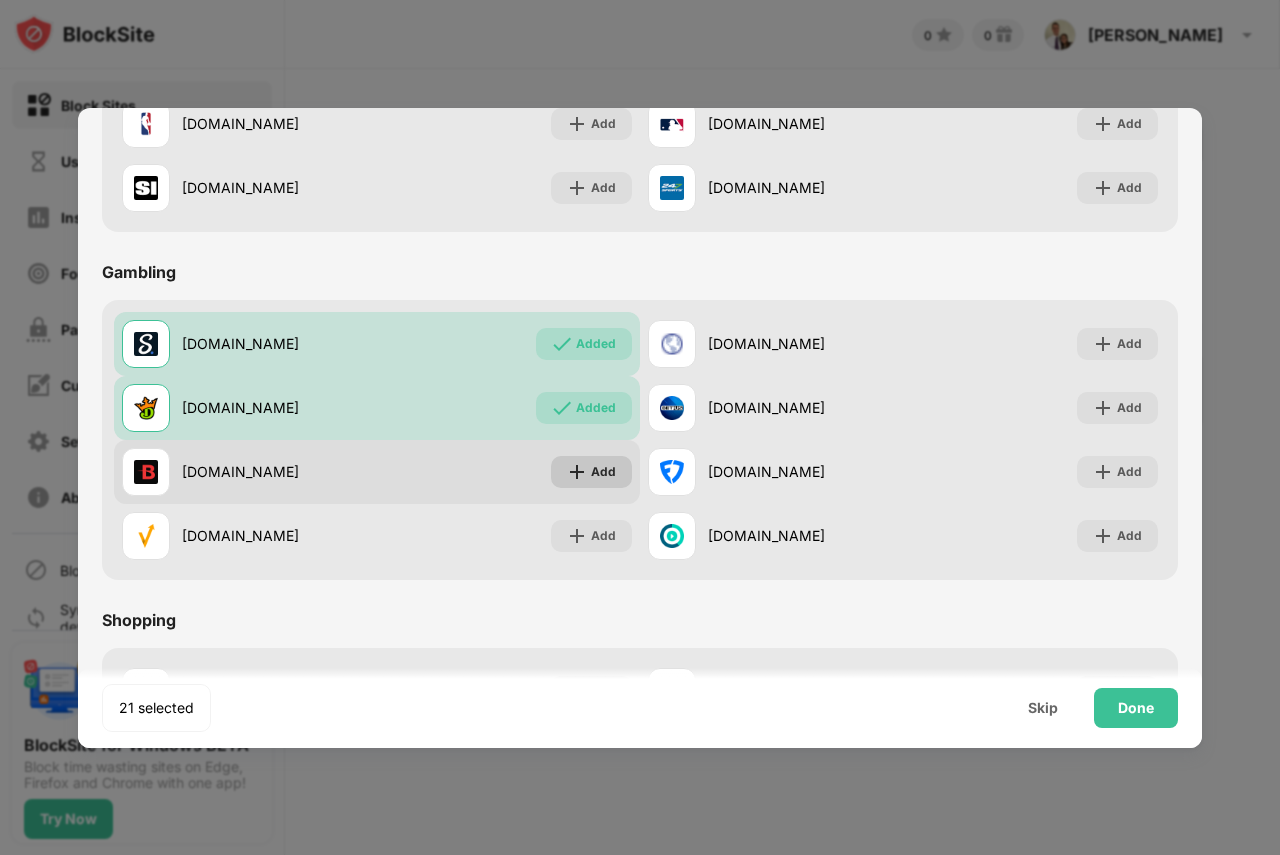 click at bounding box center [577, 472] 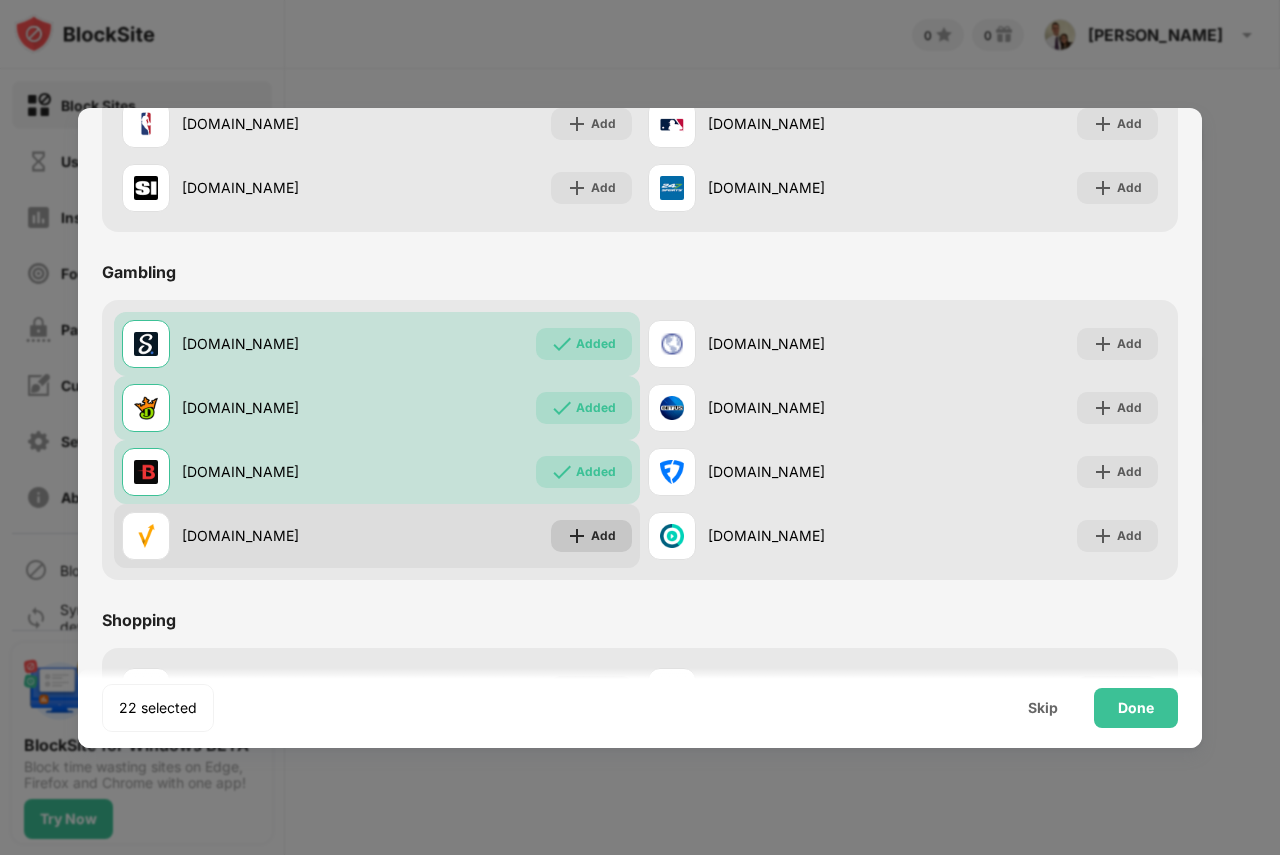 click on "Add" at bounding box center (591, 536) 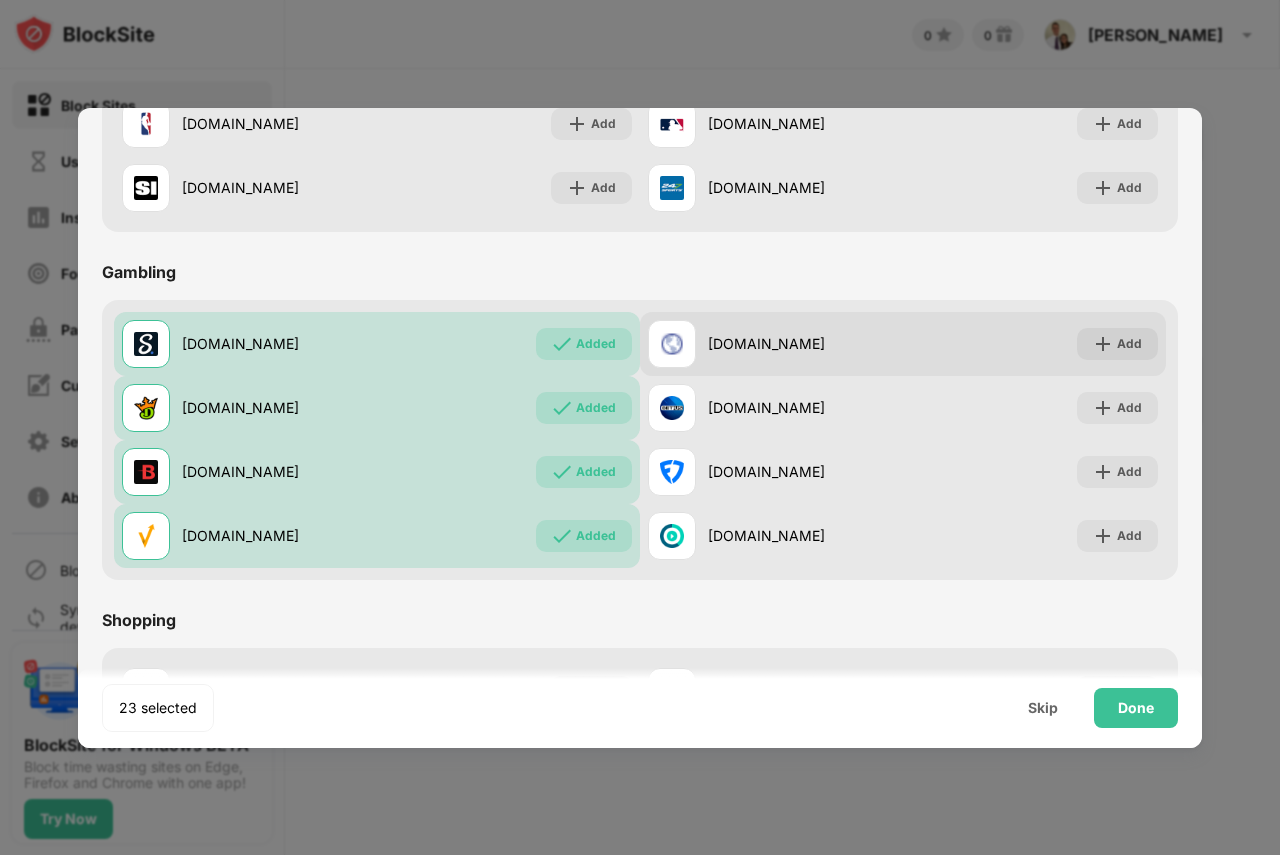 click on "hype34fn.com" at bounding box center (805, 343) 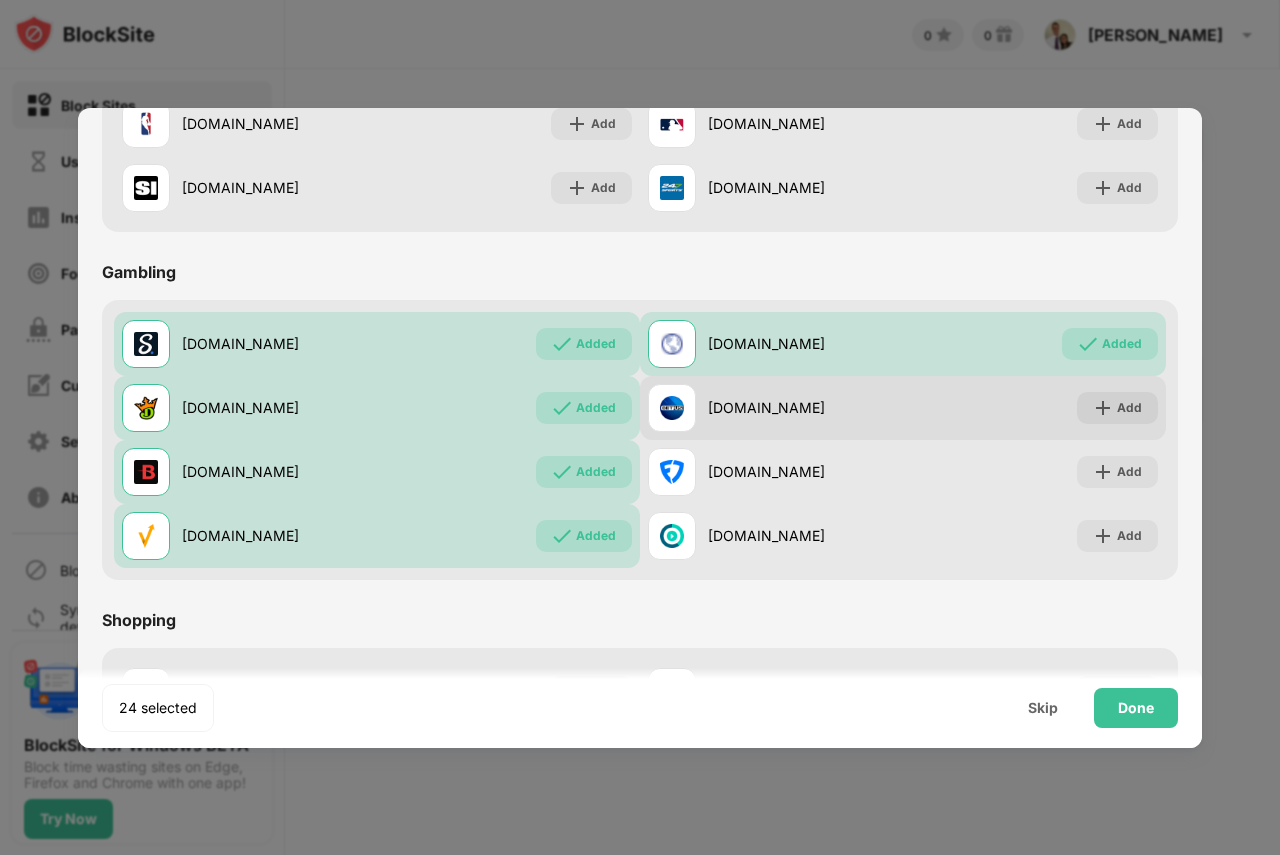 click on "betus.com" at bounding box center (775, 408) 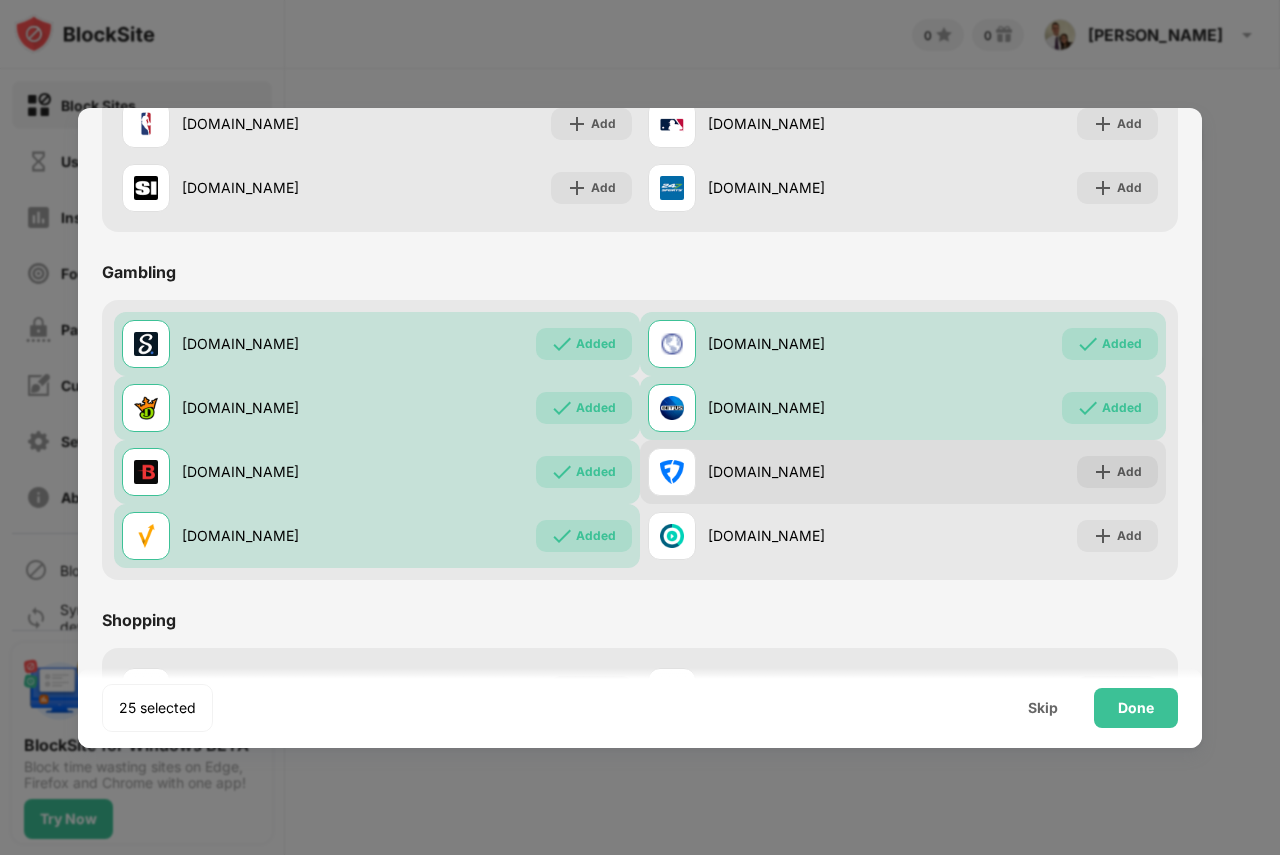 click on "fanduel.com" at bounding box center [805, 471] 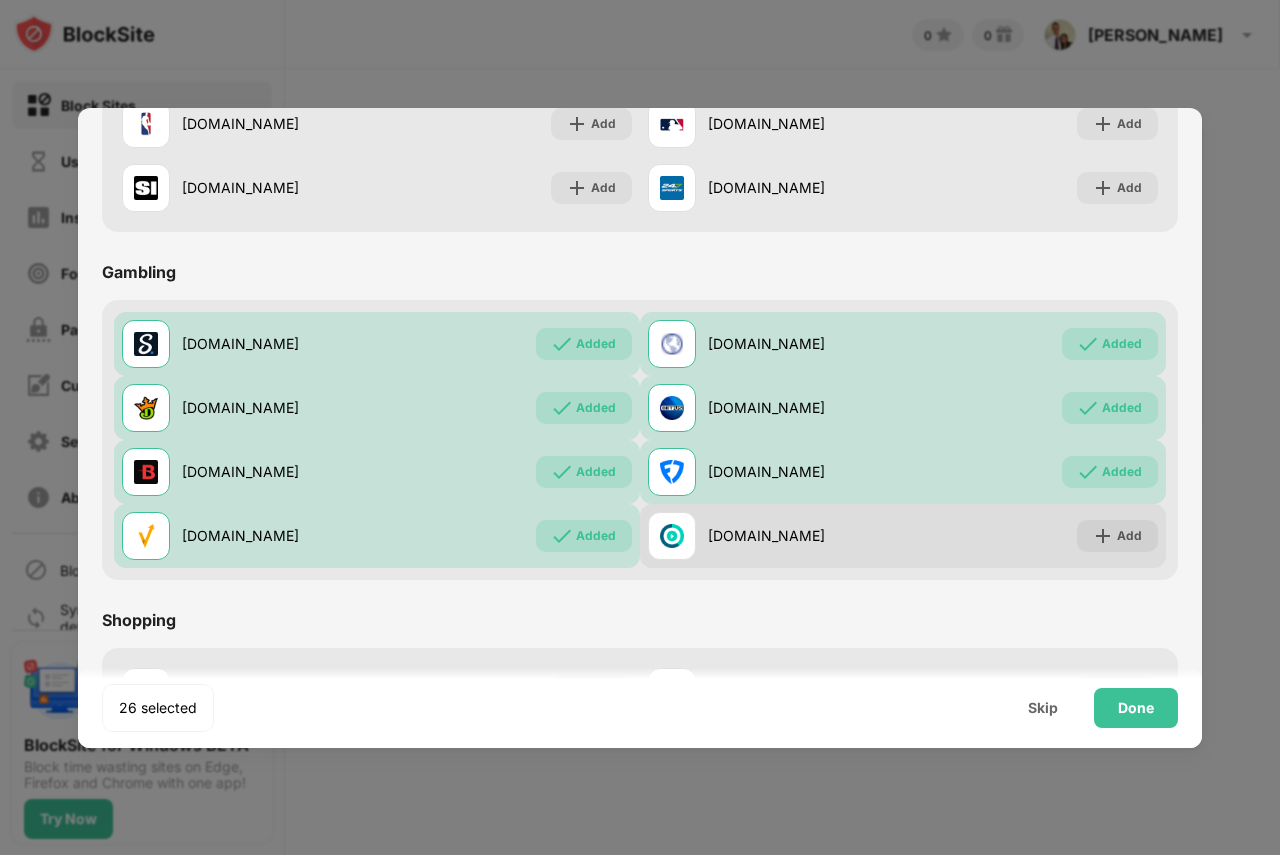 click on "crackstreams.cx" at bounding box center [775, 536] 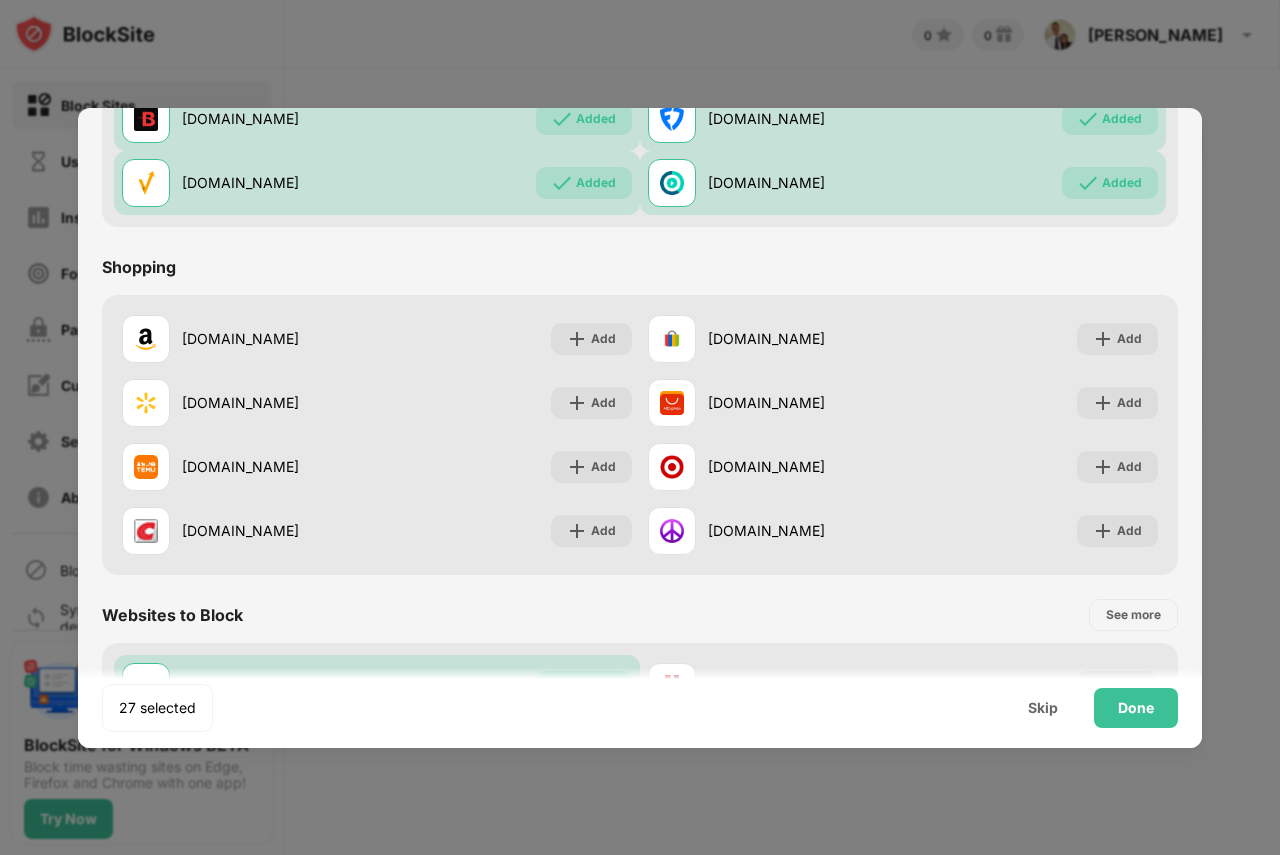scroll, scrollTop: 2500, scrollLeft: 0, axis: vertical 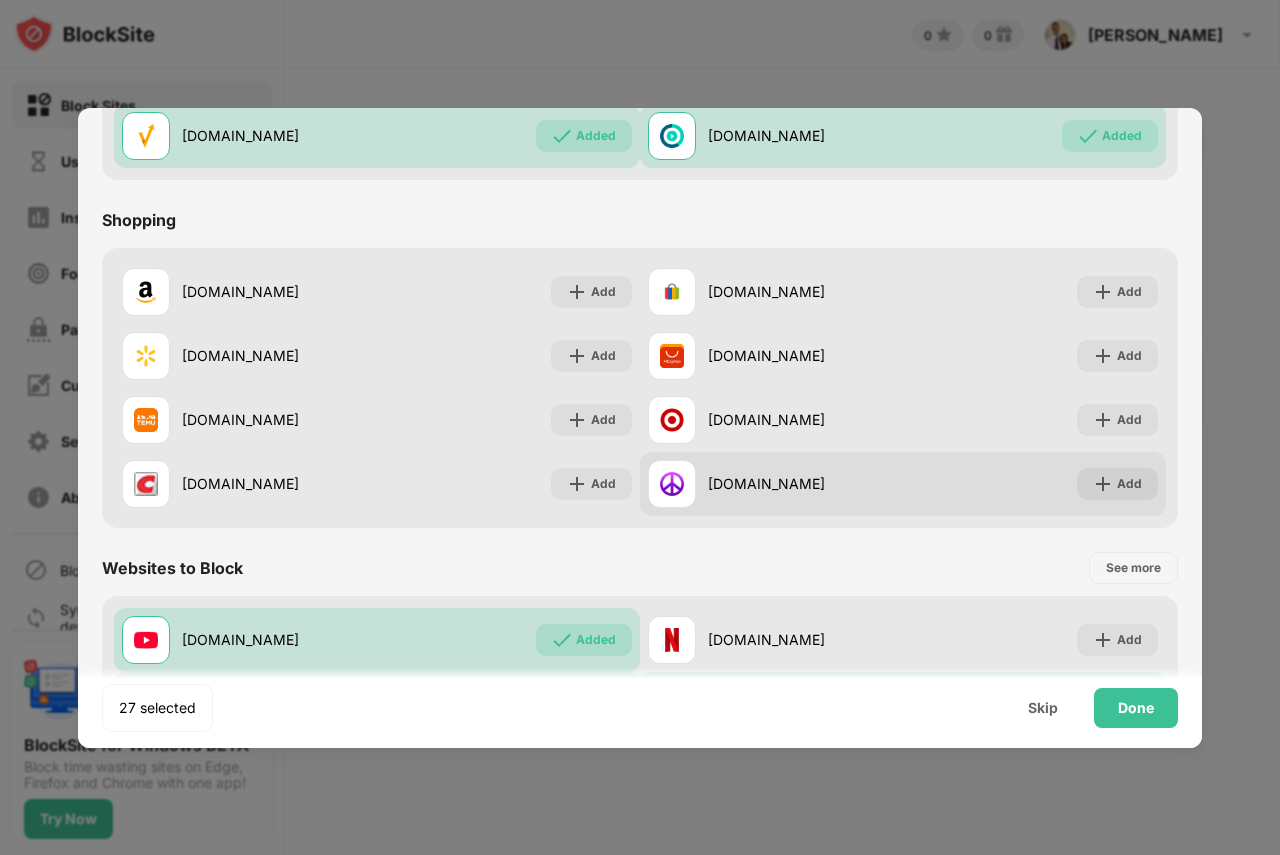 click on "craigslist.com" at bounding box center [805, 483] 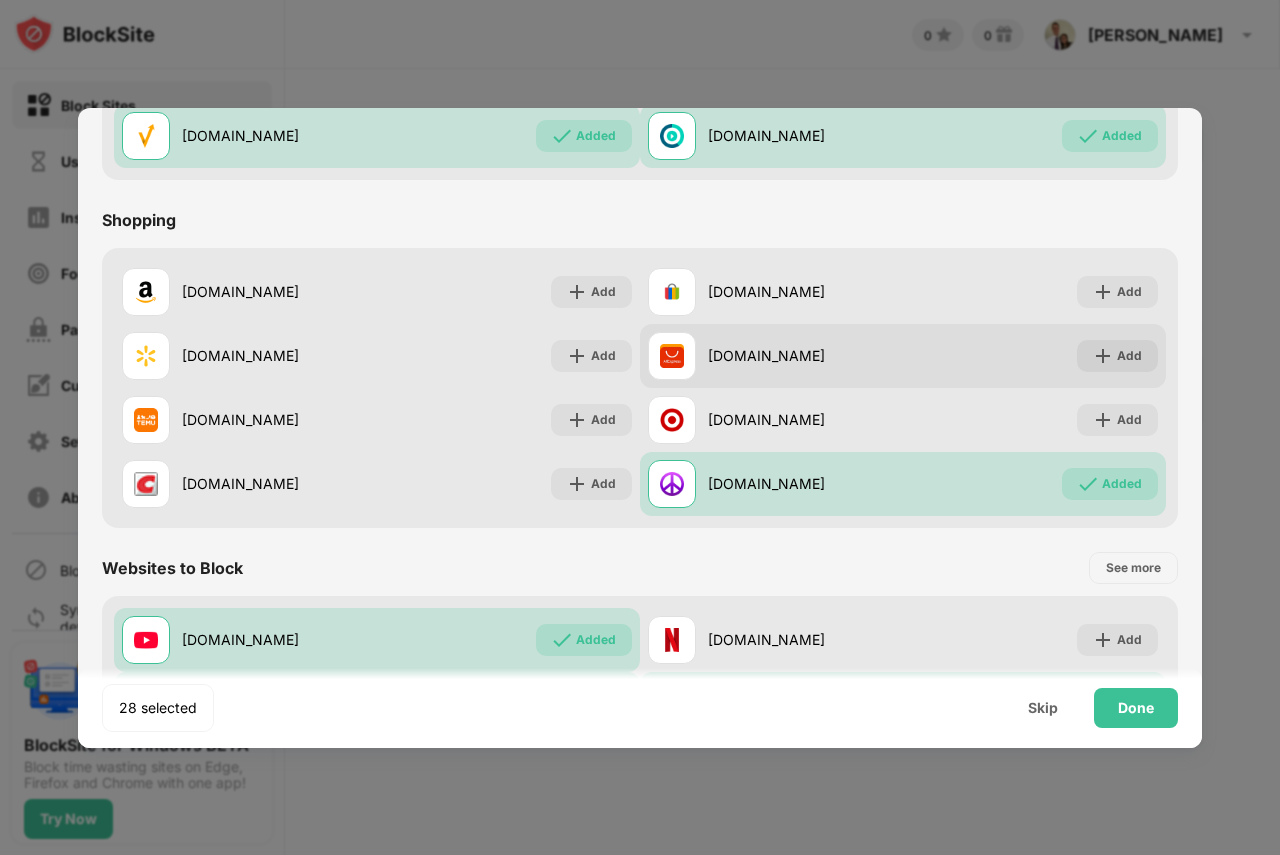 click on "aliexpress.com" at bounding box center (805, 355) 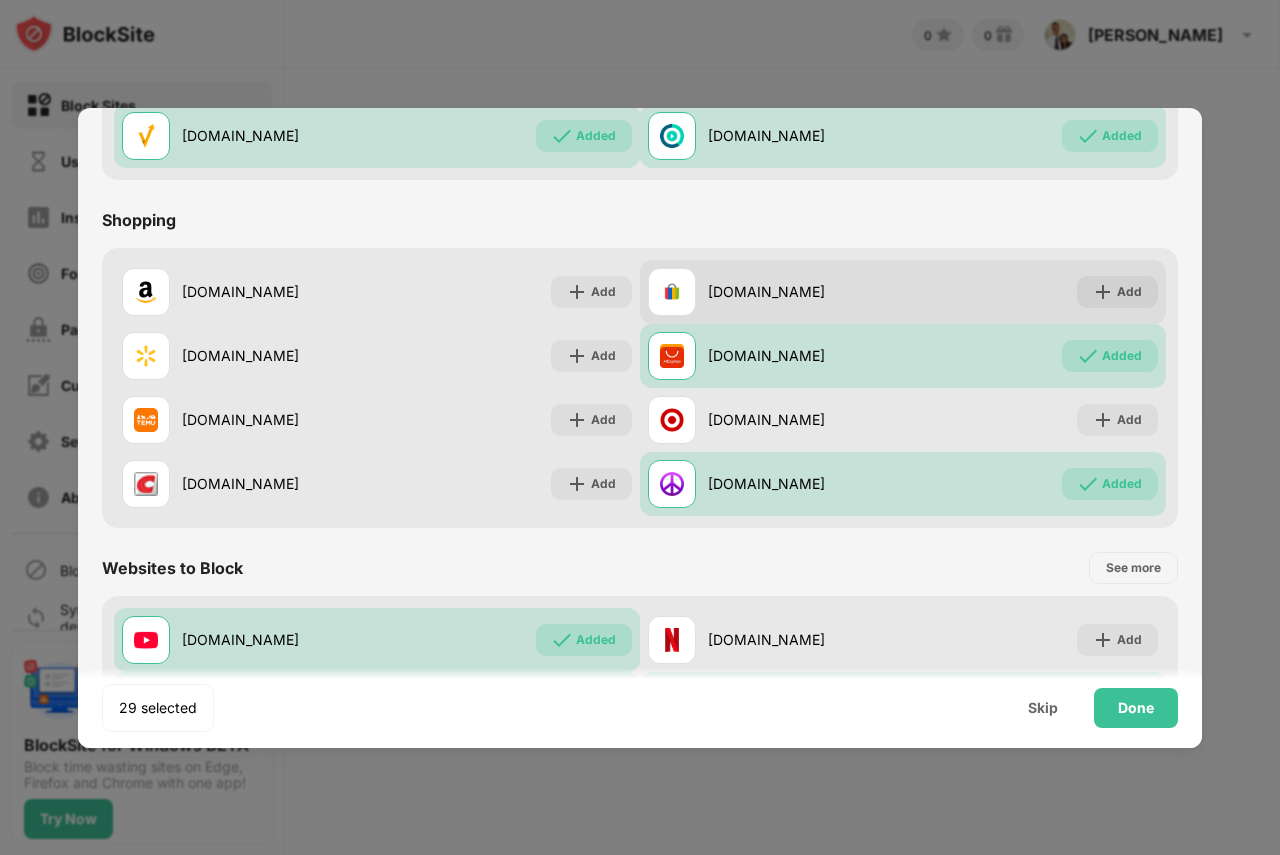 click on "ebay.com" at bounding box center [805, 291] 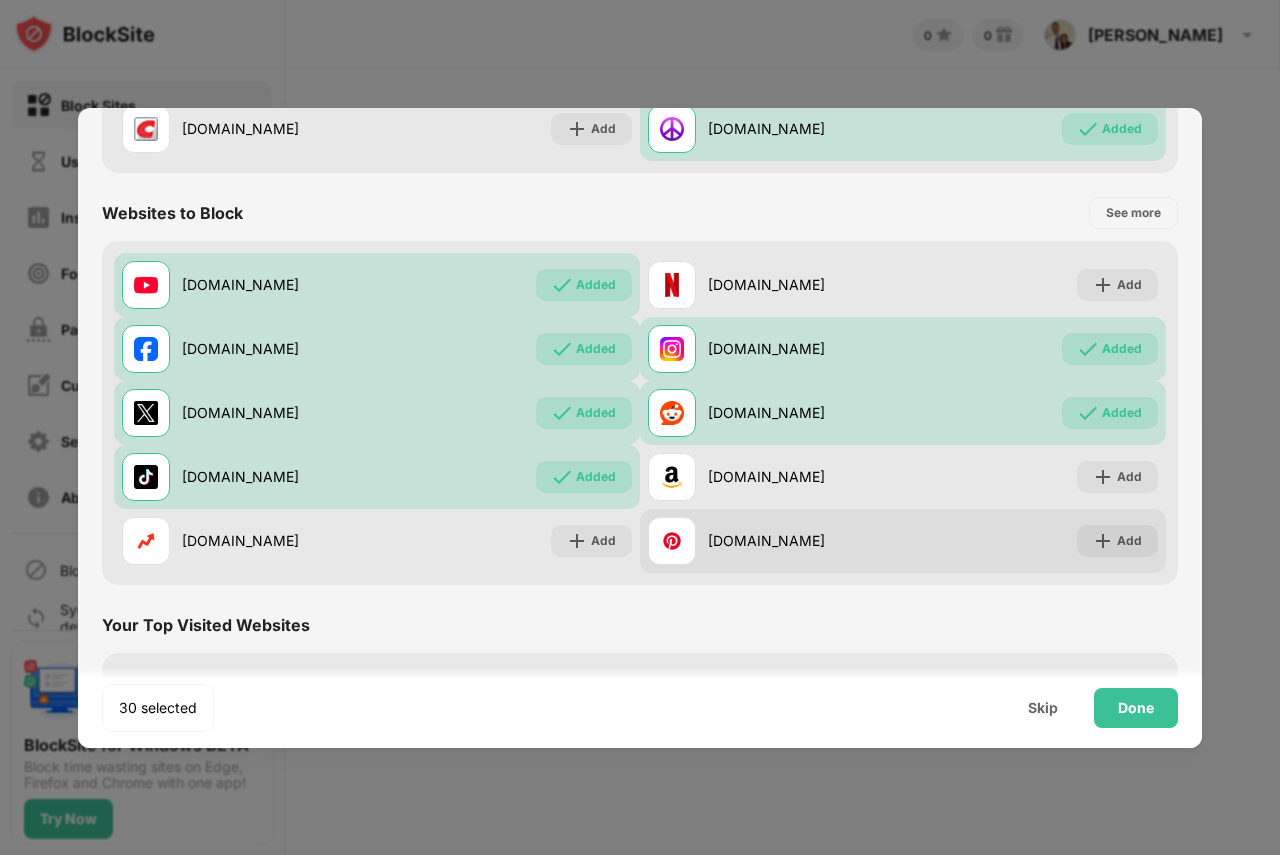scroll, scrollTop: 2900, scrollLeft: 0, axis: vertical 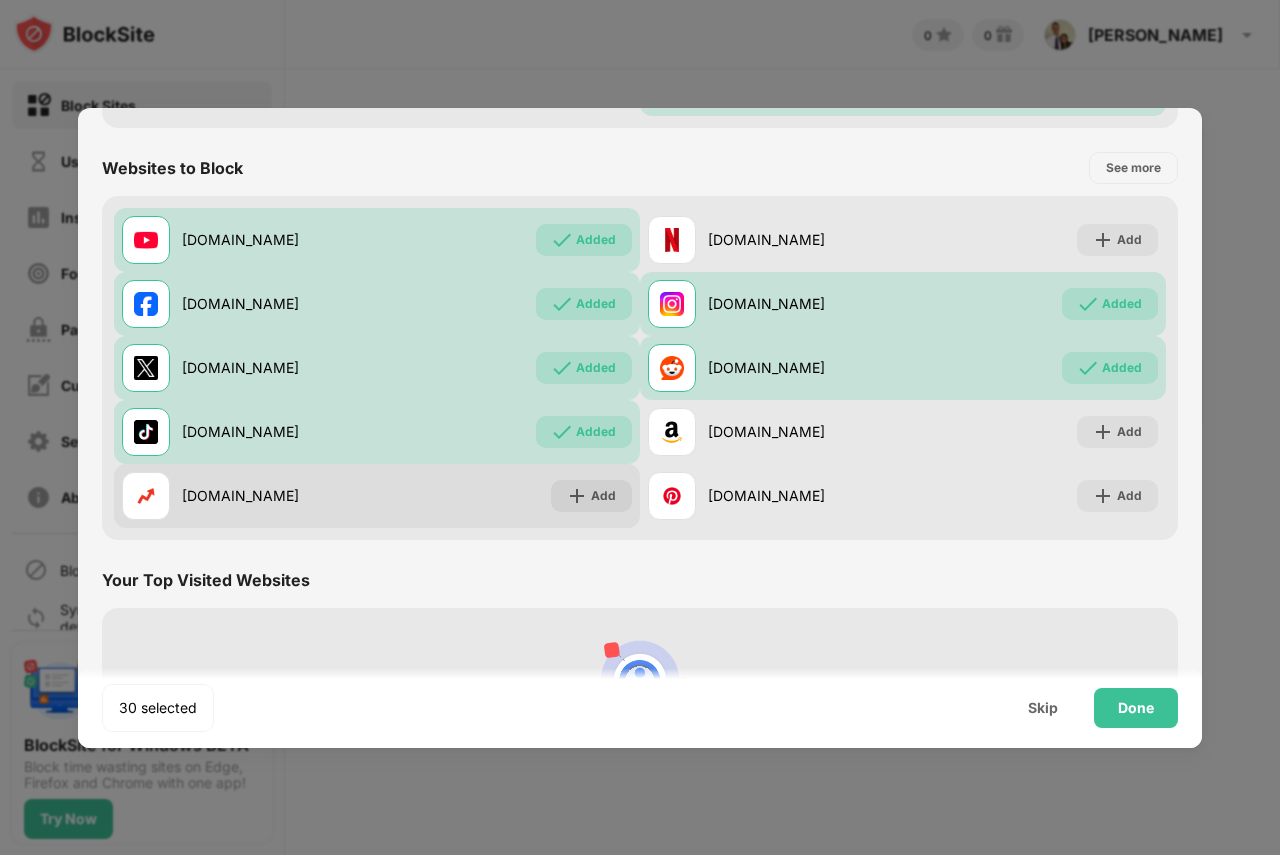click on "buzzfeed.com Add" at bounding box center (377, 496) 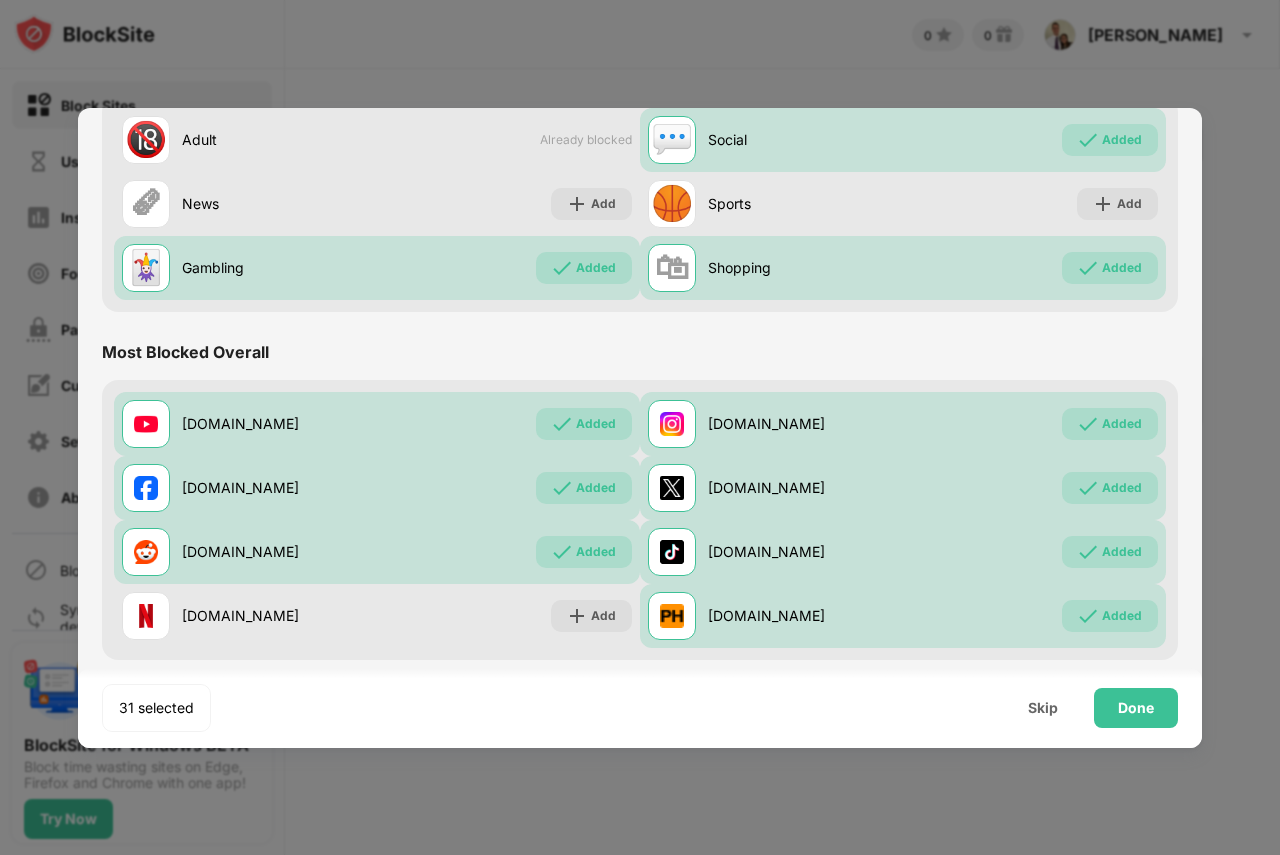 scroll, scrollTop: 0, scrollLeft: 0, axis: both 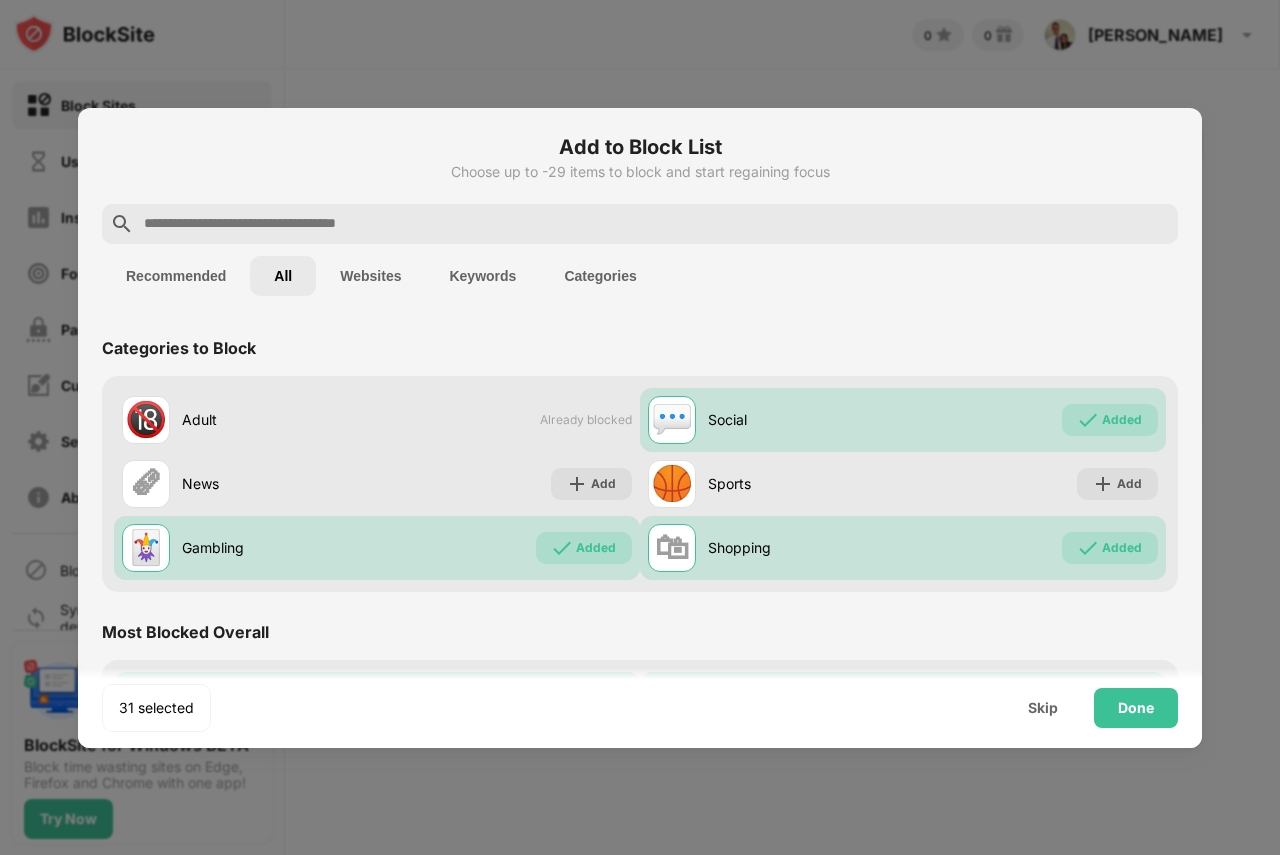 click on "Websites" at bounding box center [370, 276] 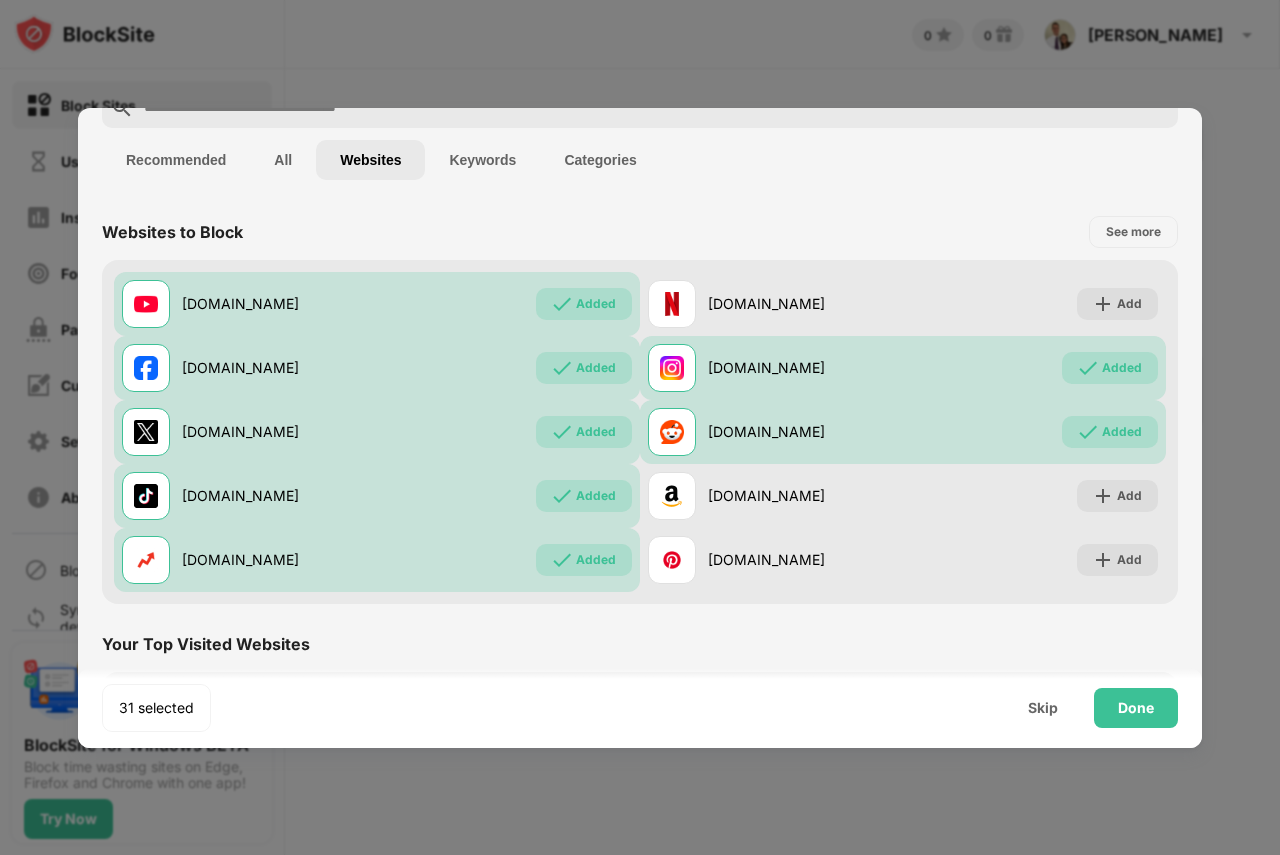 scroll, scrollTop: 388, scrollLeft: 0, axis: vertical 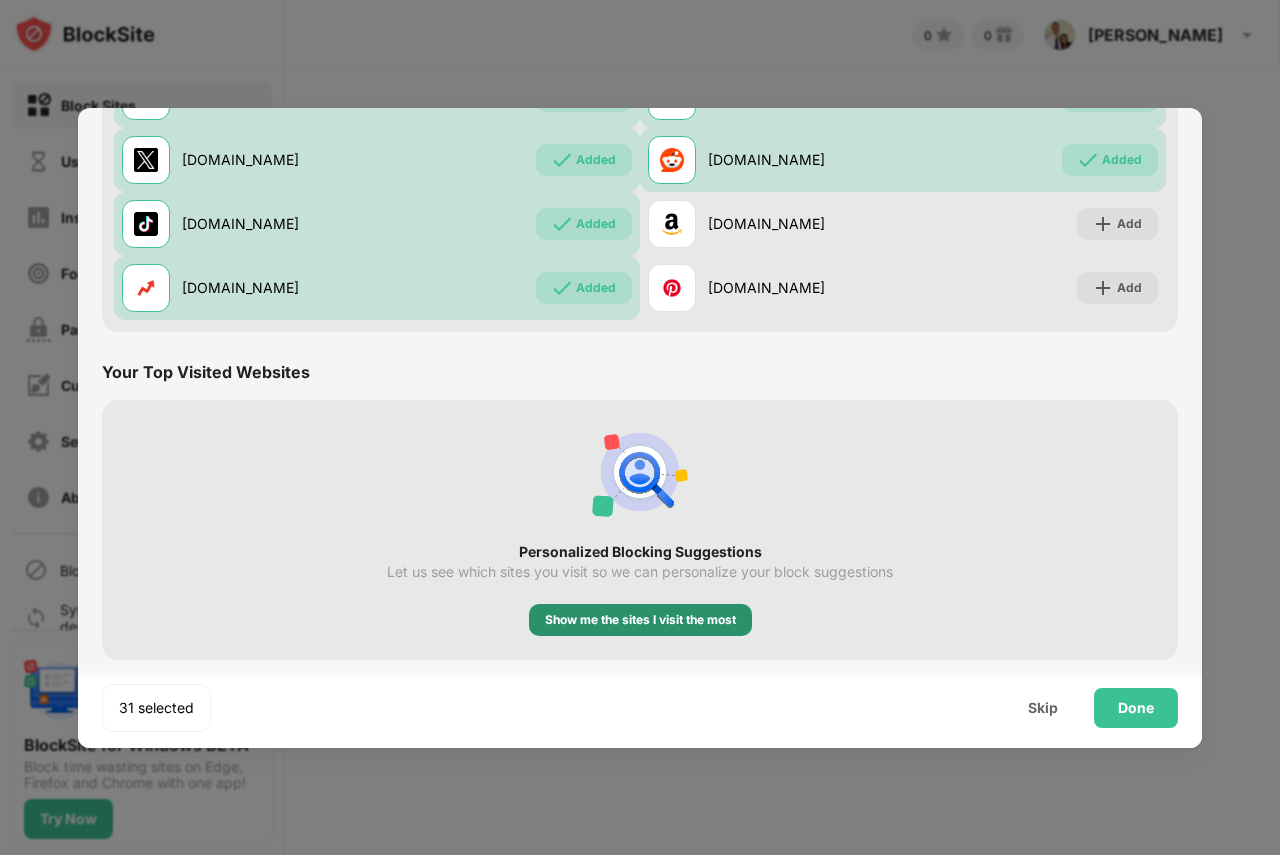 click on "Show me the sites I visit the most" at bounding box center (640, 620) 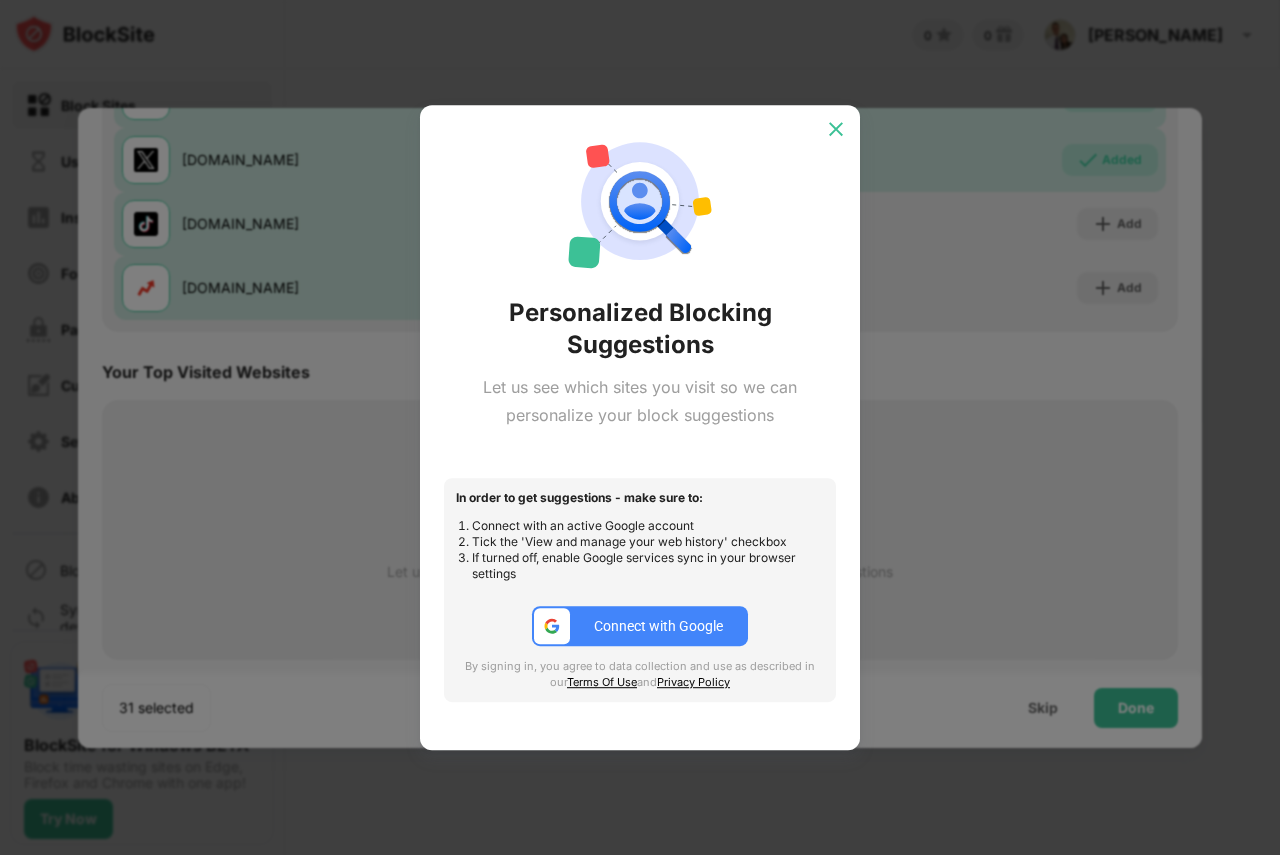 click at bounding box center (836, 129) 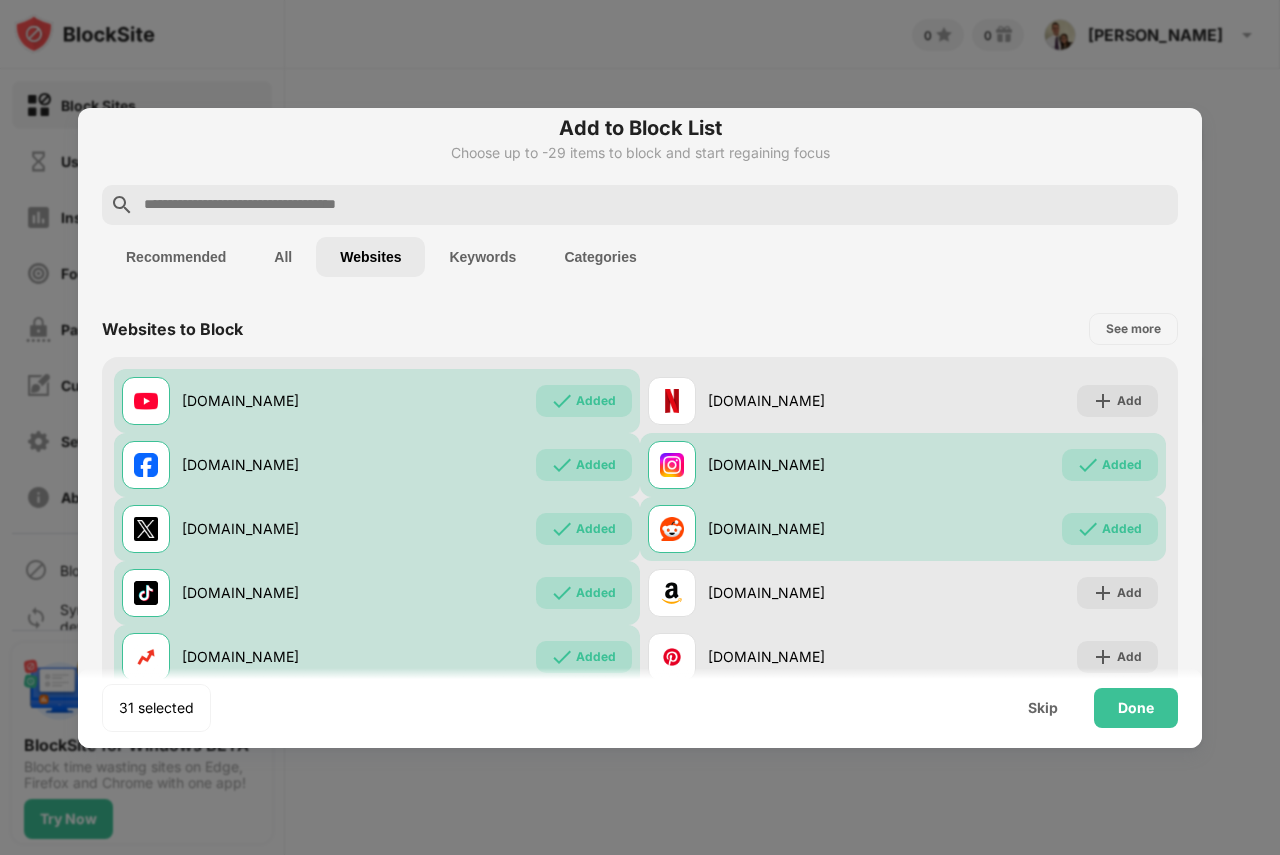 scroll, scrollTop: 0, scrollLeft: 0, axis: both 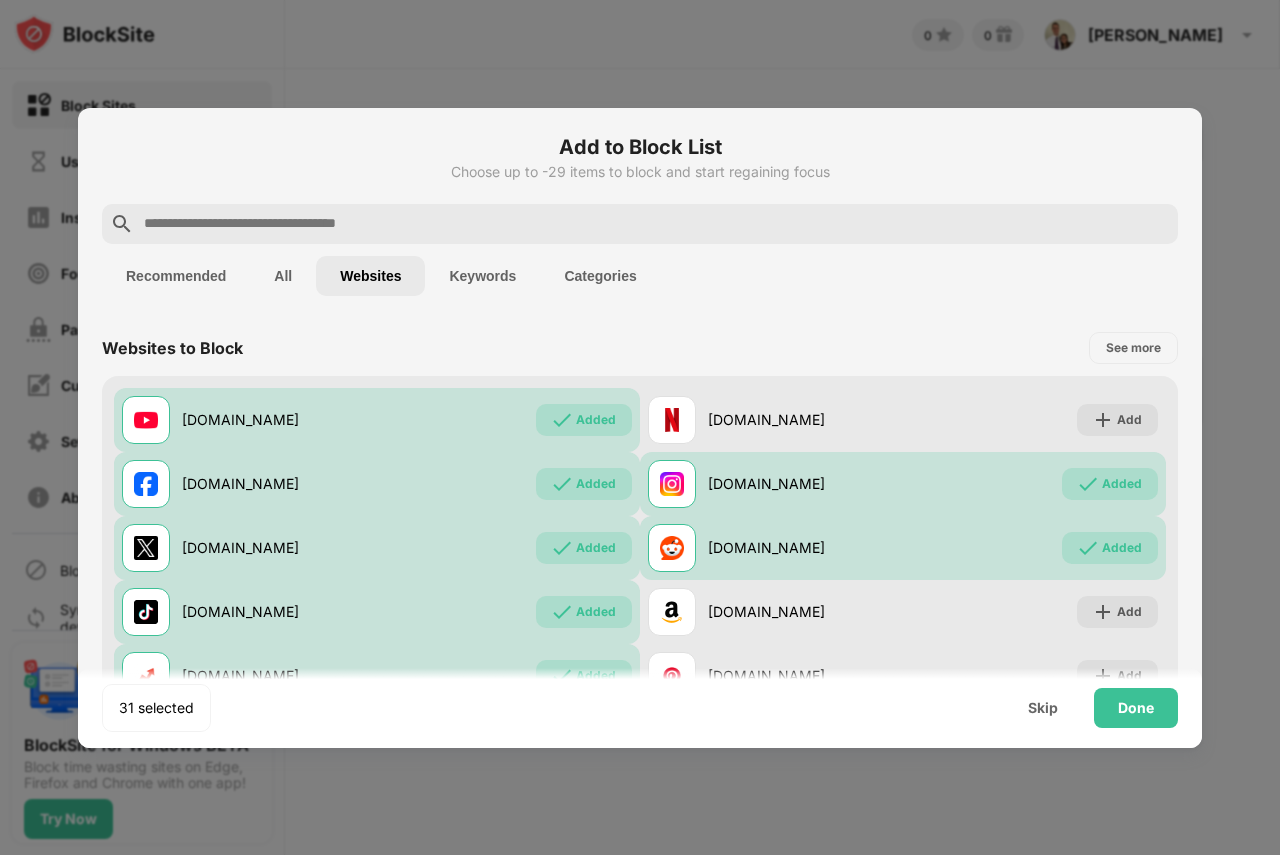 click on "Keywords" at bounding box center [482, 276] 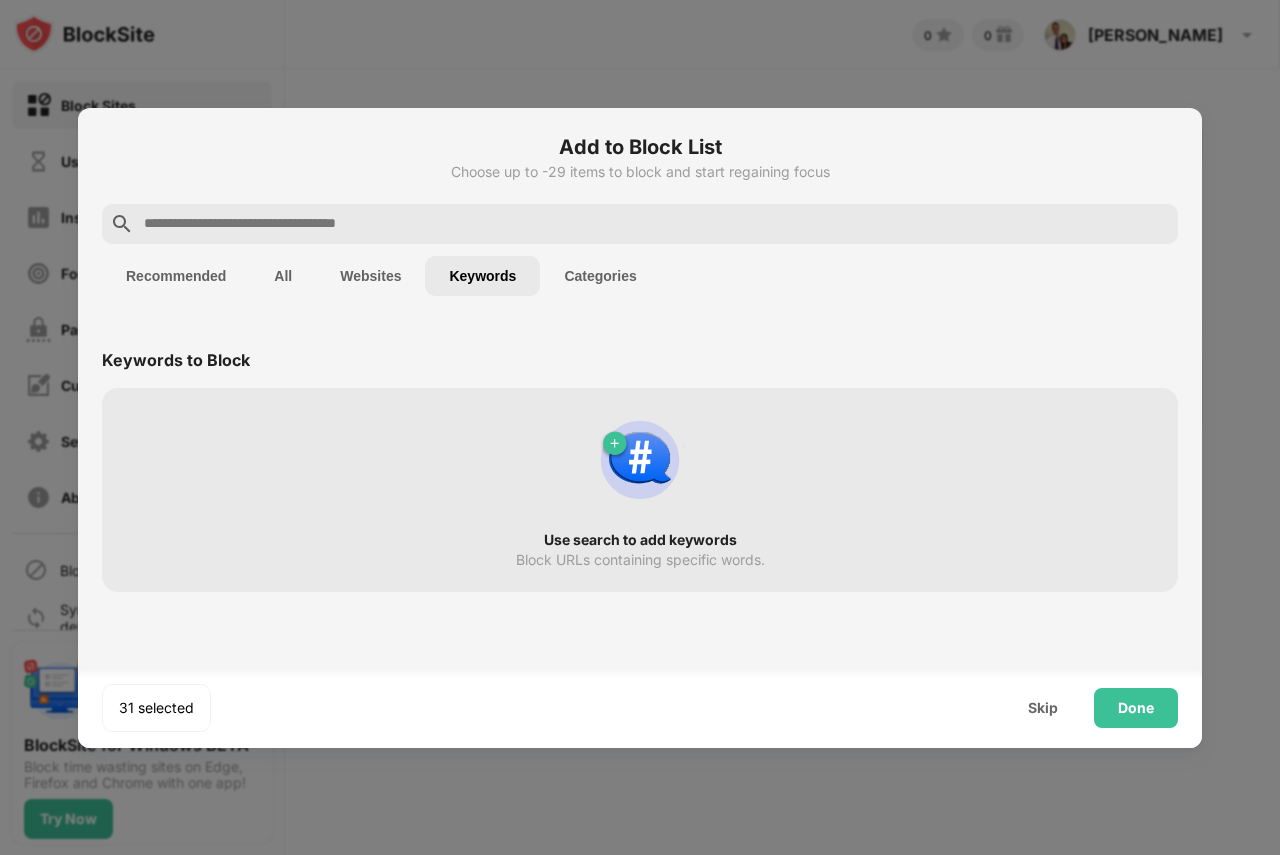 click on "Categories" at bounding box center [600, 276] 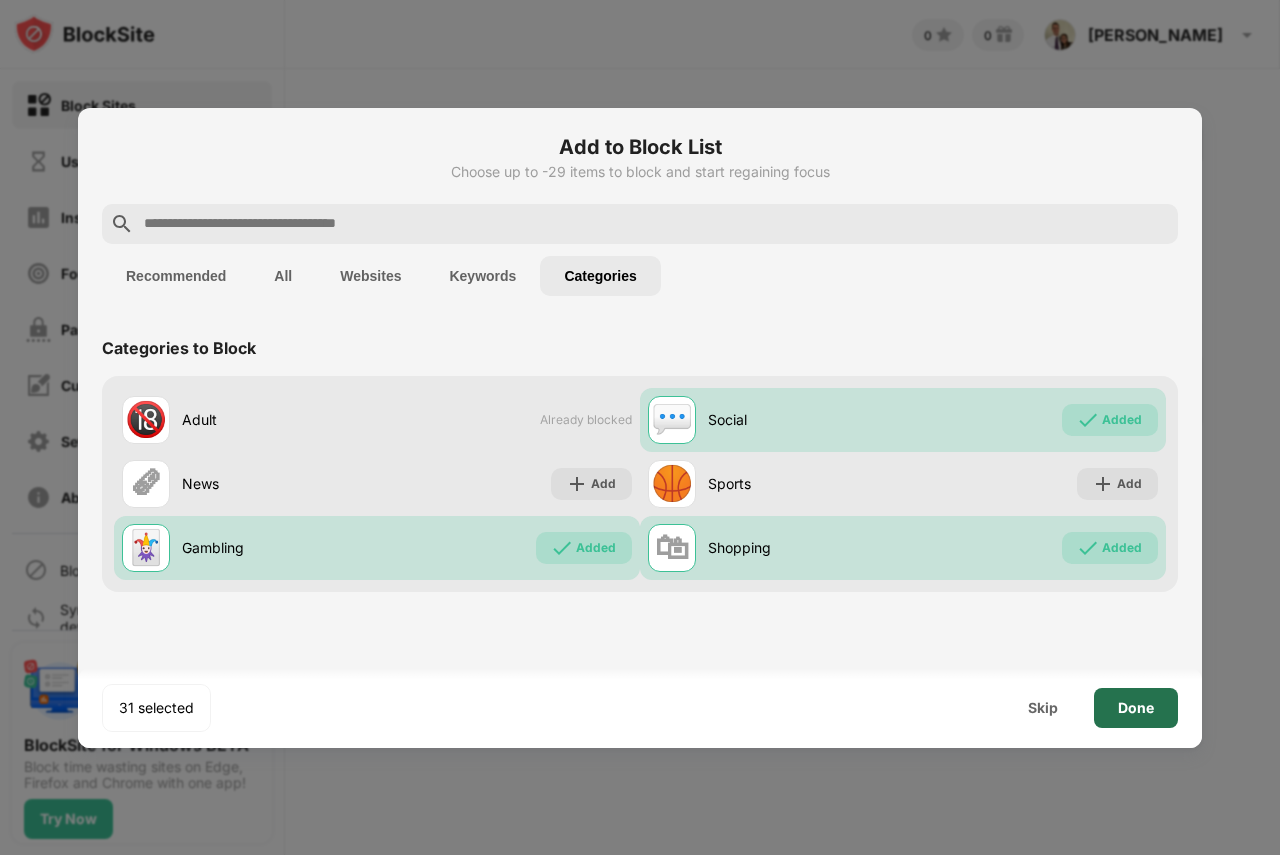click on "Done" at bounding box center (1136, 708) 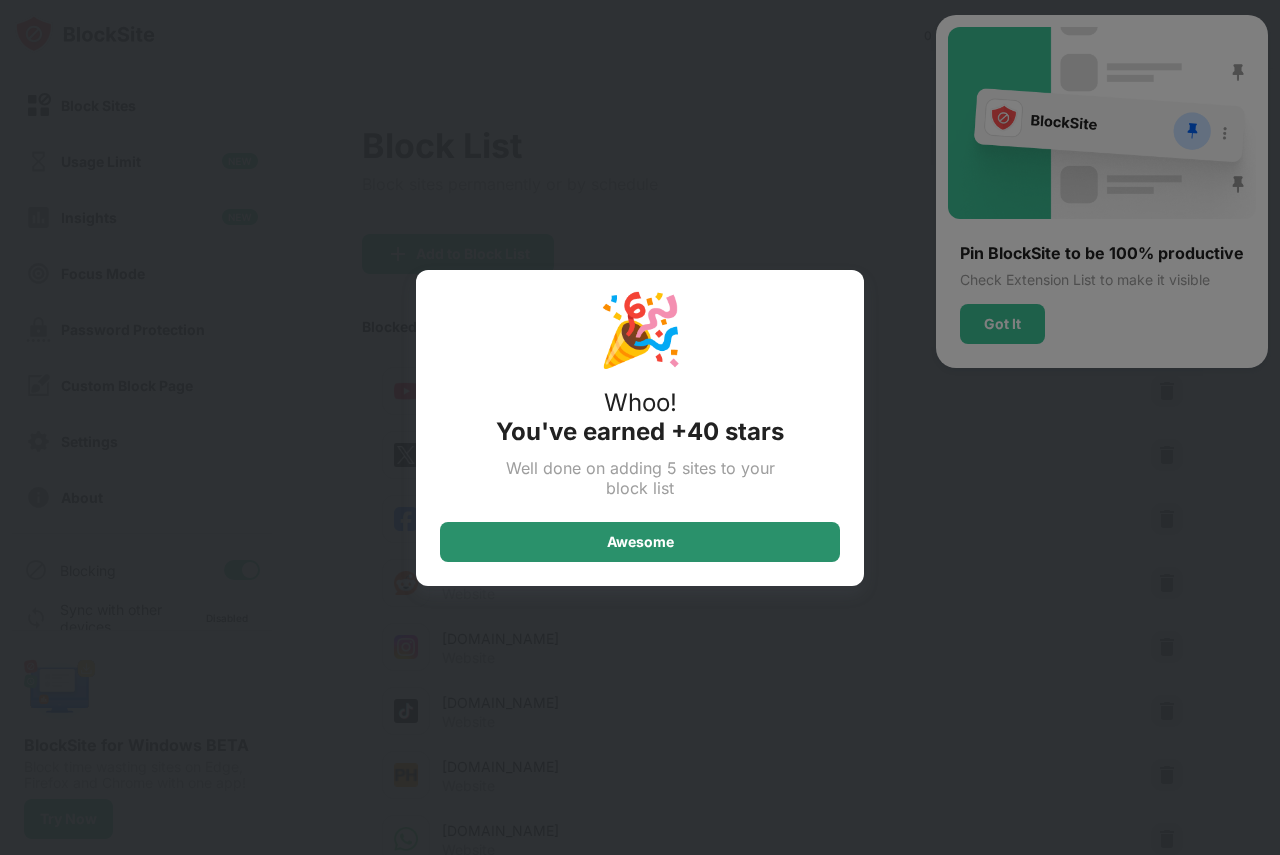 click on "Awesome" at bounding box center [640, 542] 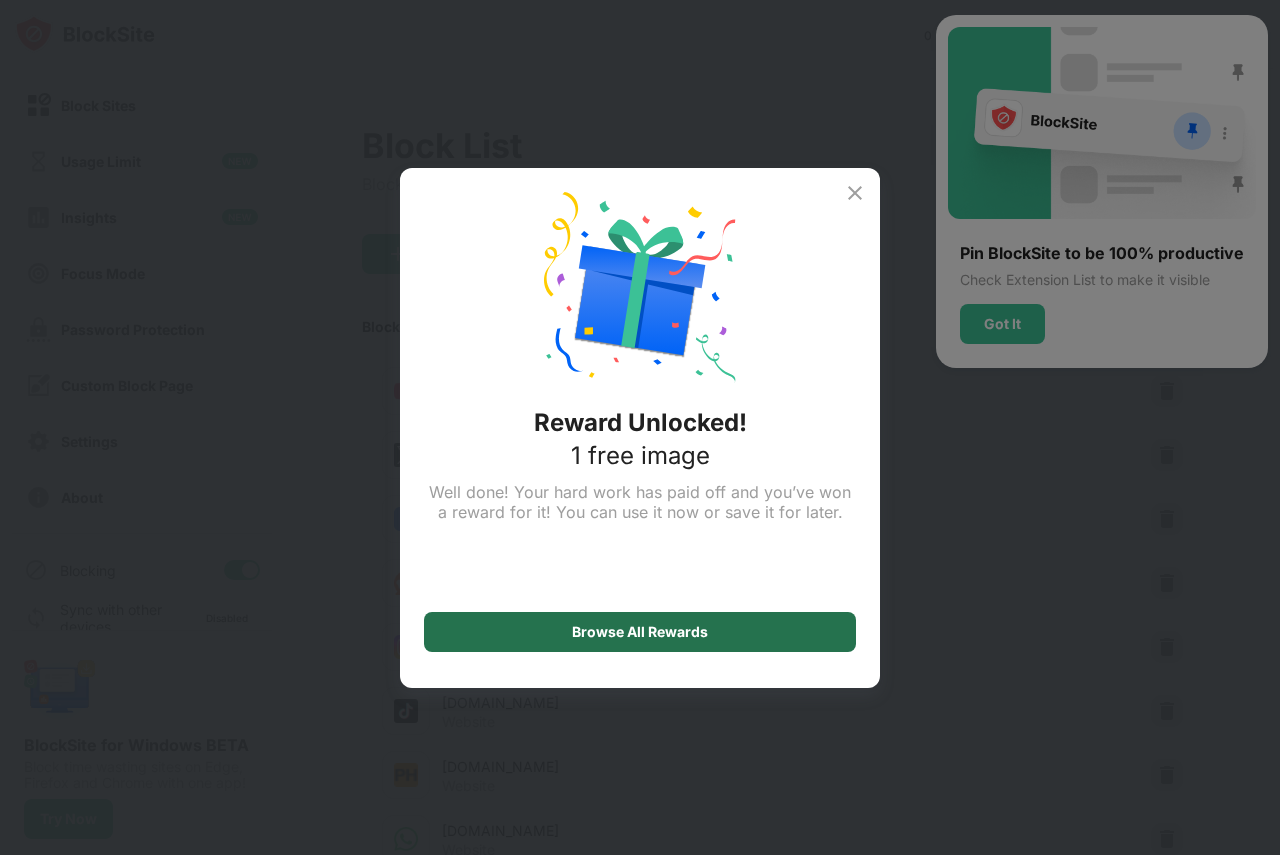 click on "Browse All Rewards" at bounding box center (640, 632) 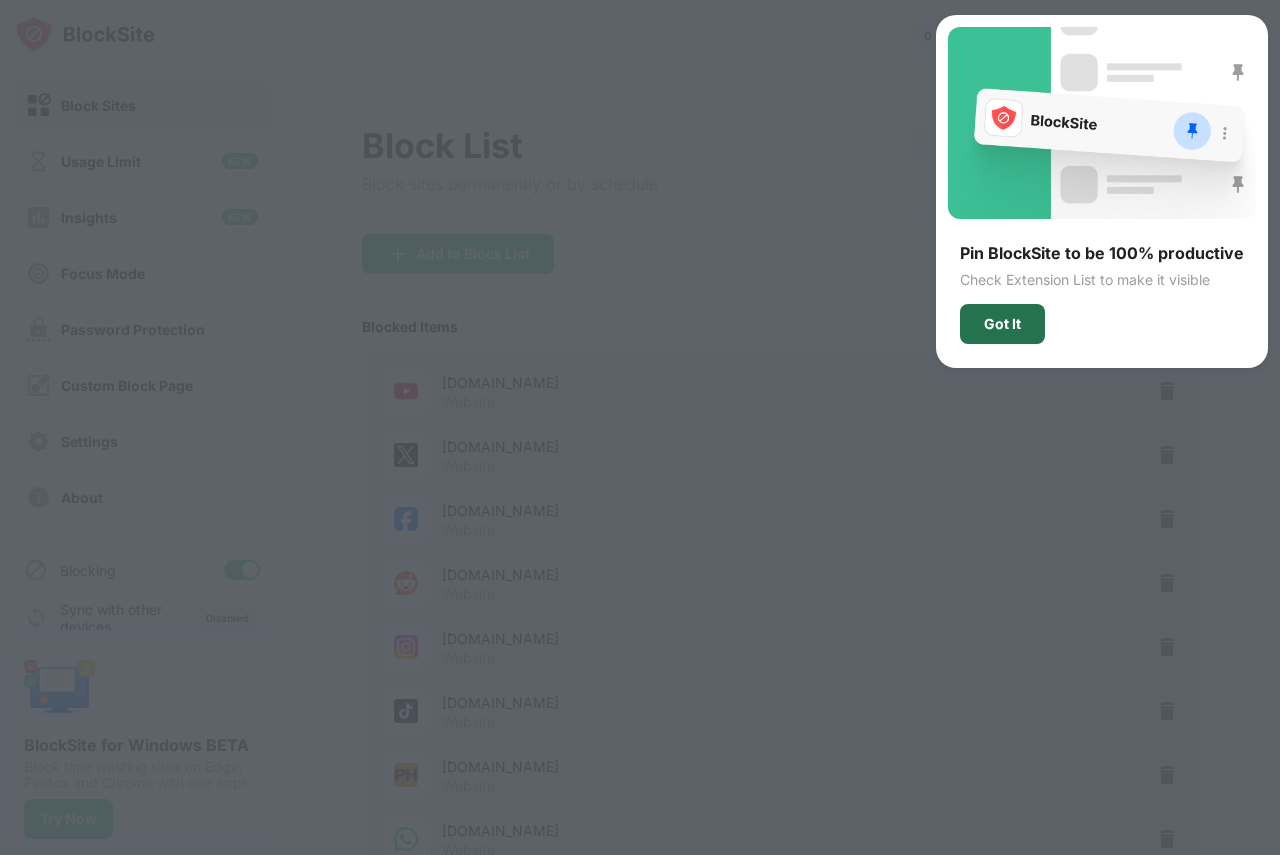click on "Got It" at bounding box center (1002, 324) 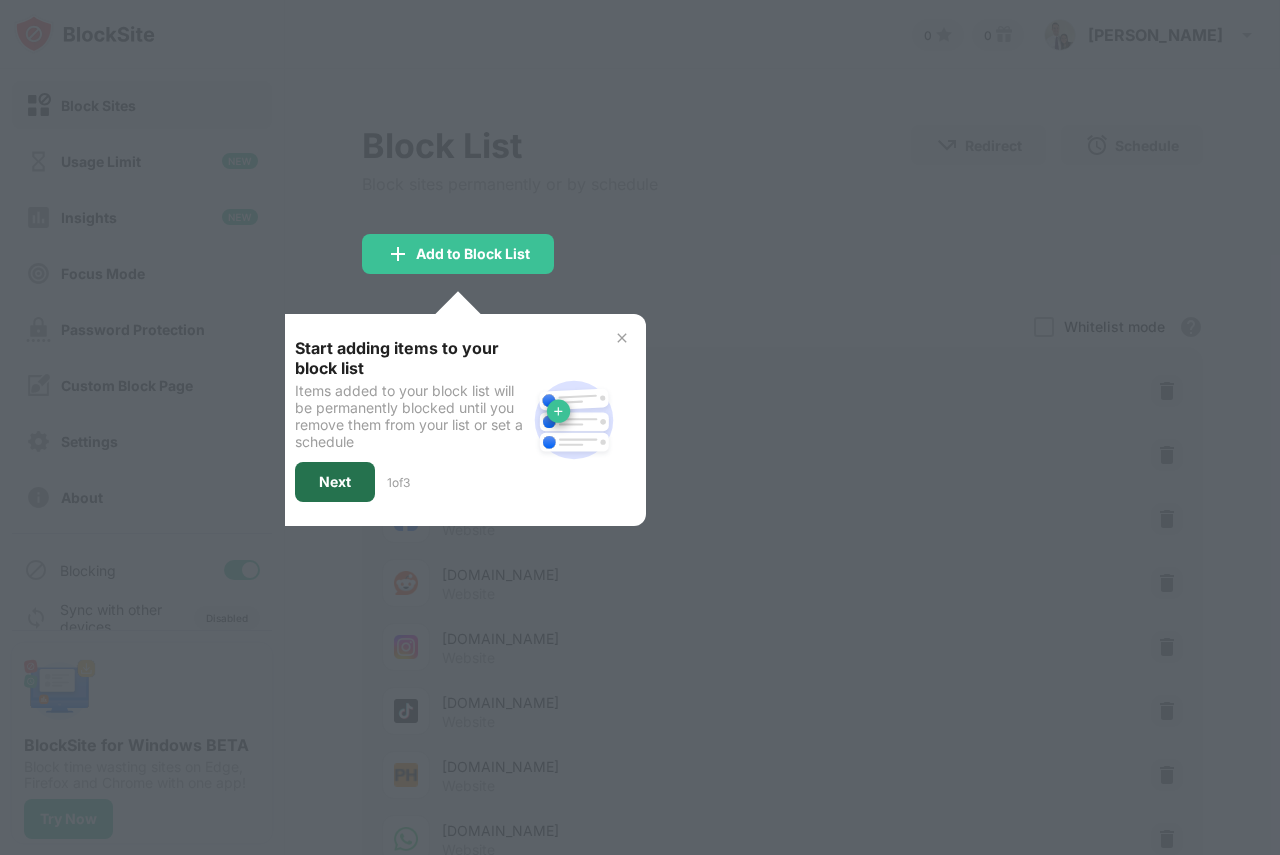 click on "Next" at bounding box center (335, 482) 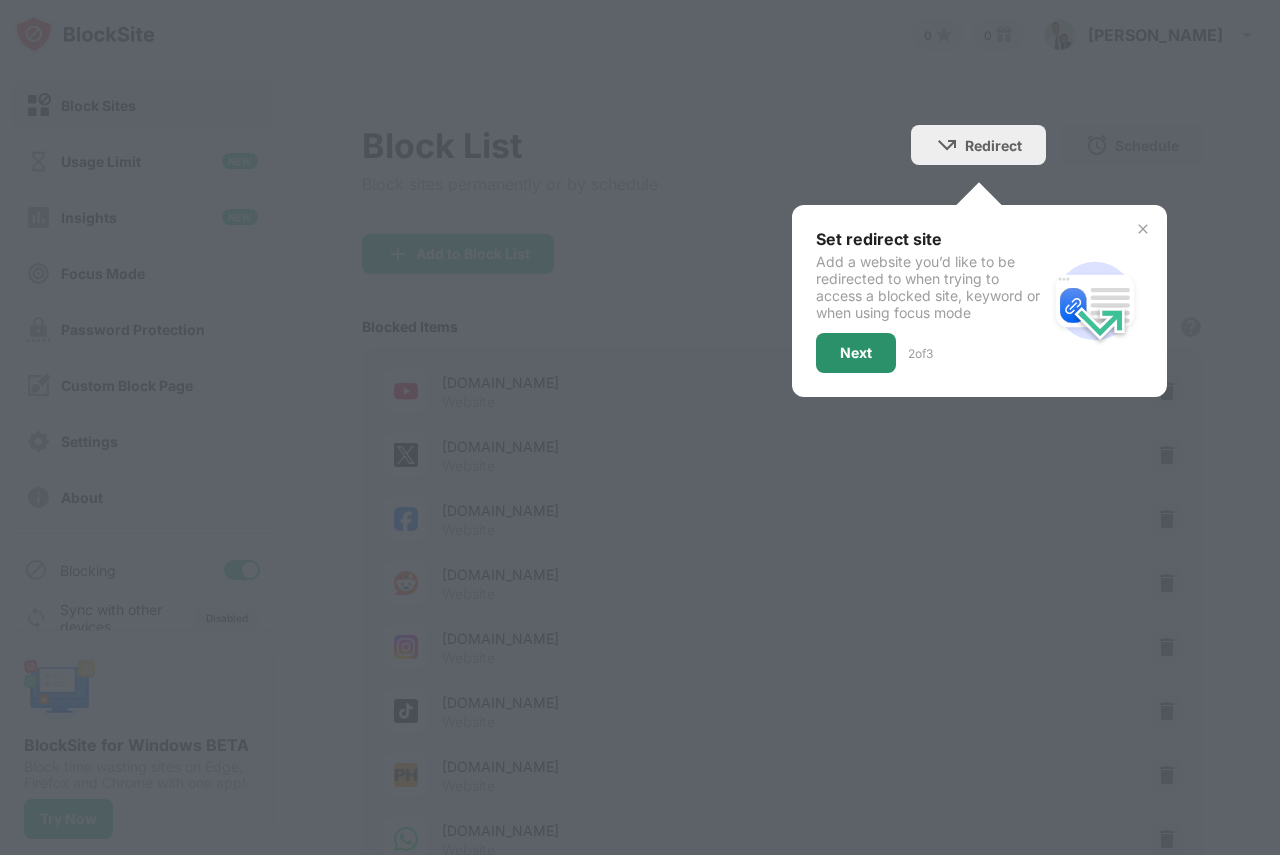 click on "Next" at bounding box center [856, 353] 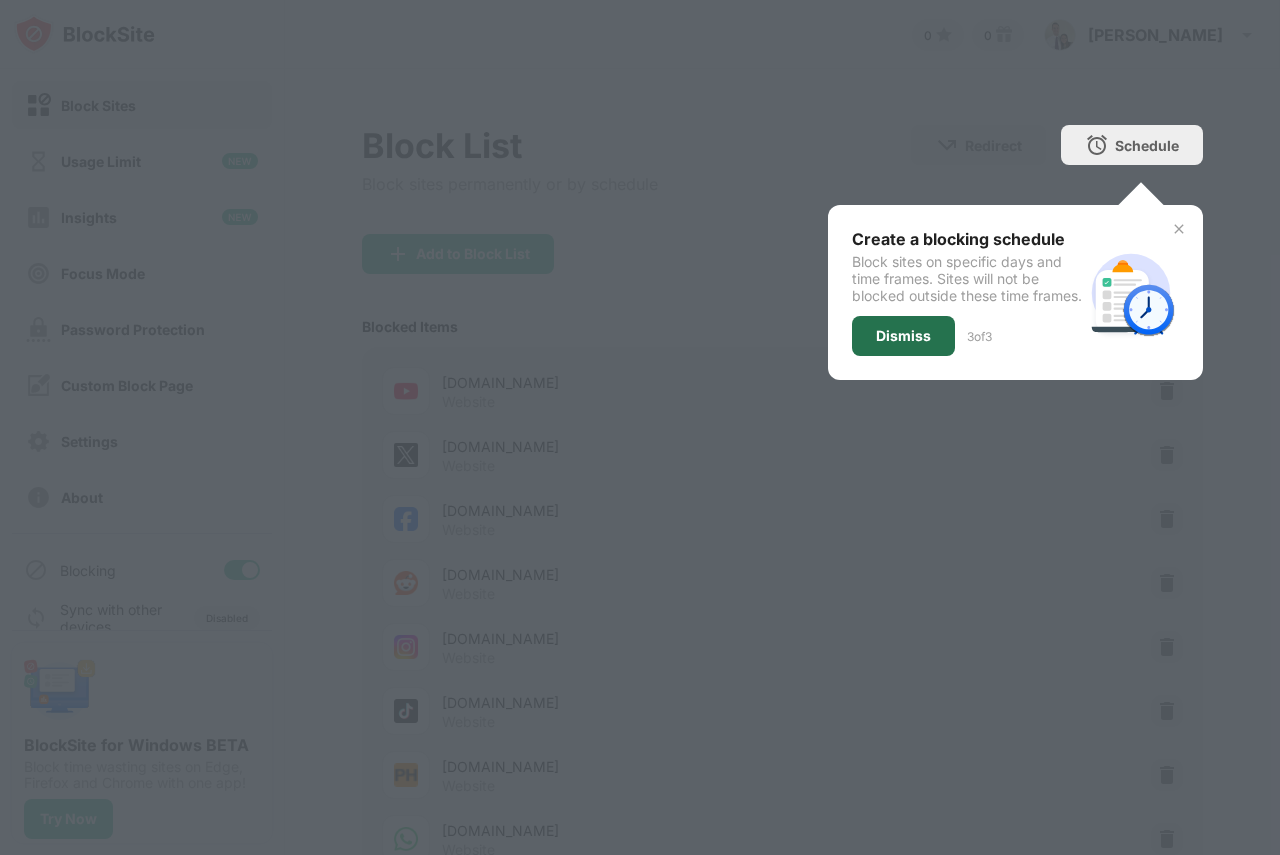 click on "Dismiss" at bounding box center (903, 336) 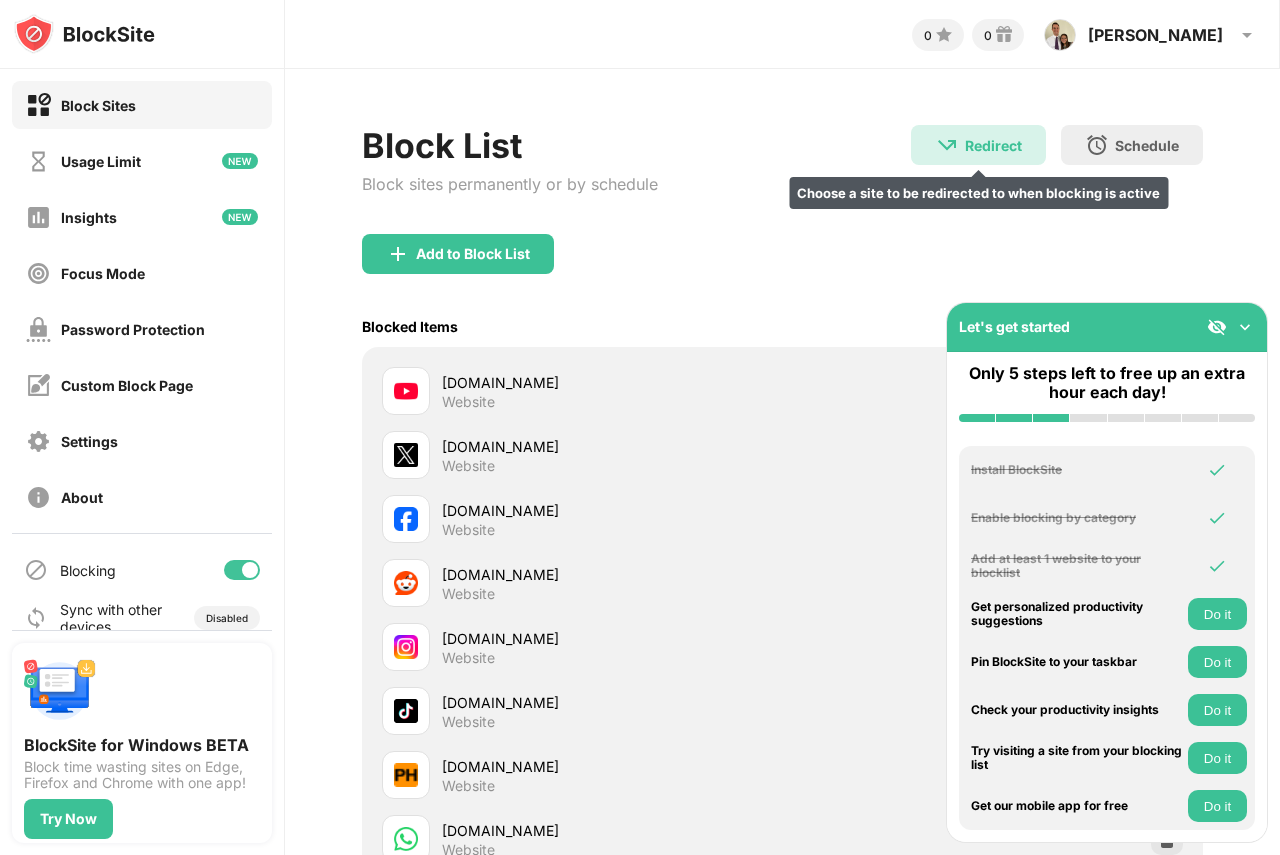 click on "Redirect" at bounding box center (993, 145) 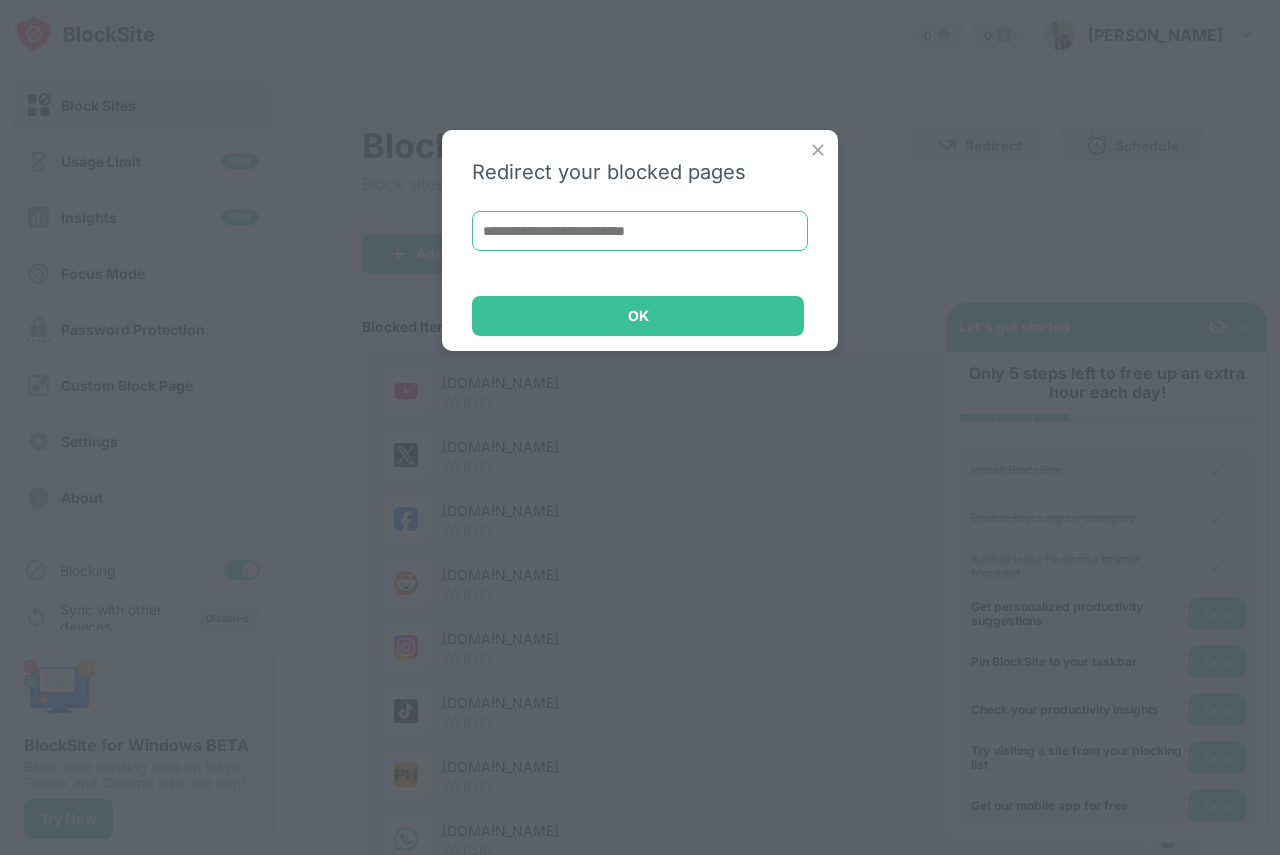 click at bounding box center [640, 231] 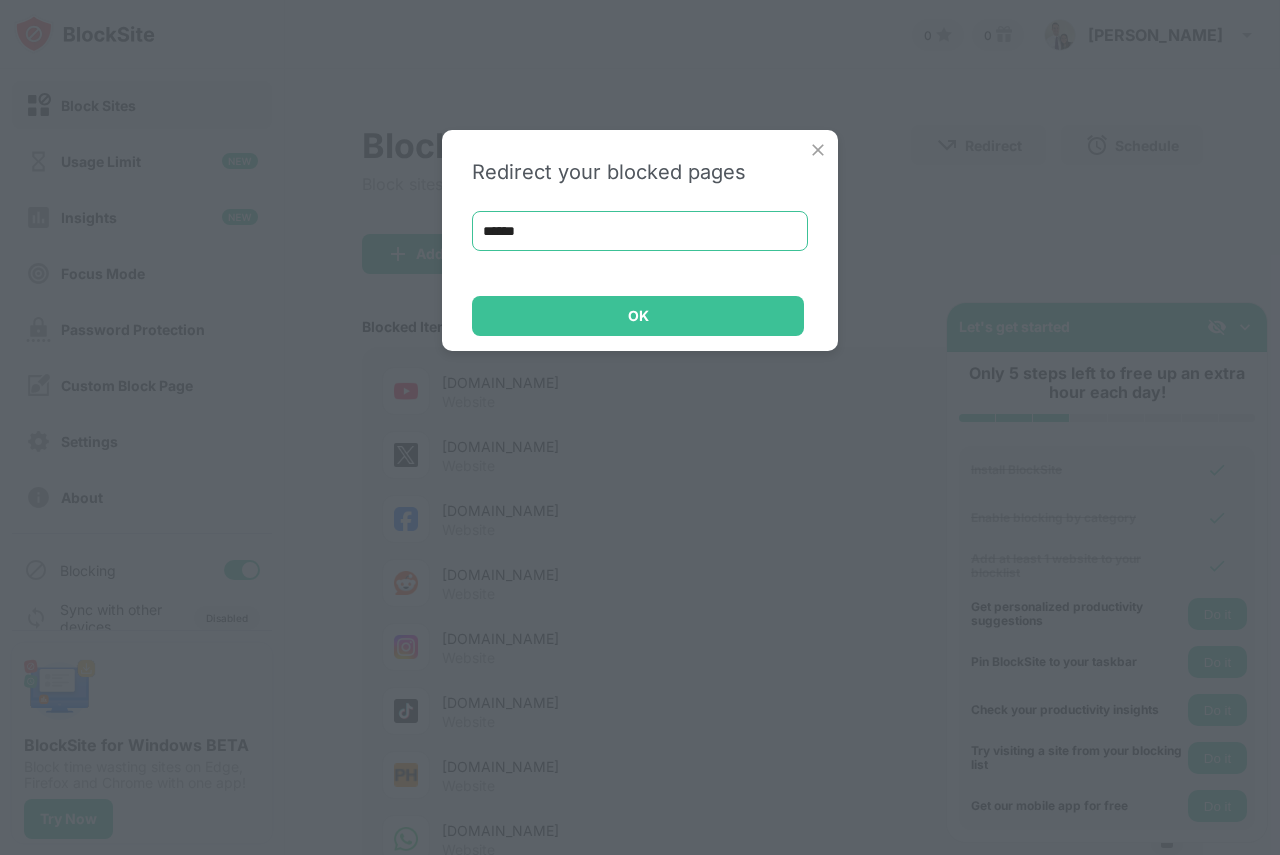 type on "*******" 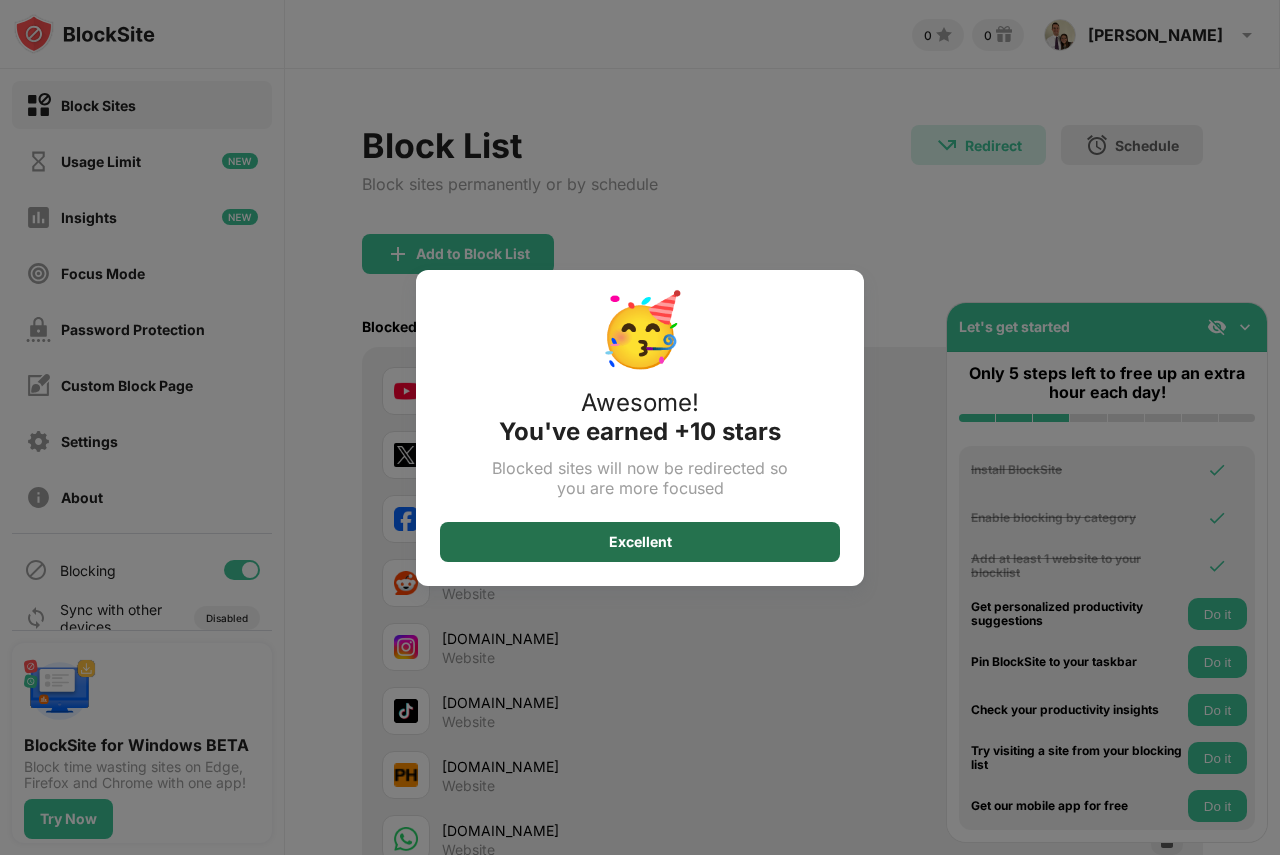click on "Excellent" at bounding box center [640, 542] 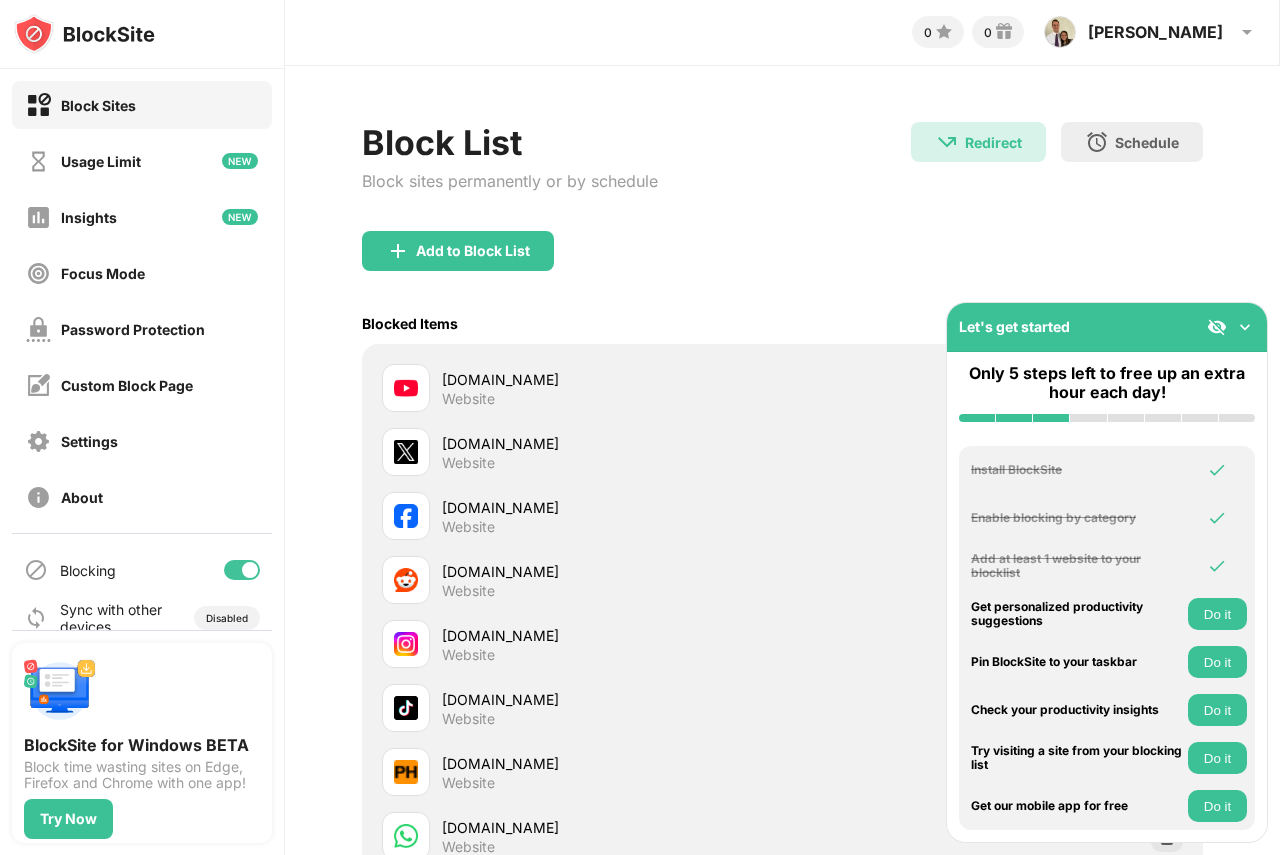 scroll, scrollTop: 0, scrollLeft: 0, axis: both 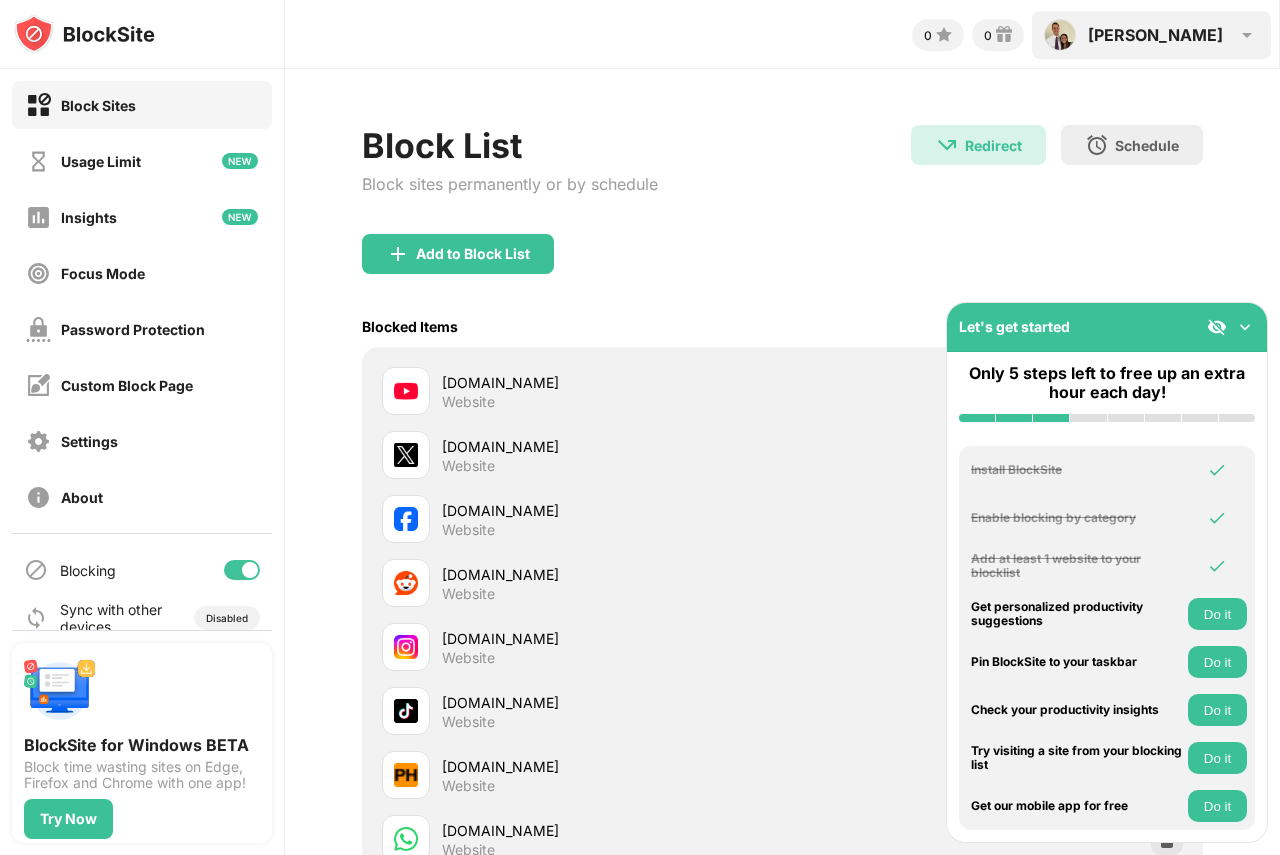 click on "Danielle" at bounding box center [1155, 35] 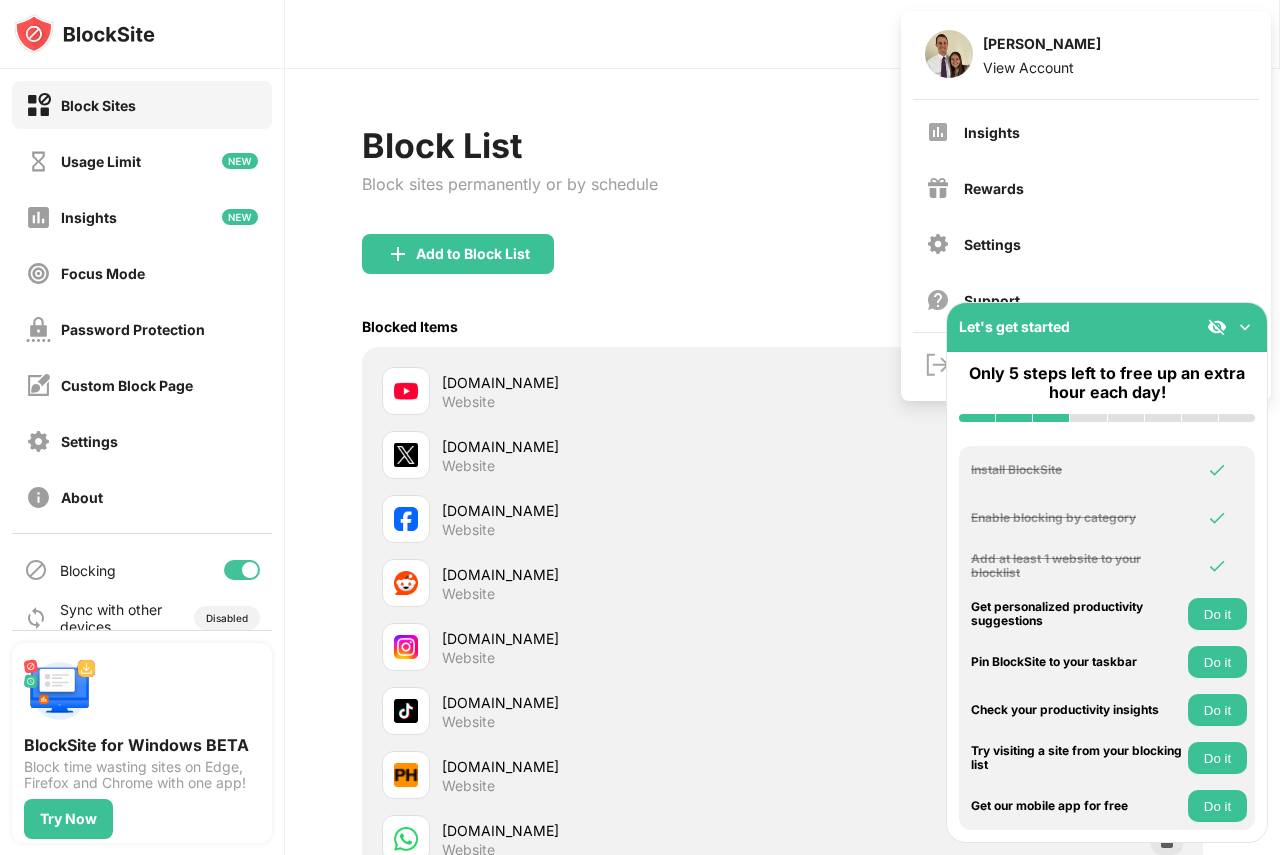 click on "Danielle Buehner View Account" at bounding box center (1086, 55) 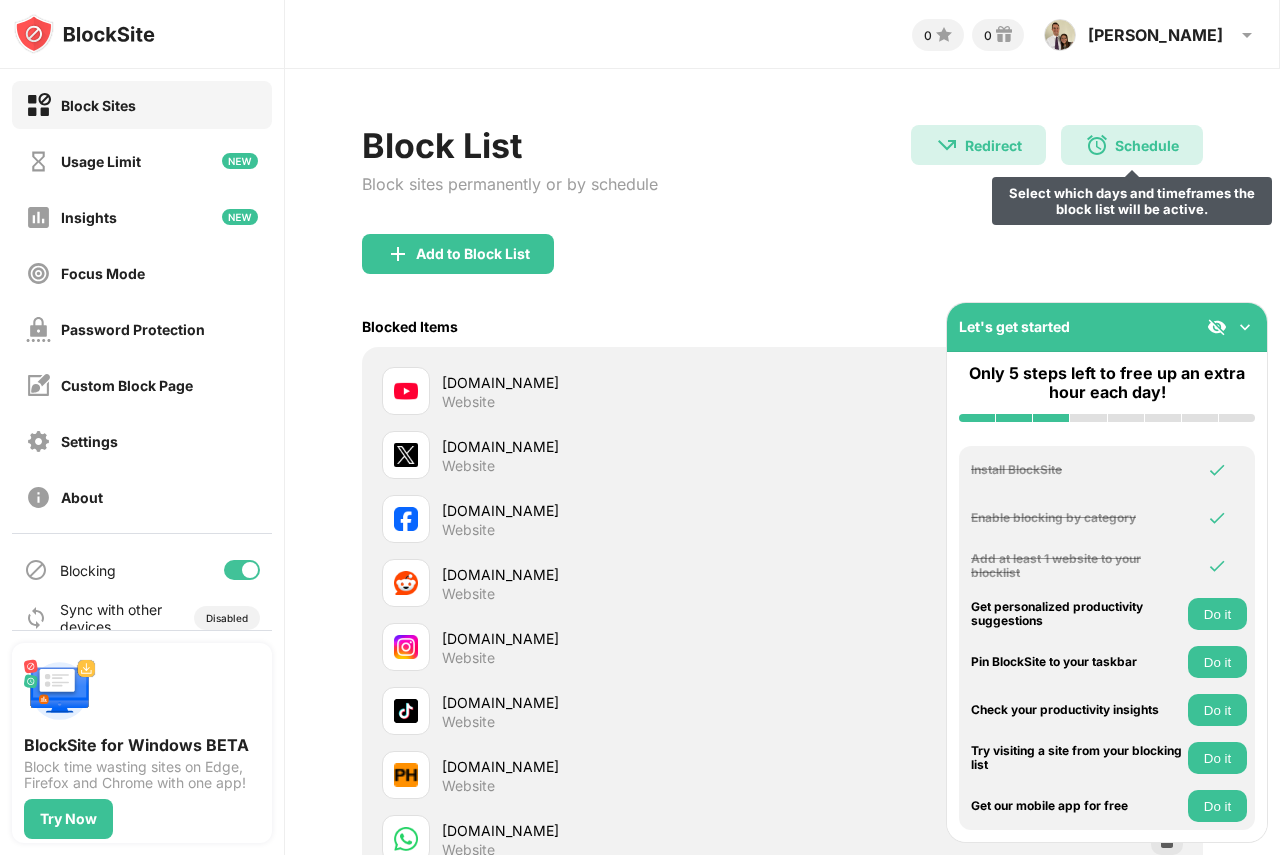 click on "Schedule" at bounding box center (1147, 145) 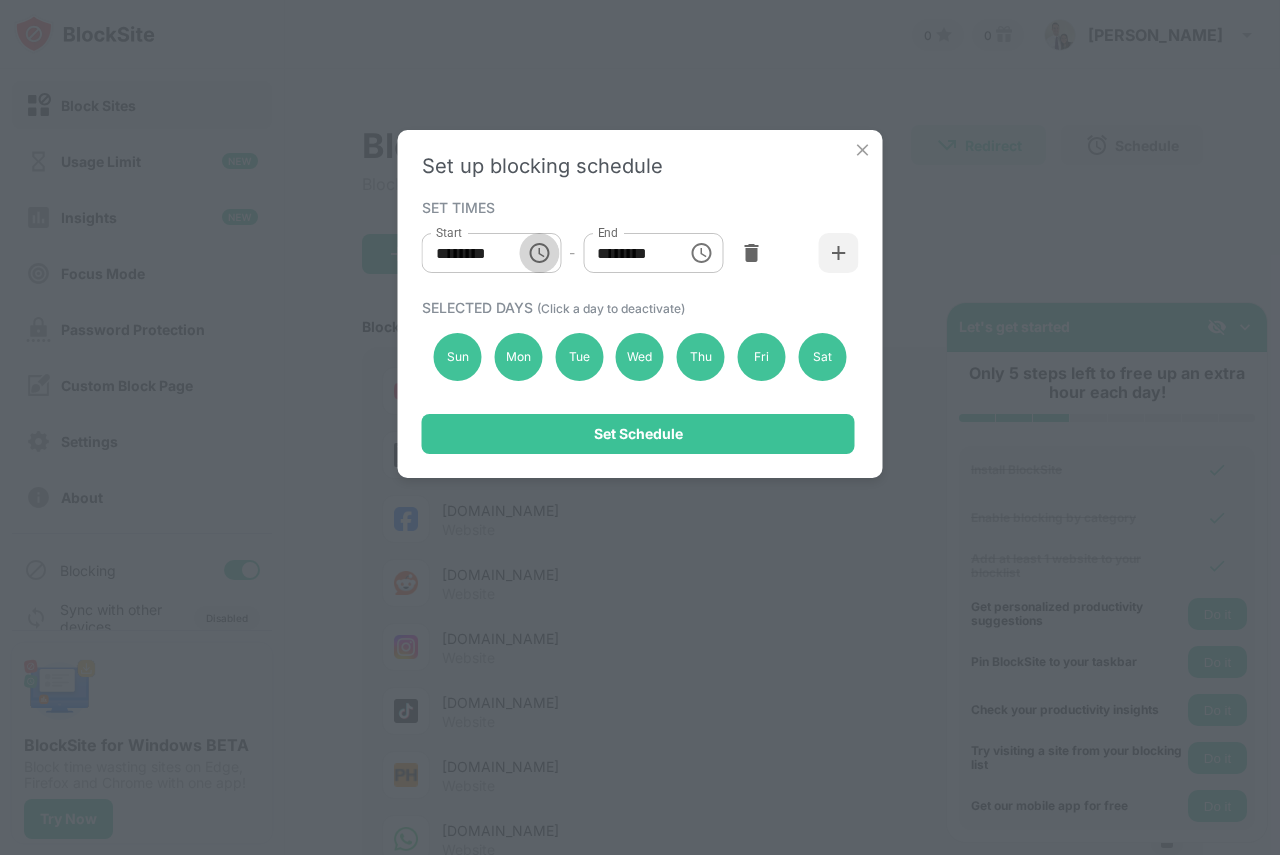click 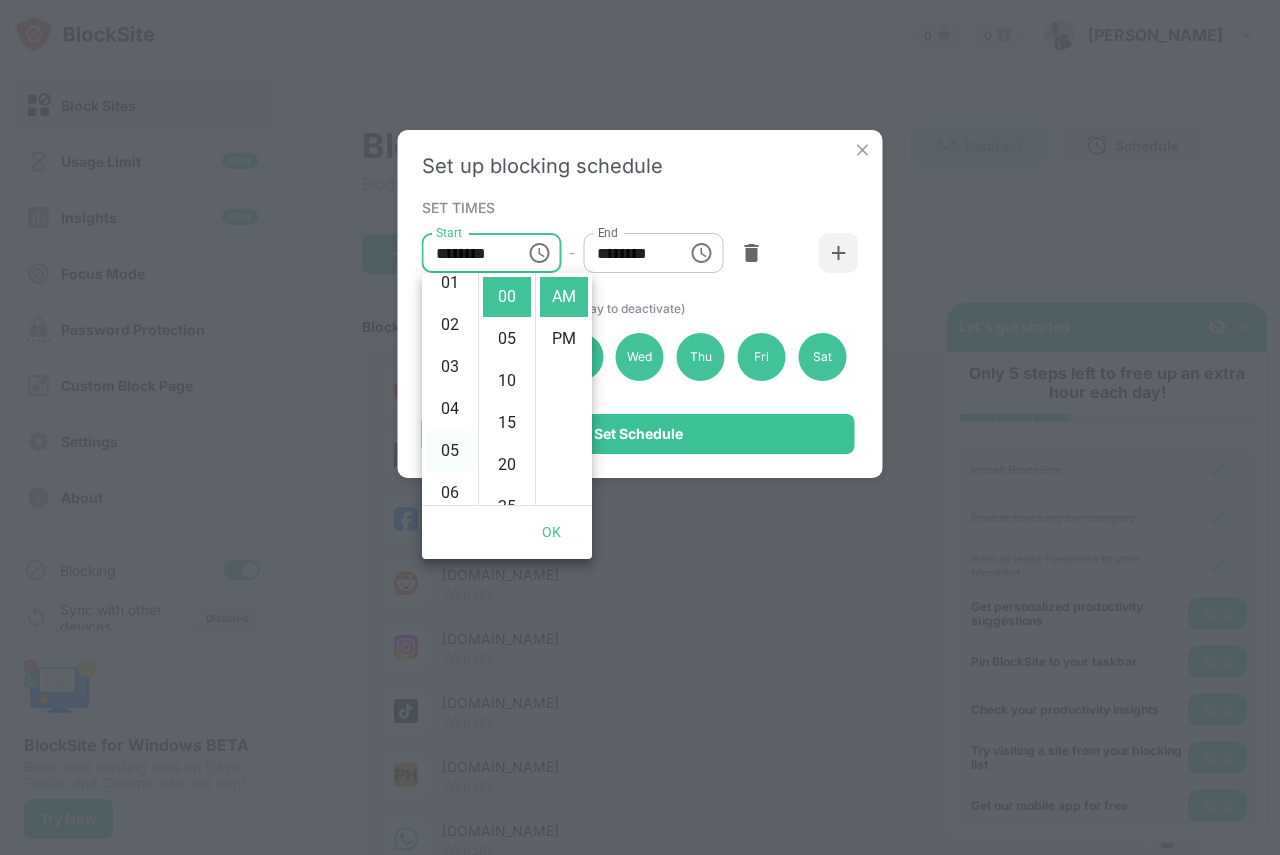 scroll, scrollTop: 20, scrollLeft: 0, axis: vertical 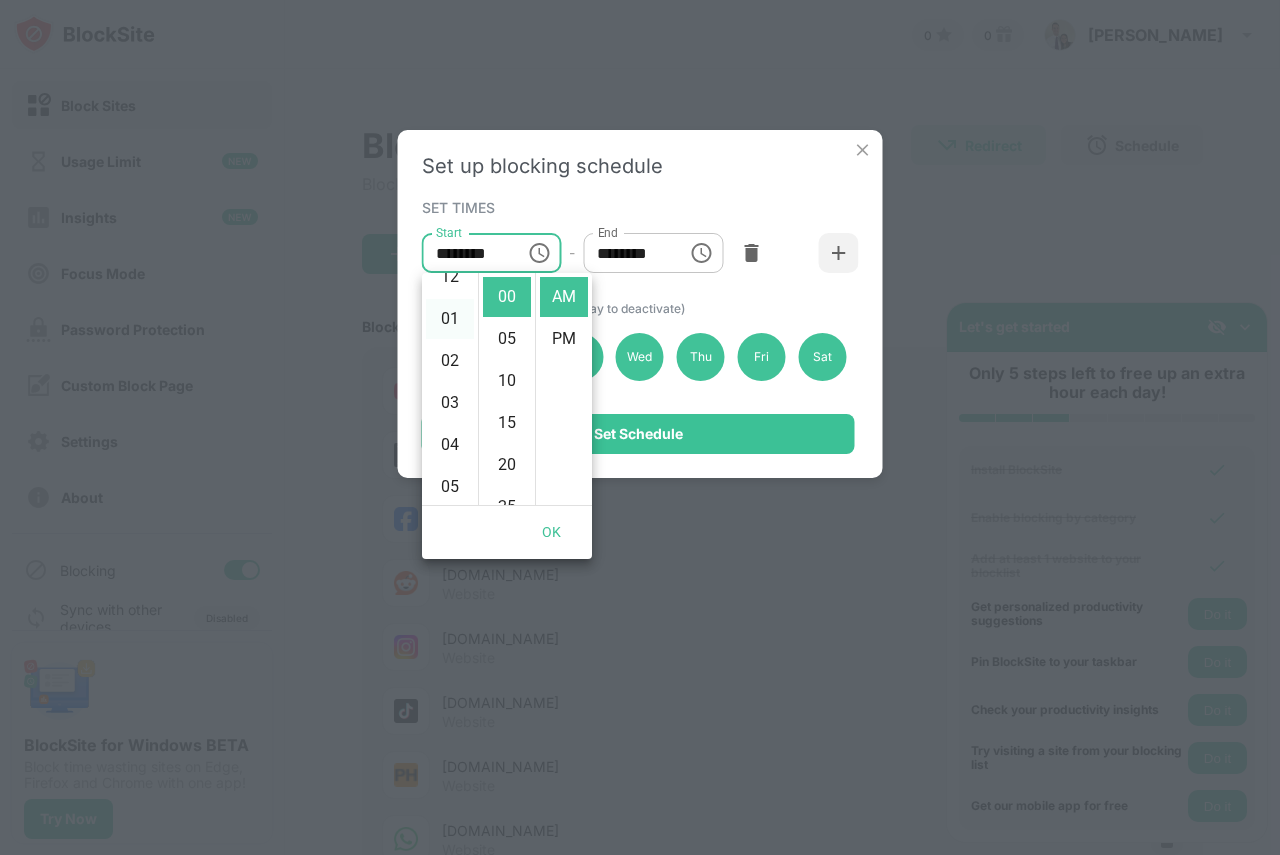 click on "01" at bounding box center [450, 319] 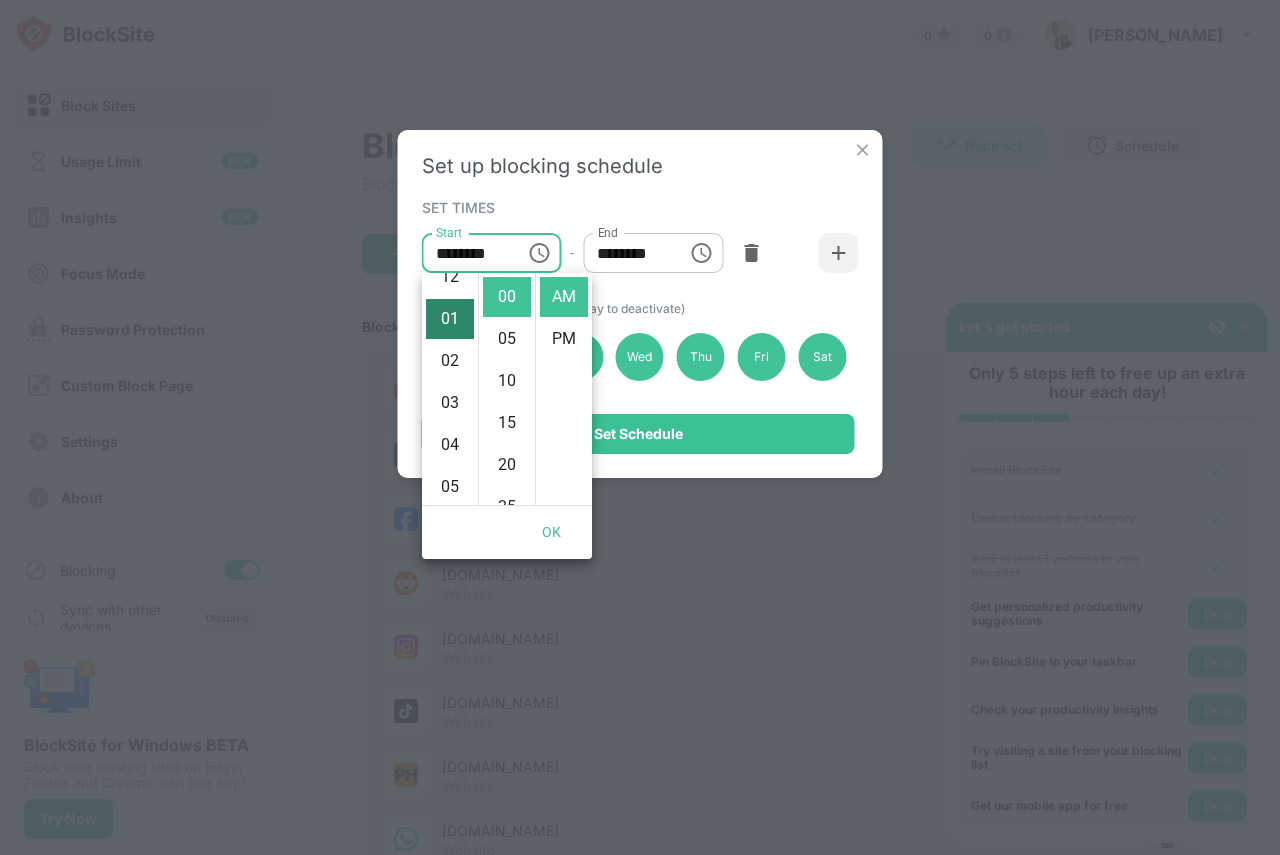 scroll, scrollTop: 42, scrollLeft: 0, axis: vertical 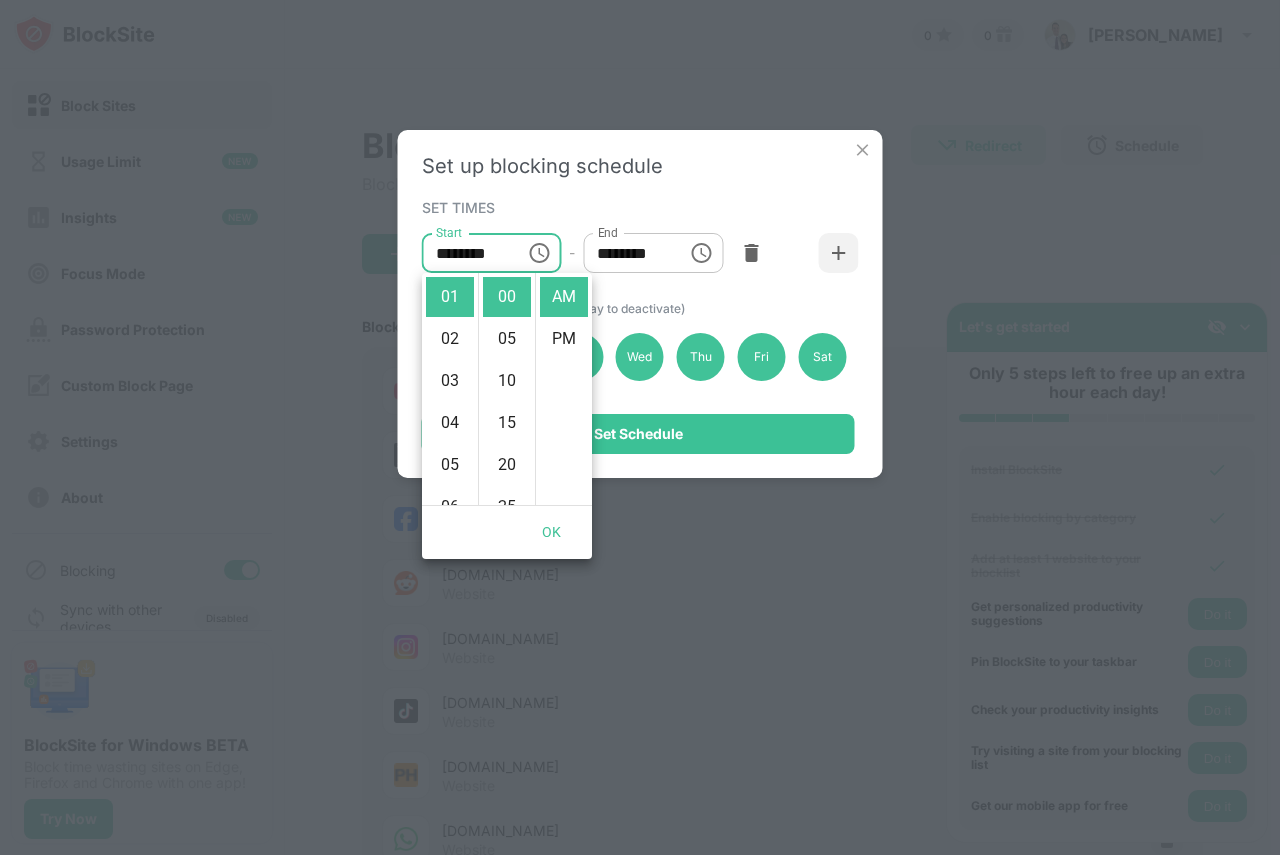 click 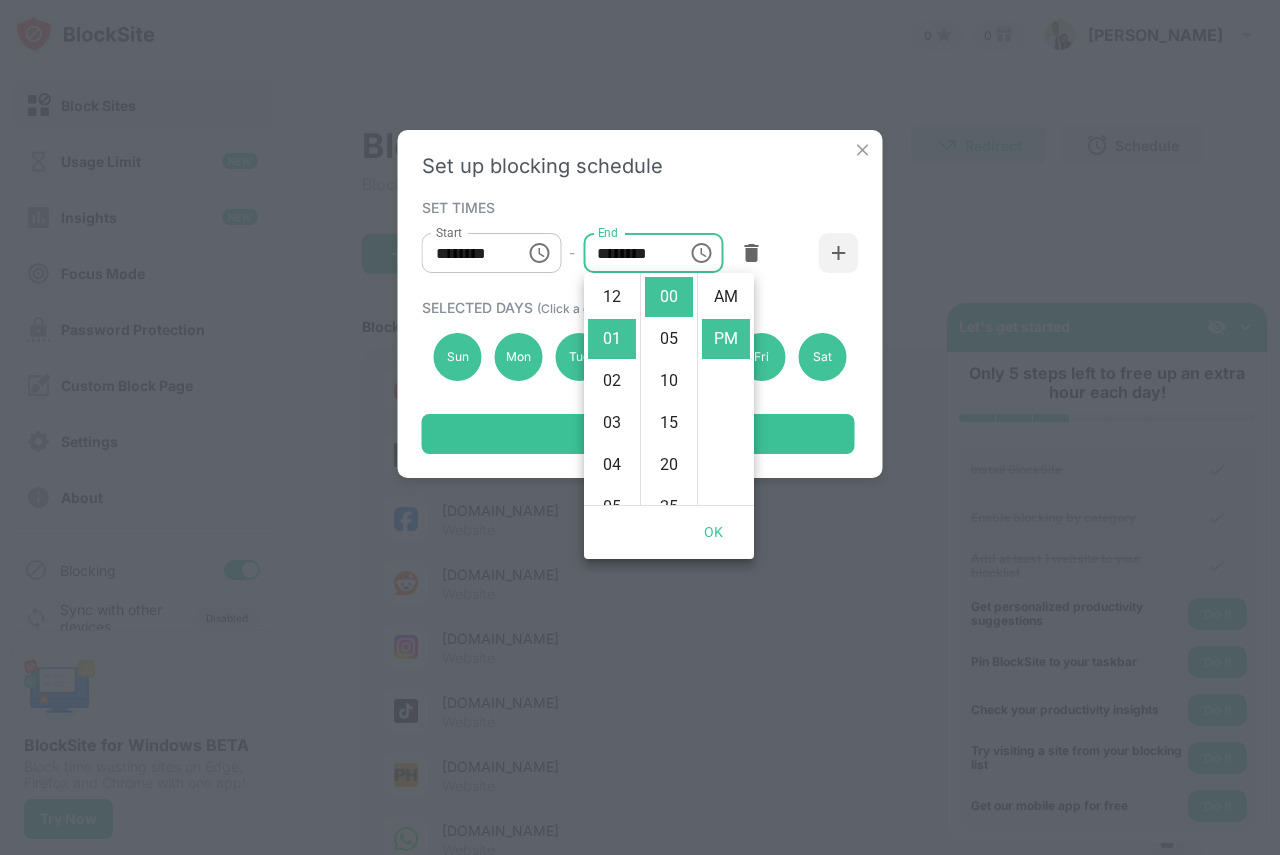 scroll, scrollTop: 42, scrollLeft: 0, axis: vertical 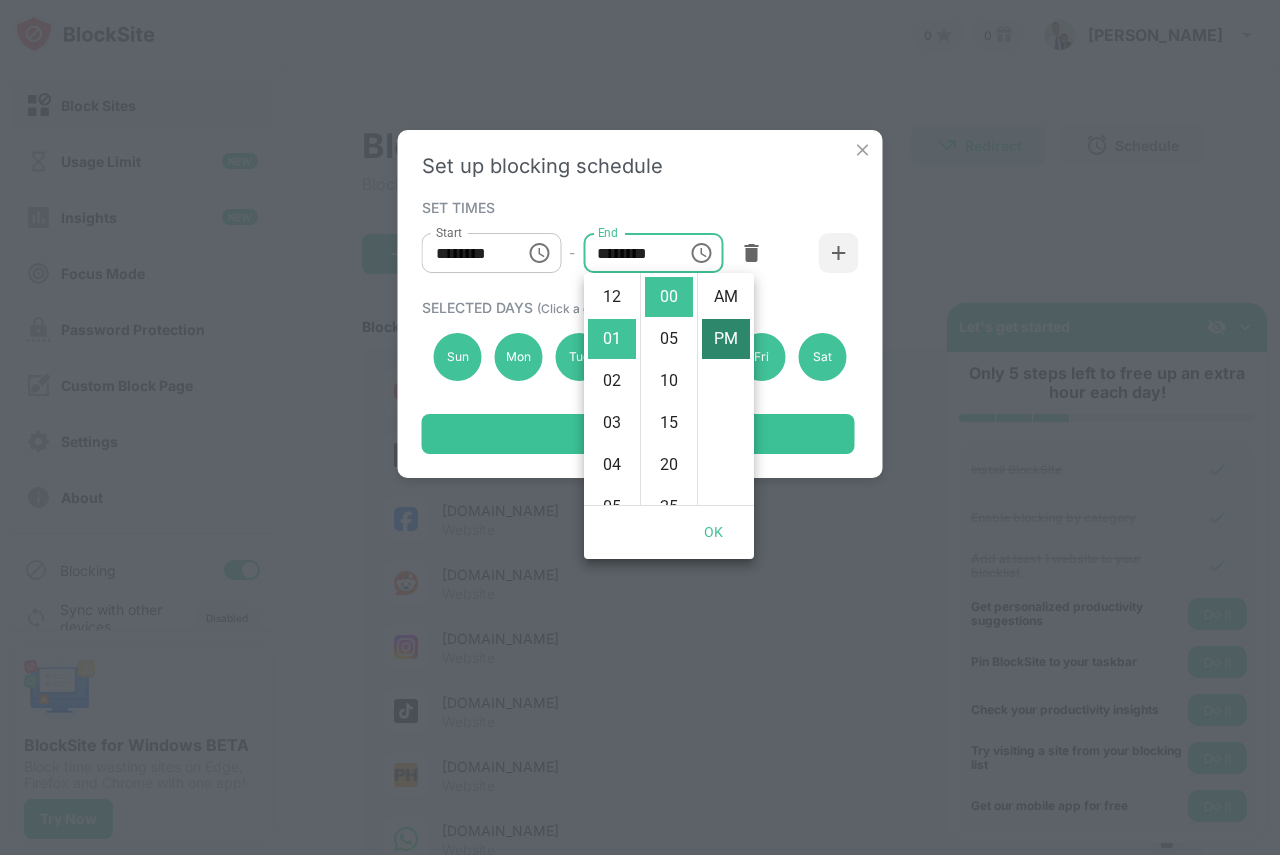 click on "AM" at bounding box center [726, 297] 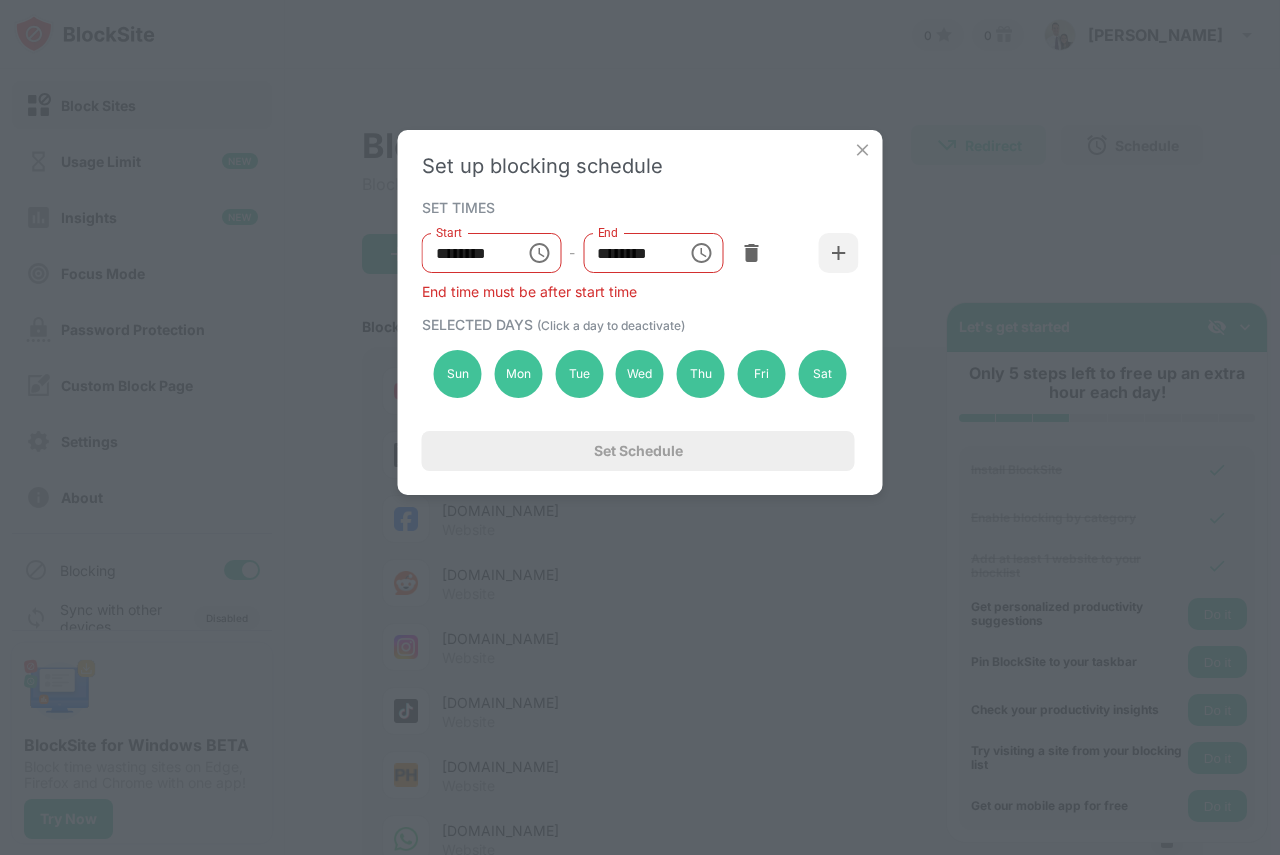 click 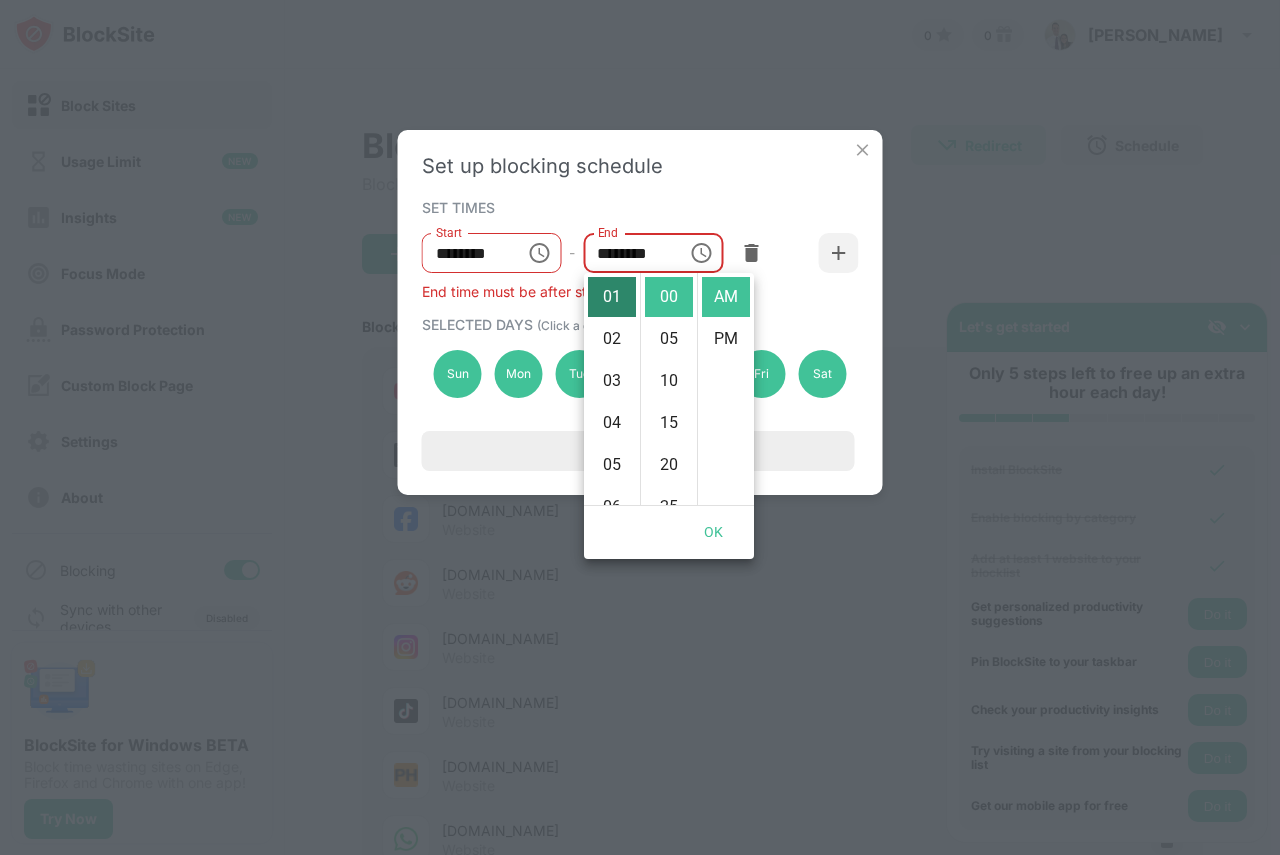 scroll, scrollTop: 0, scrollLeft: 0, axis: both 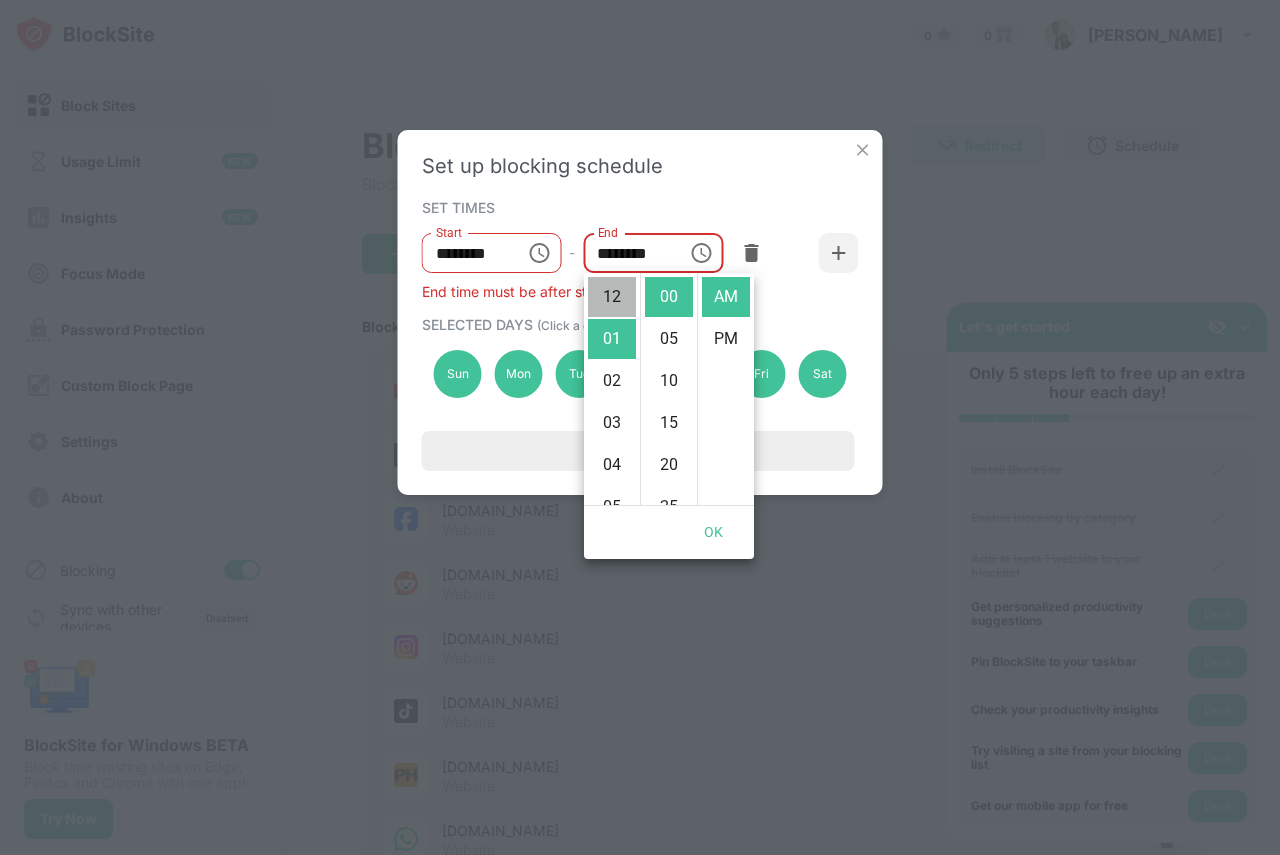 click on "12" at bounding box center [612, 297] 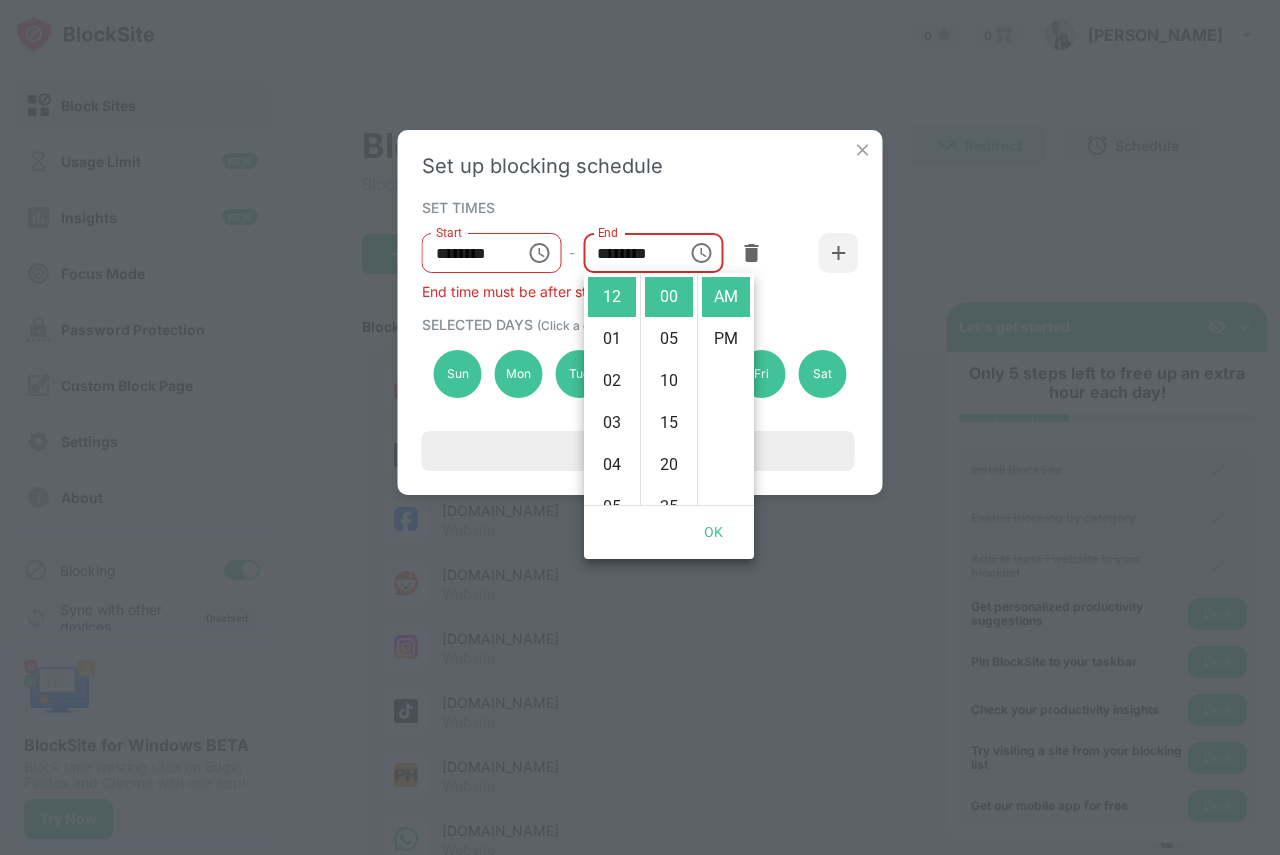 click on "SELECTED DAYS   (Click a day to deactivate)" at bounding box center [638, 324] 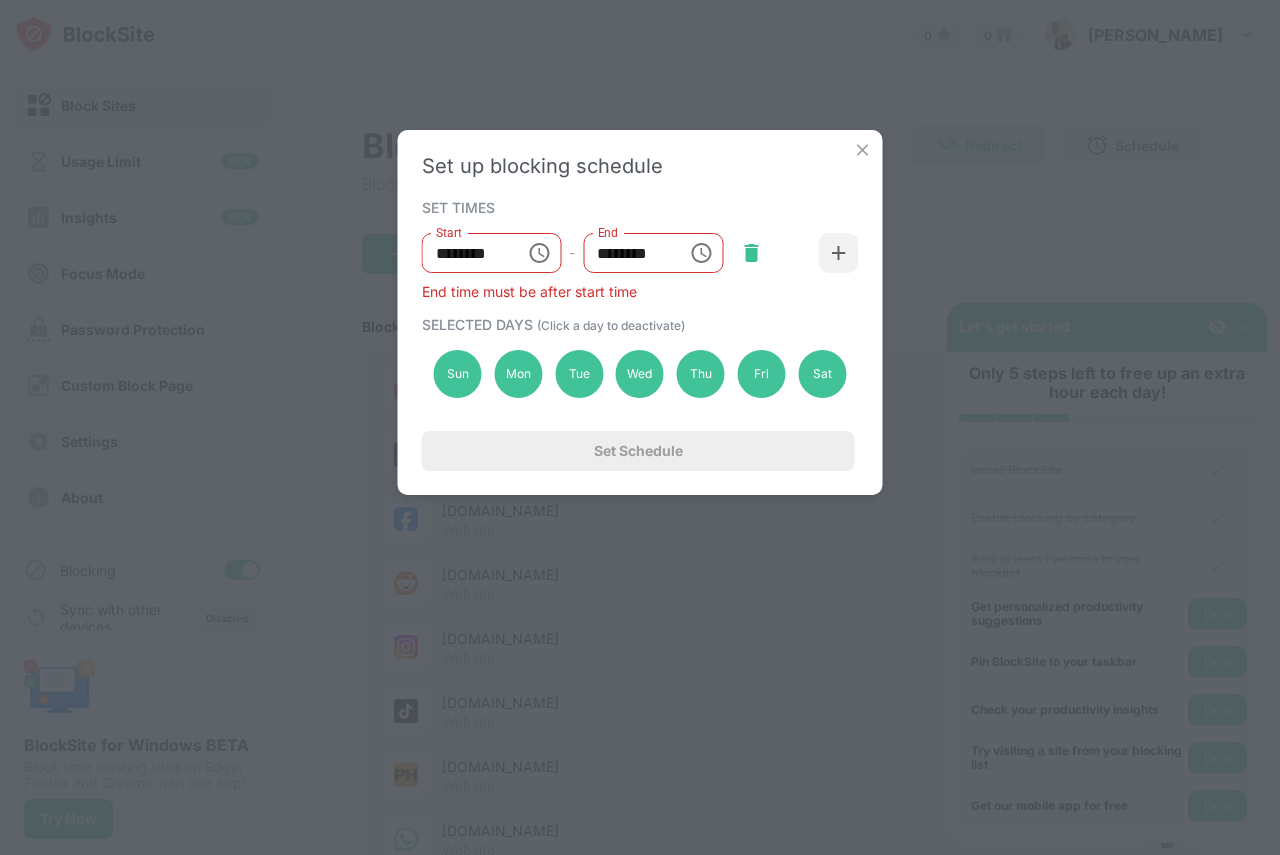click at bounding box center [751, 253] 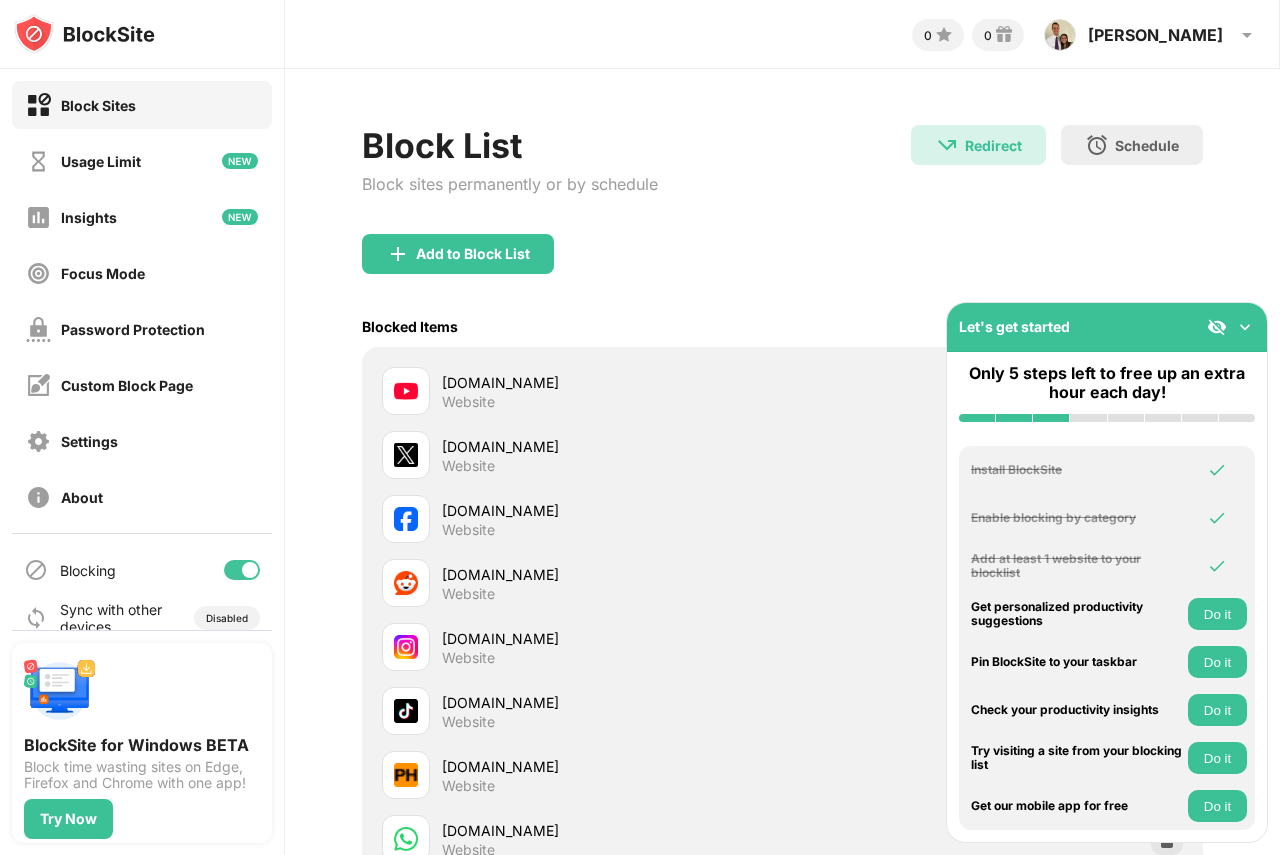 click on "Do it" at bounding box center (1217, 662) 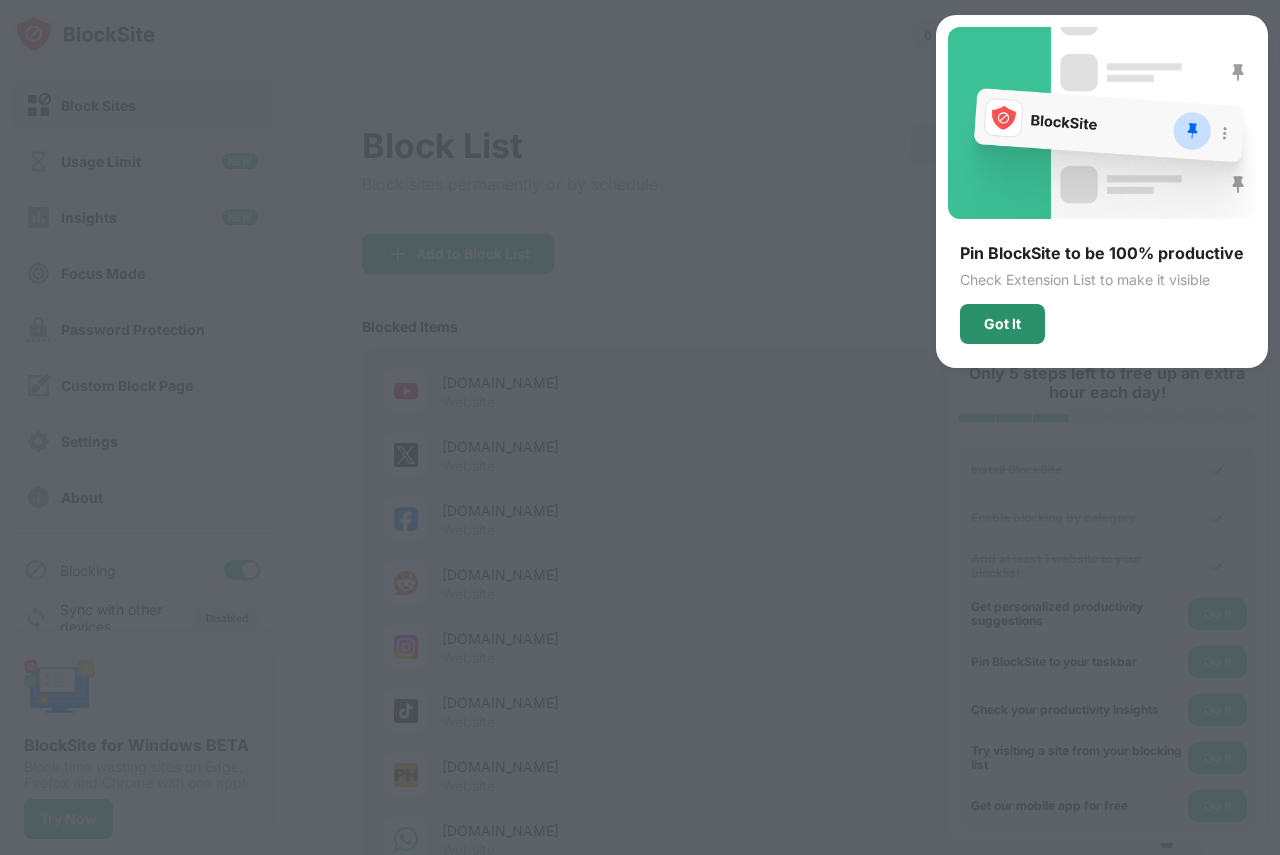 click on "Got It" at bounding box center [1002, 324] 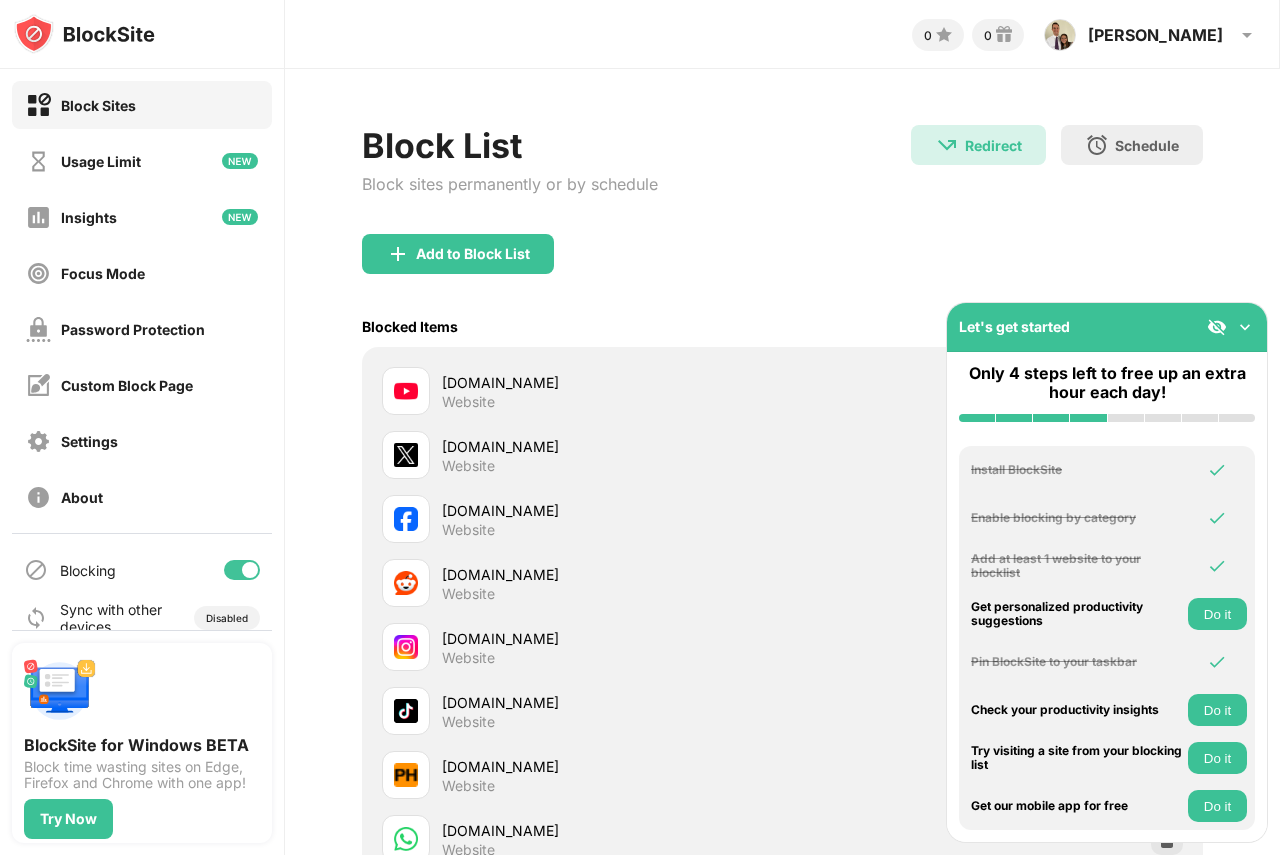 drag, startPoint x: 1183, startPoint y: 24, endPoint x: 828, endPoint y: 167, distance: 382.7192 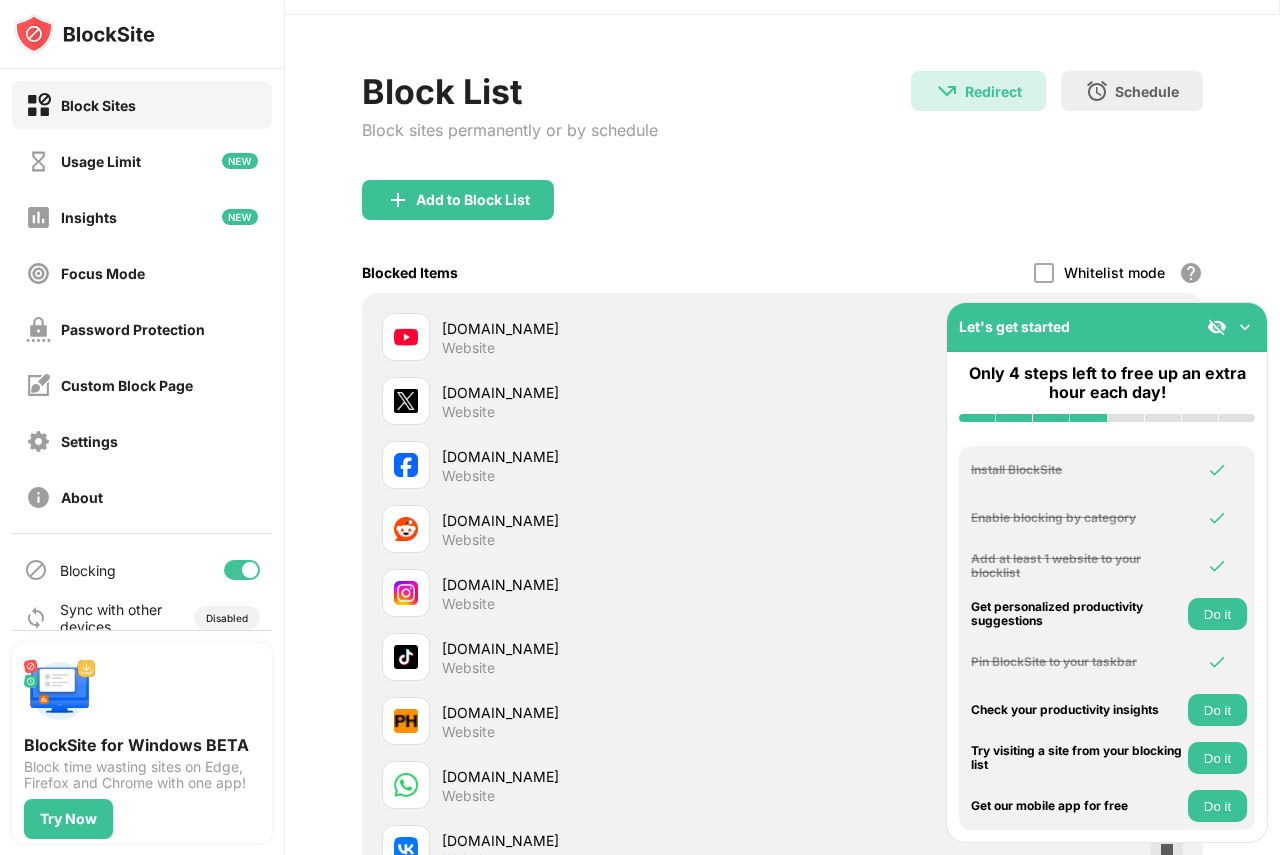 scroll, scrollTop: 100, scrollLeft: 0, axis: vertical 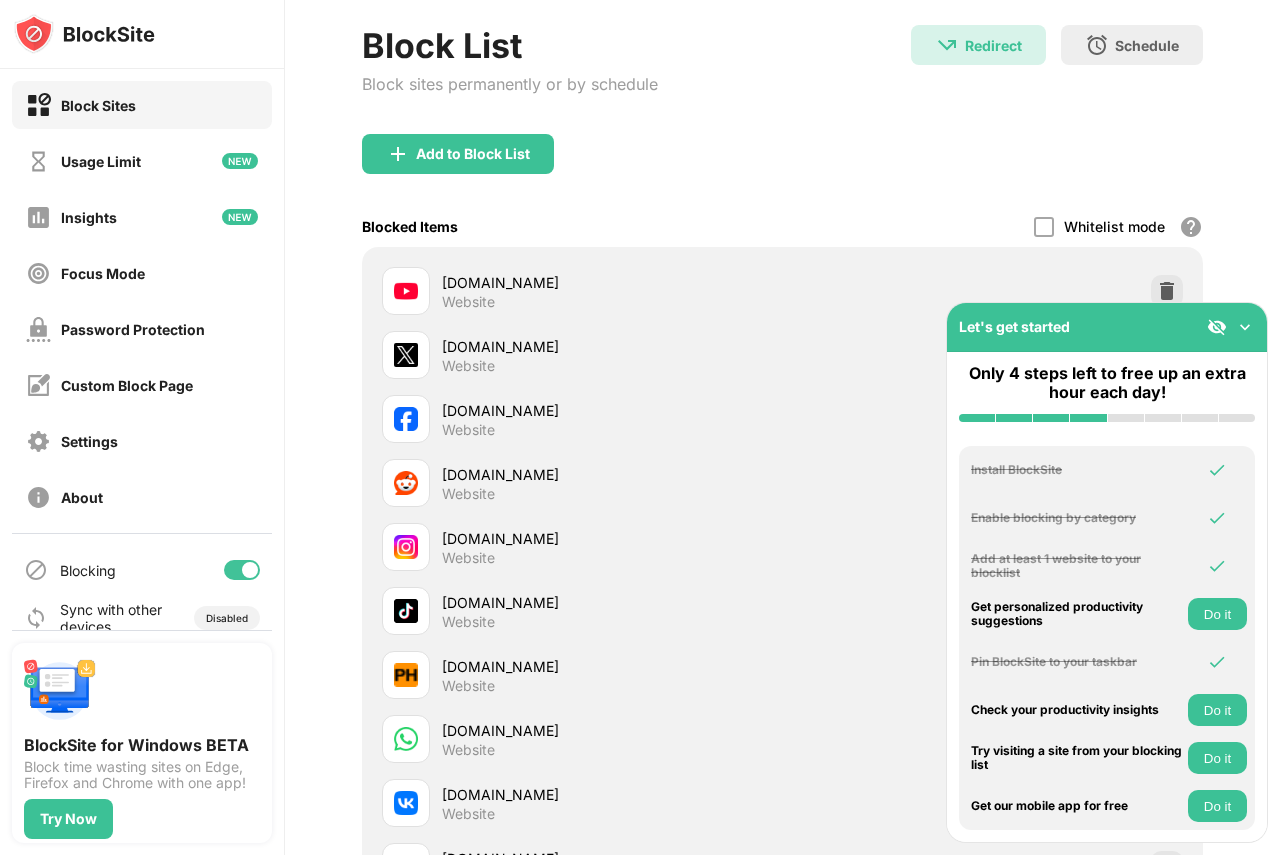 click on "Do it" at bounding box center (1217, 614) 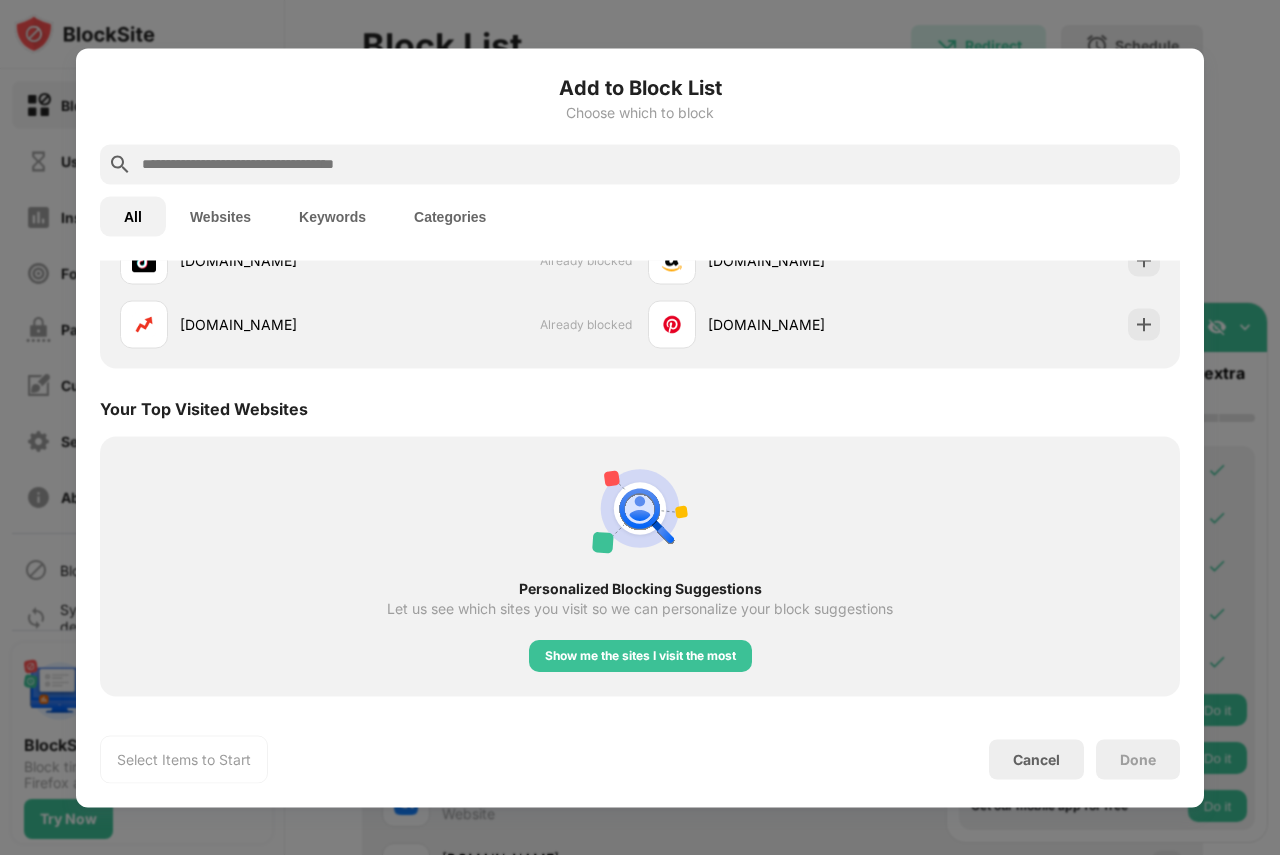 scroll, scrollTop: 800, scrollLeft: 0, axis: vertical 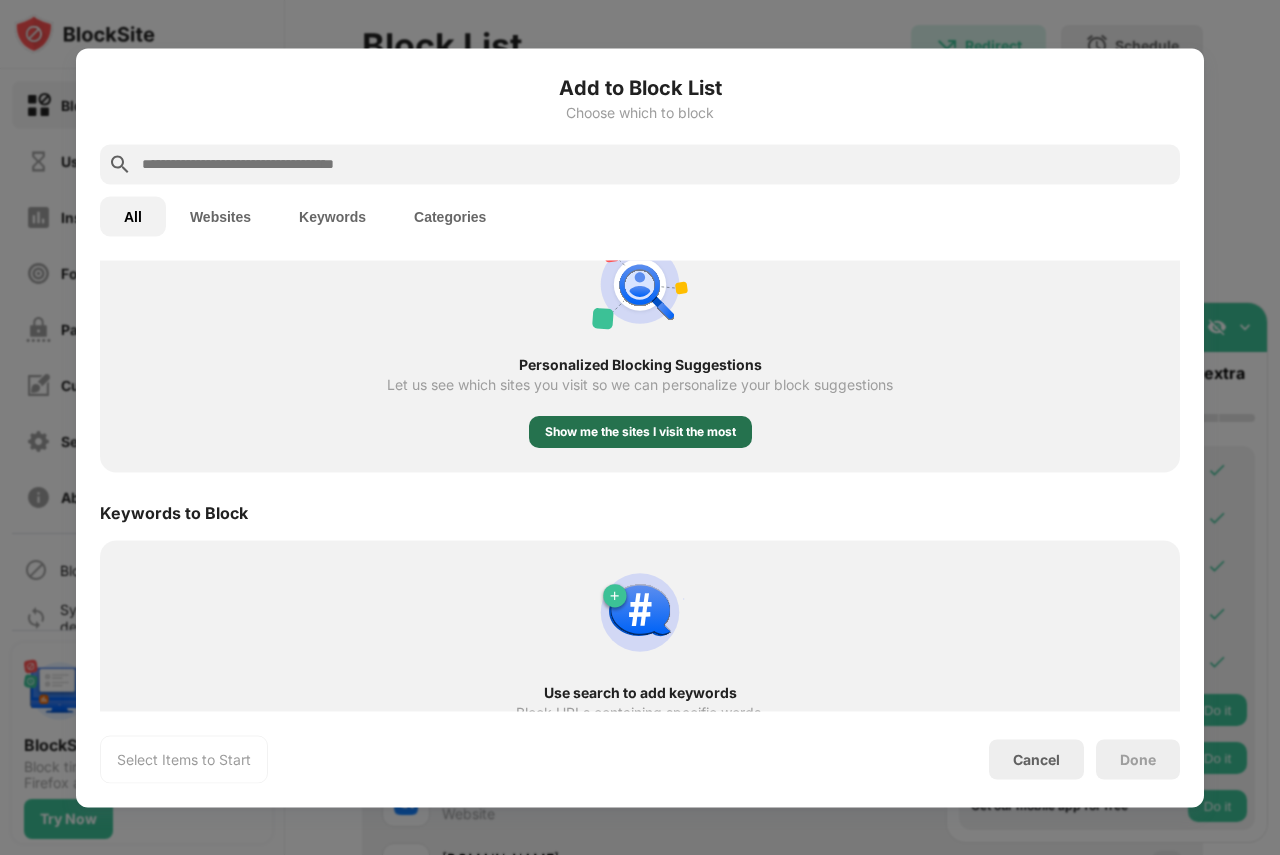 click on "Show me the sites I visit the most" at bounding box center (640, 432) 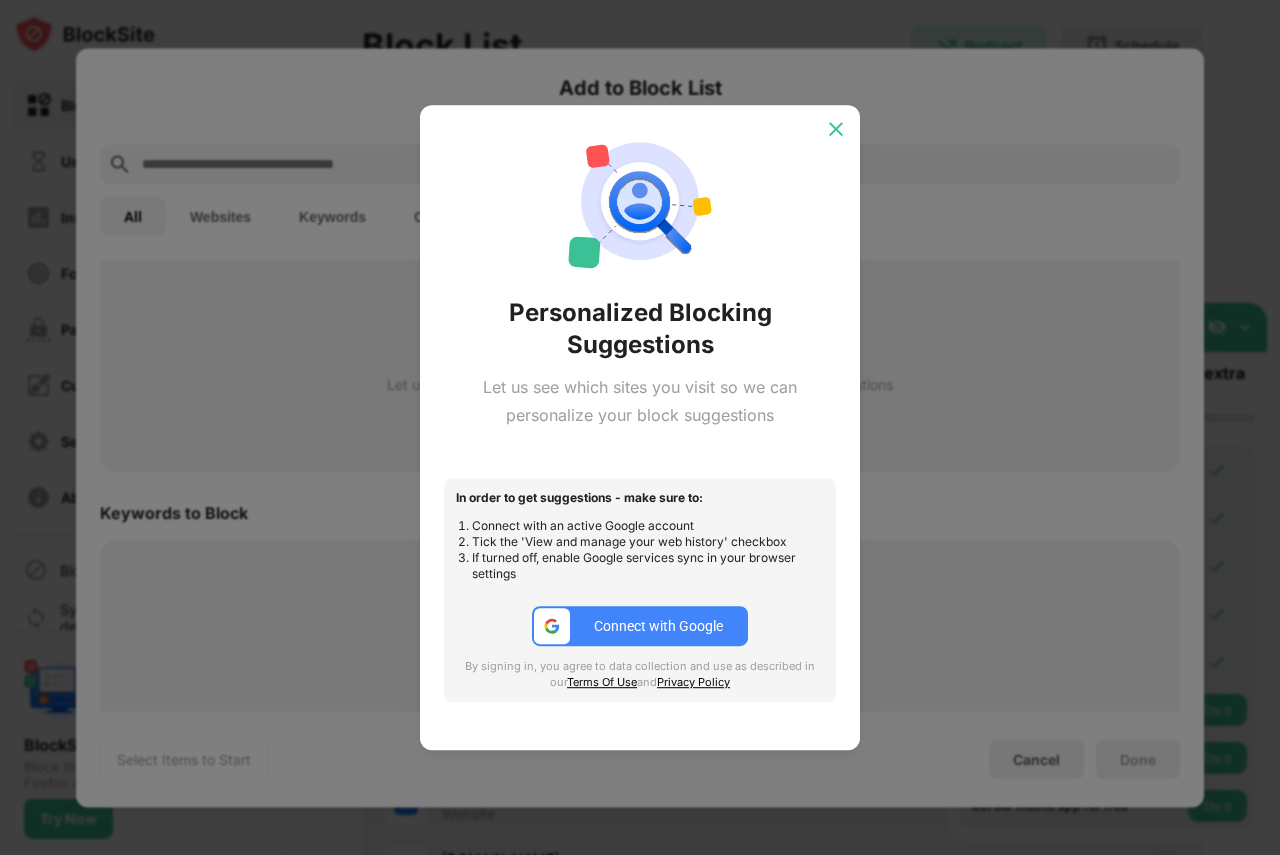 click at bounding box center [836, 129] 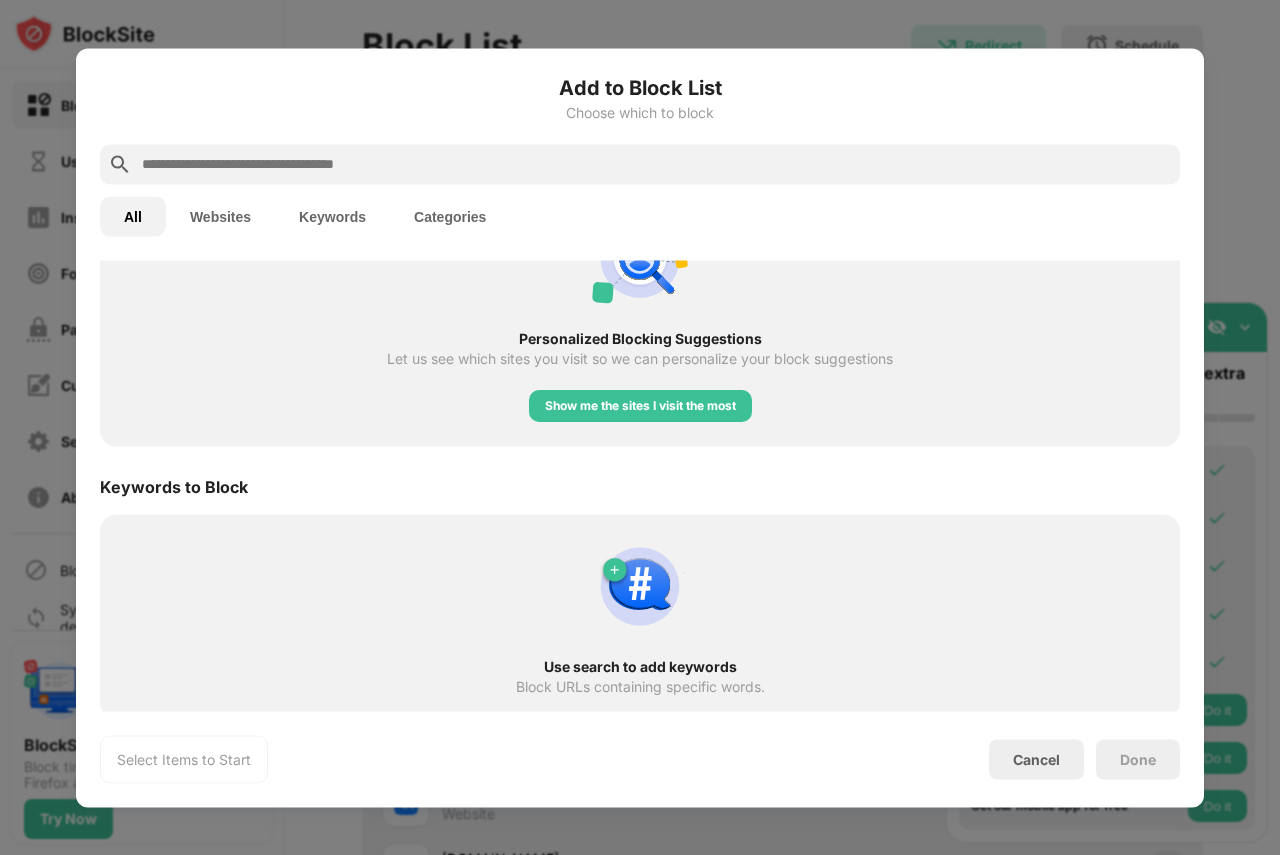 scroll, scrollTop: 833, scrollLeft: 0, axis: vertical 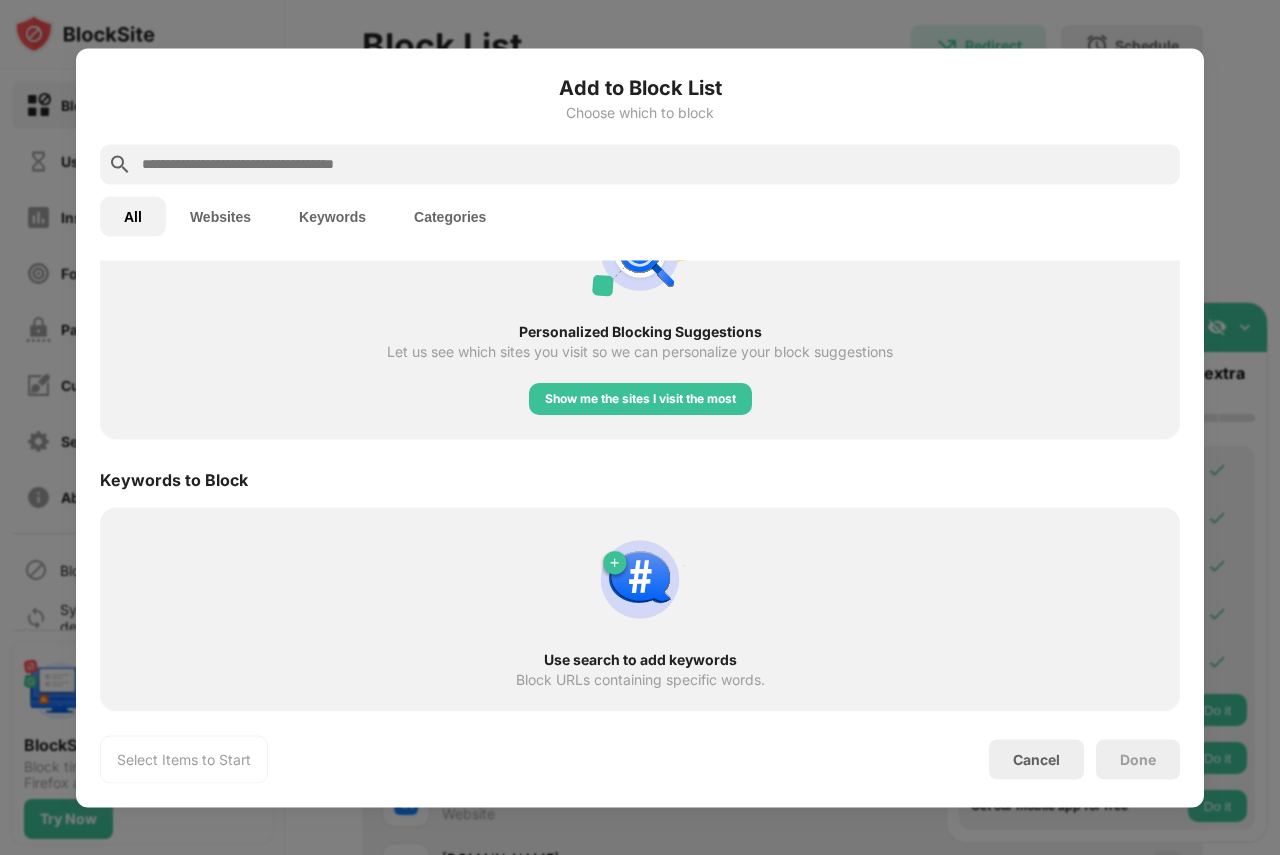 click on "Select Items to Start Cancel Done" at bounding box center [640, 759] 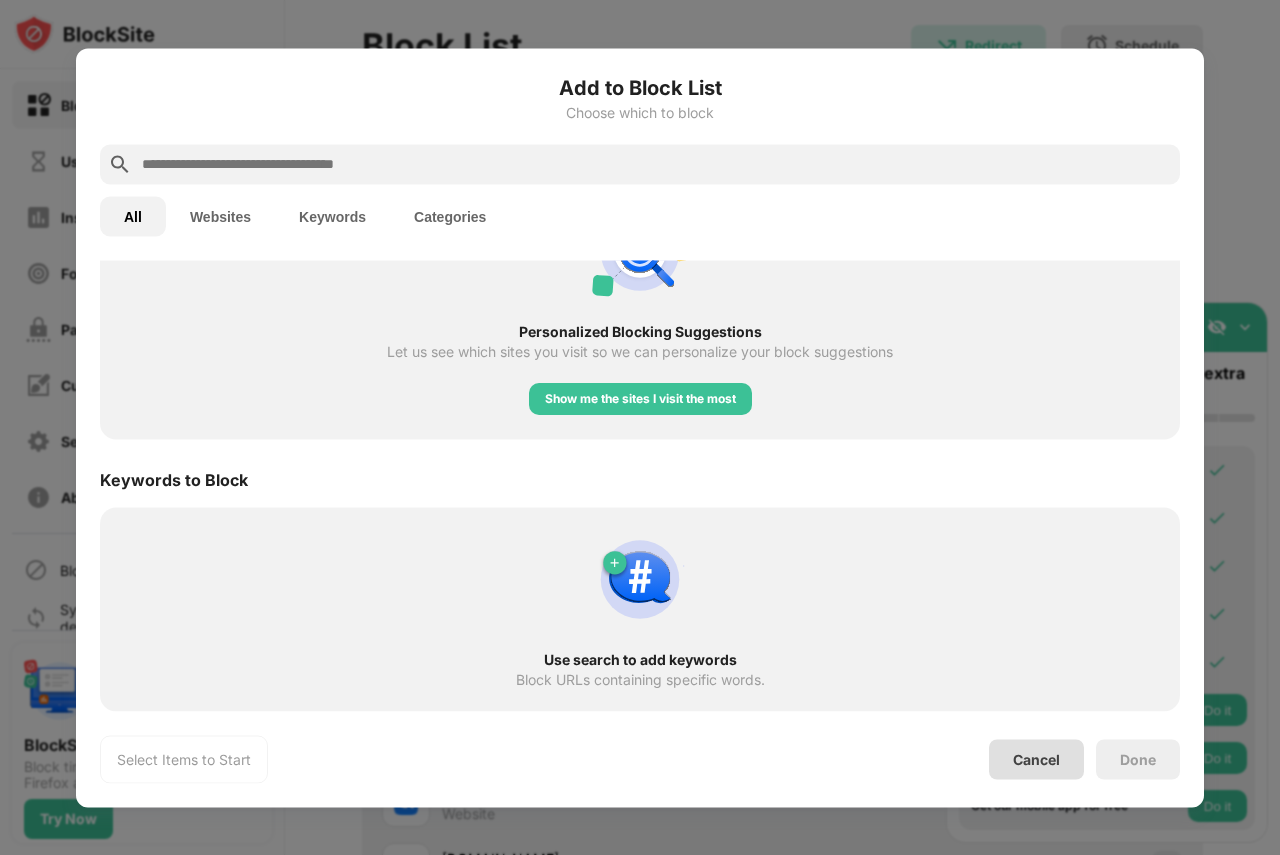 click on "Cancel" at bounding box center [1036, 759] 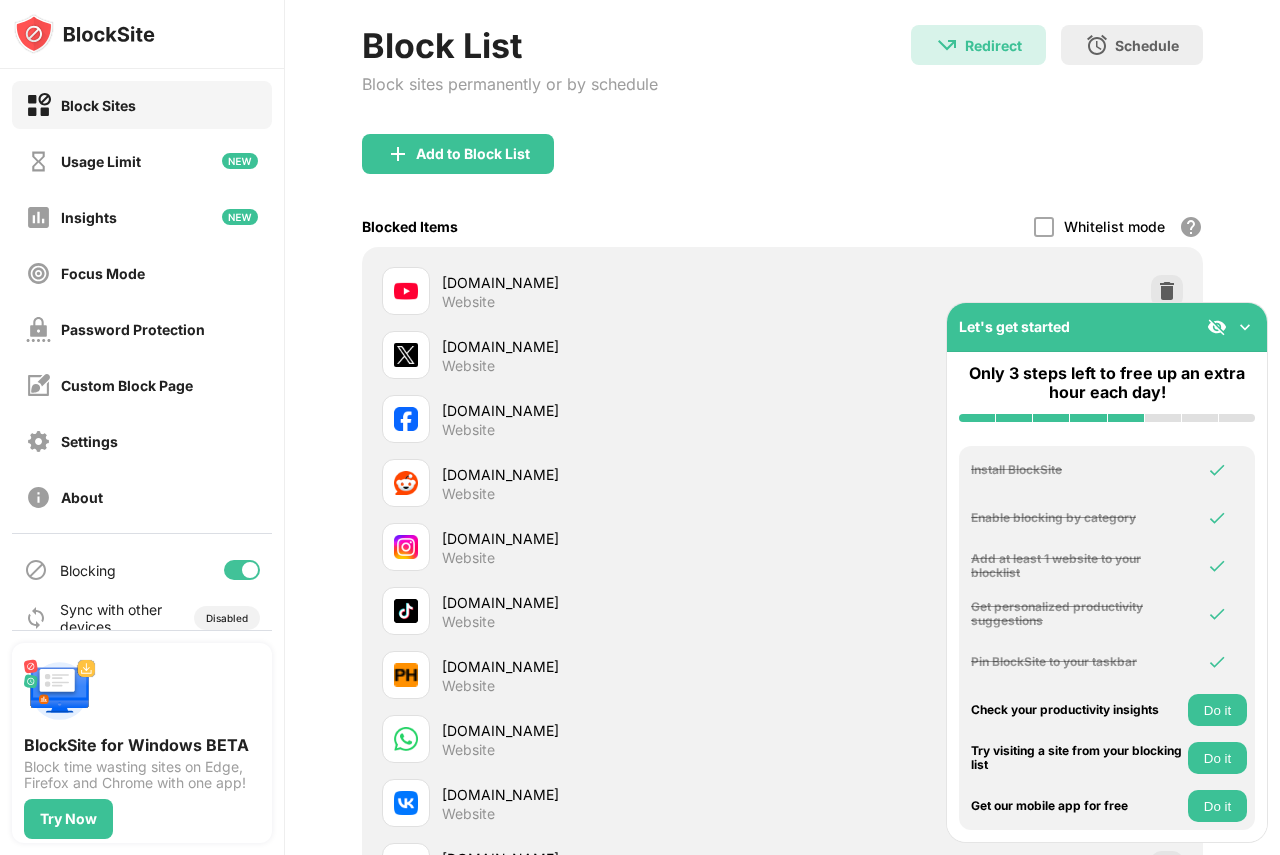 click on "Do it" at bounding box center [1217, 758] 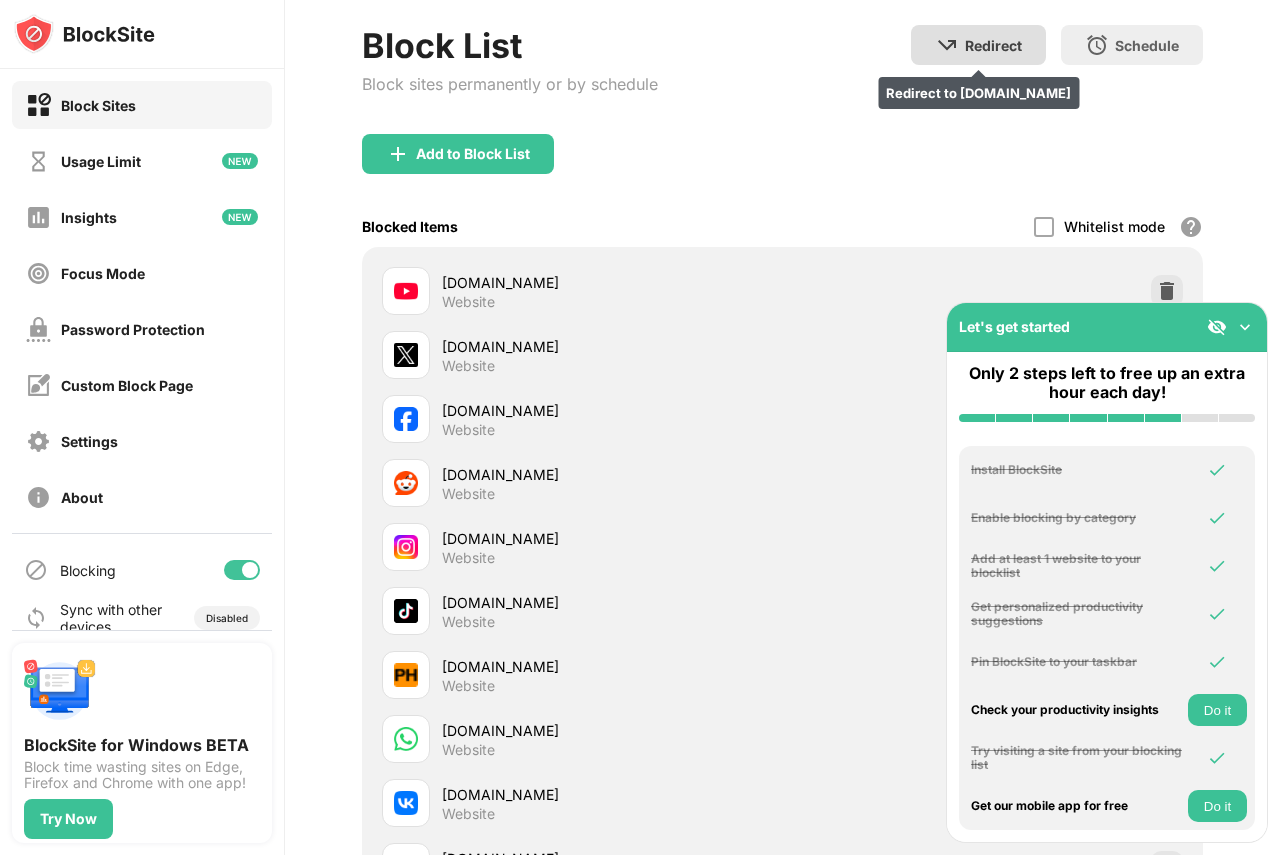 click on "Redirect Redirect to pbs.com" at bounding box center (978, 45) 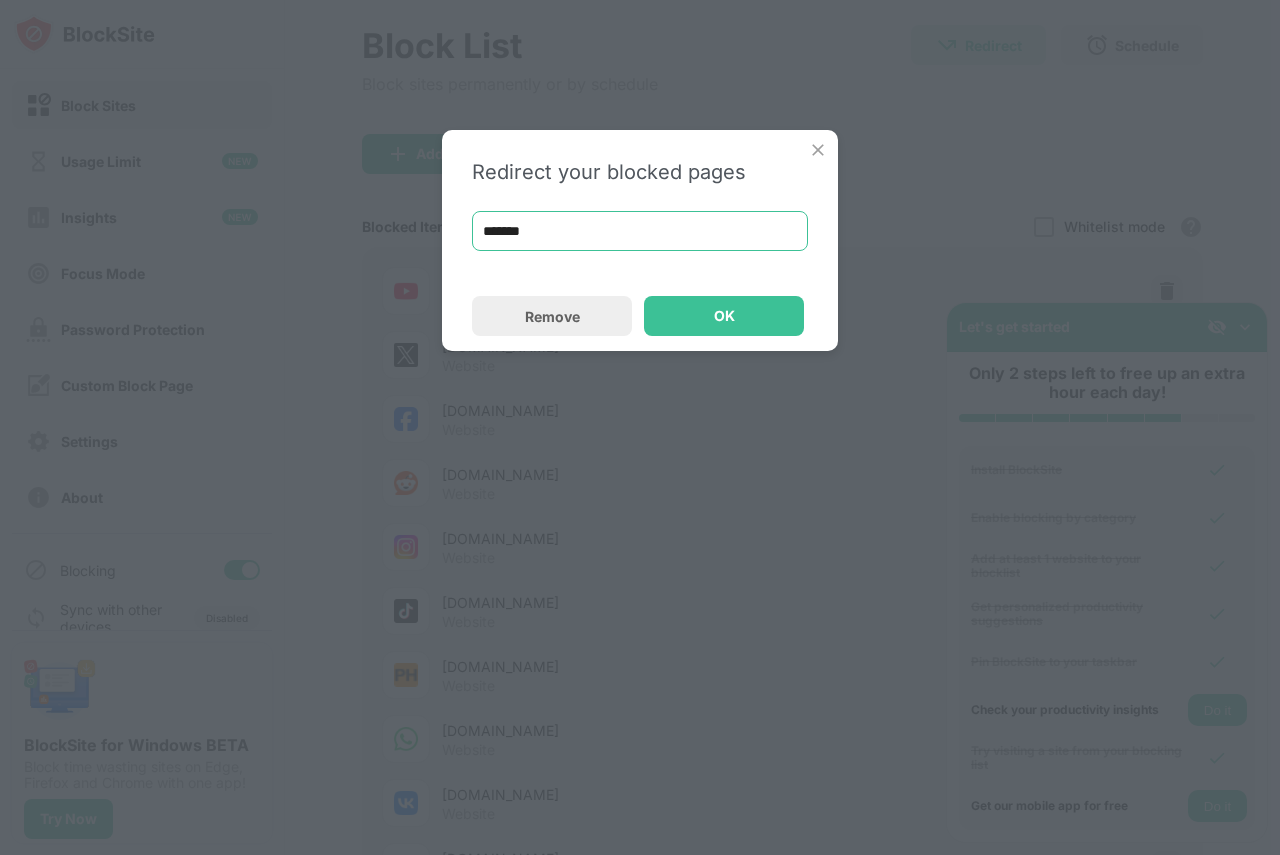 click on "*******" at bounding box center (640, 231) 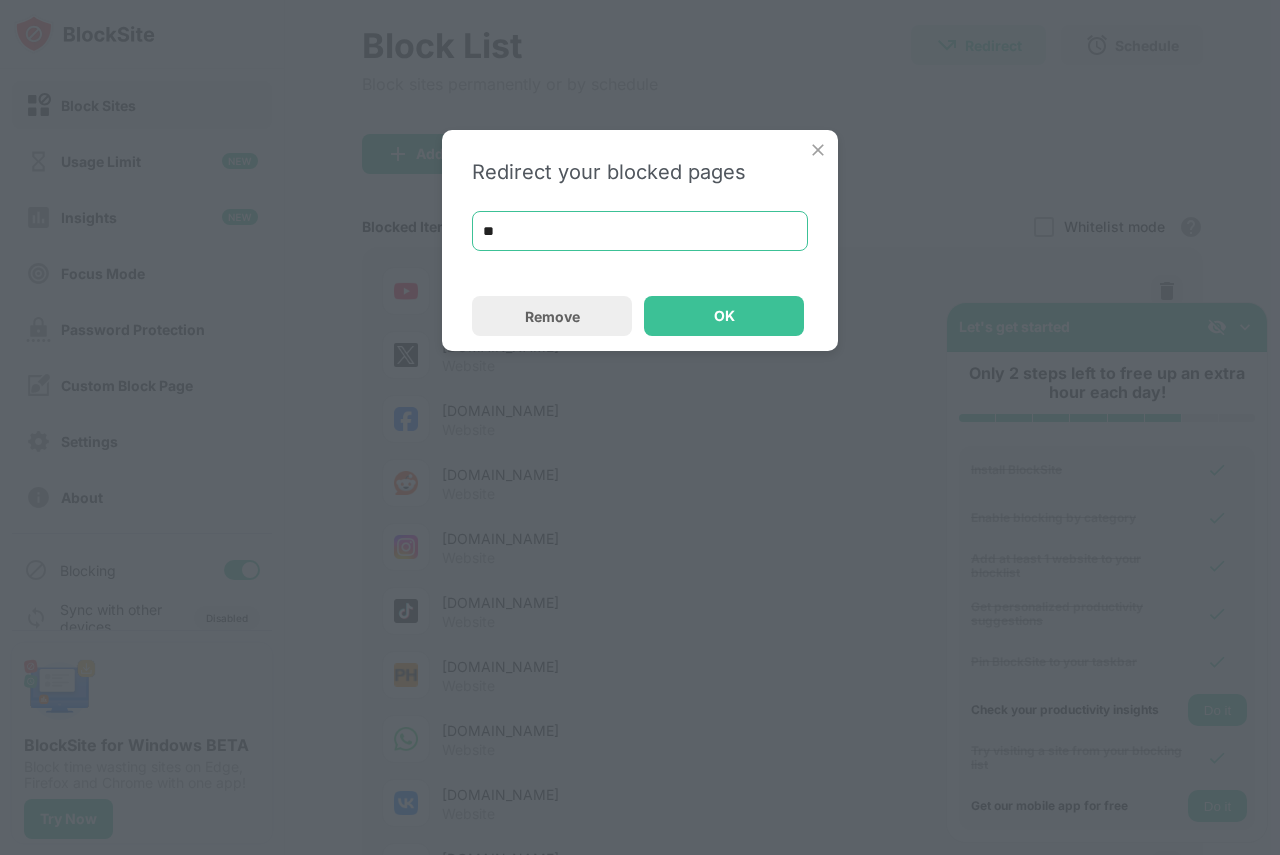 type on "*" 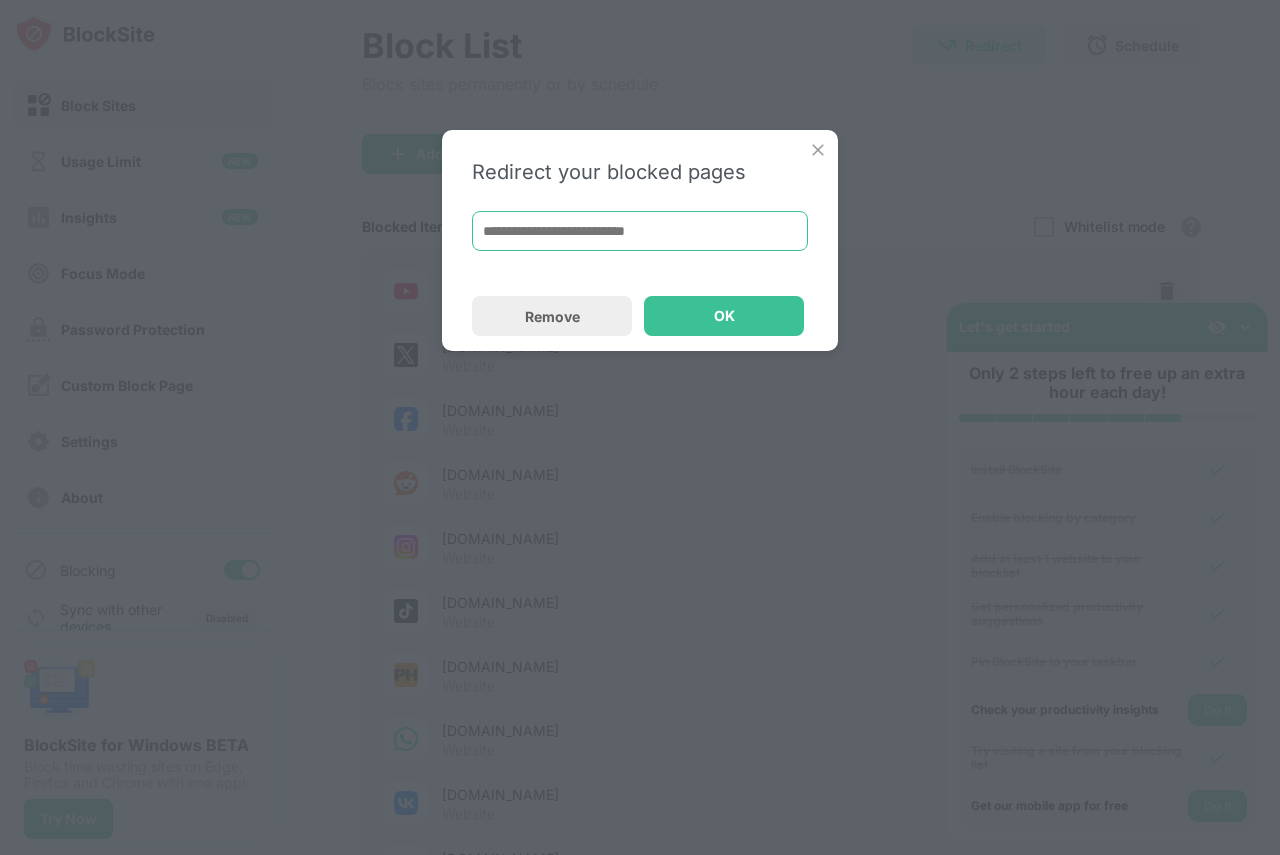 paste on "**********" 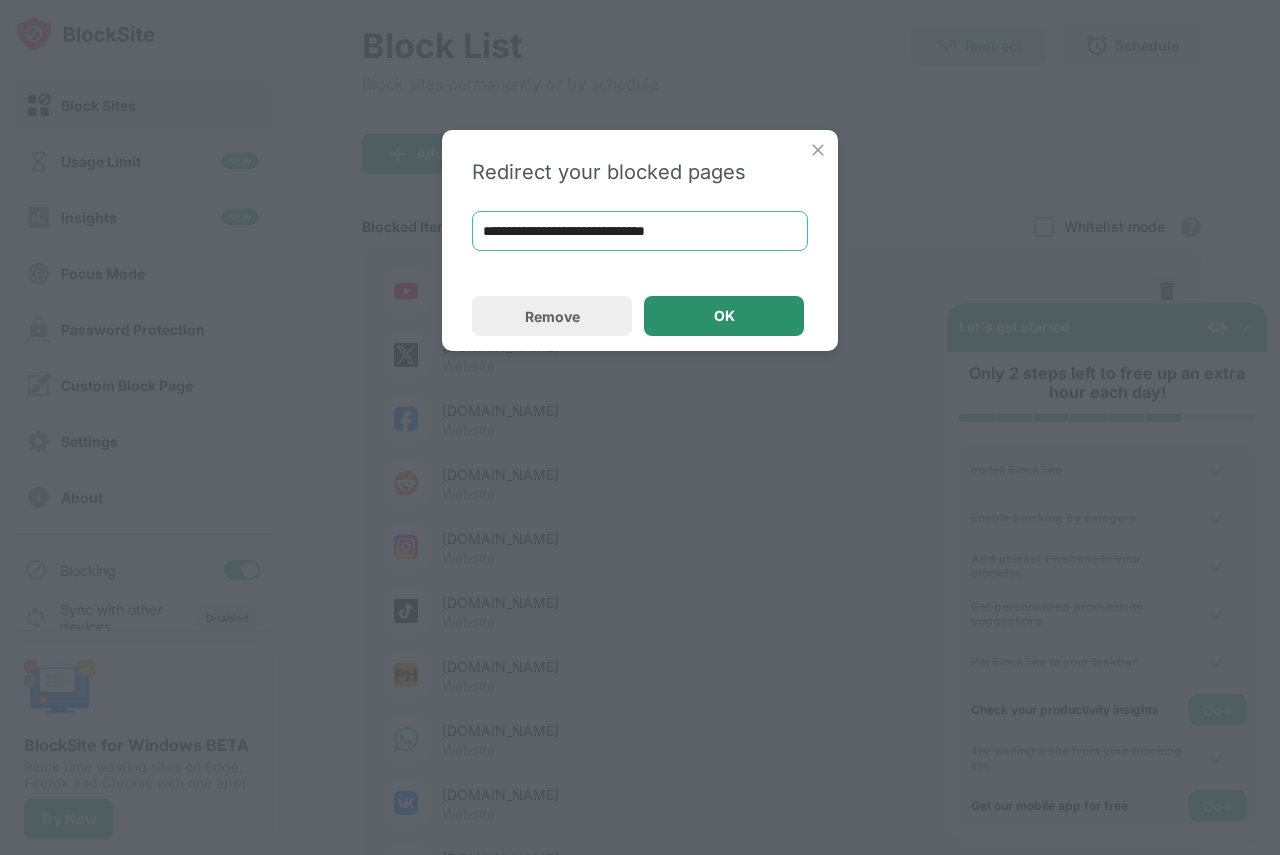 type on "**********" 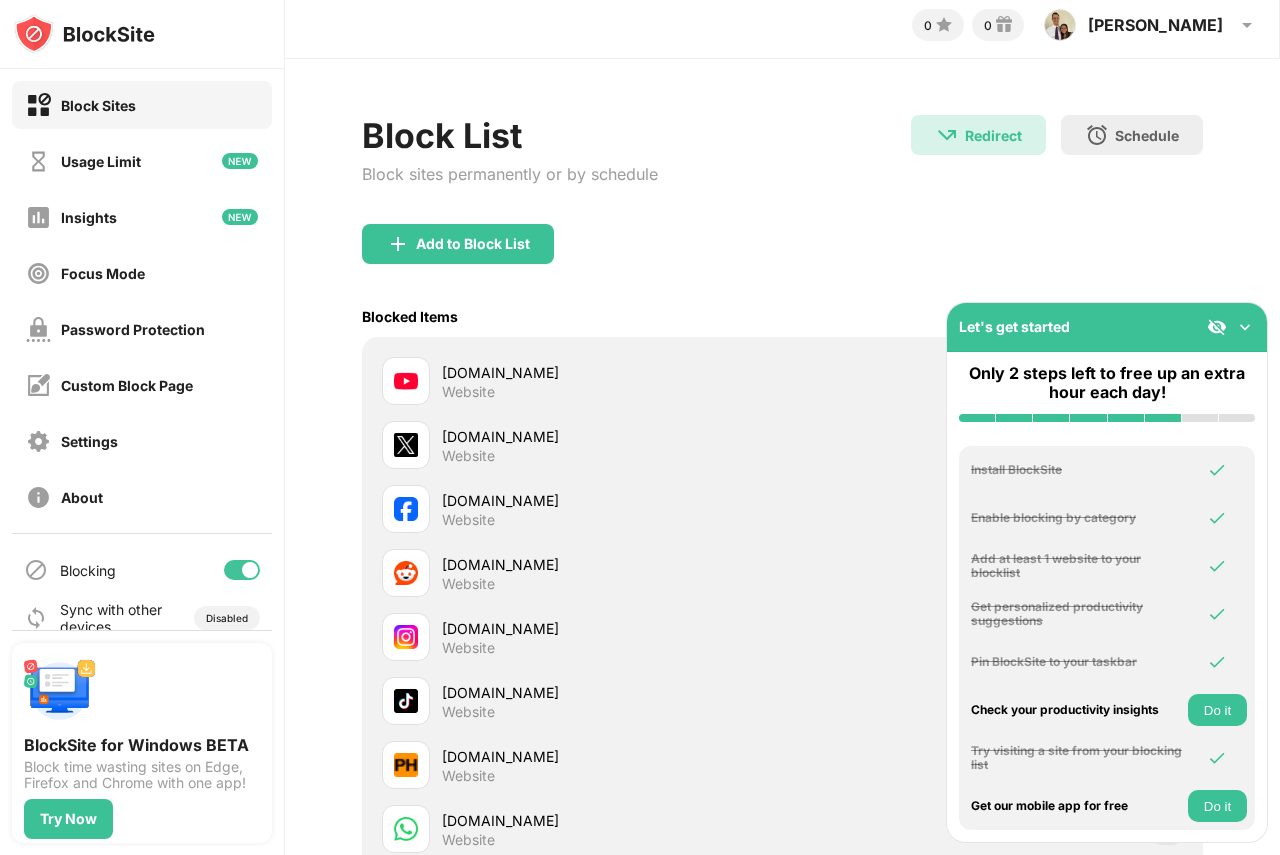 scroll, scrollTop: 0, scrollLeft: 0, axis: both 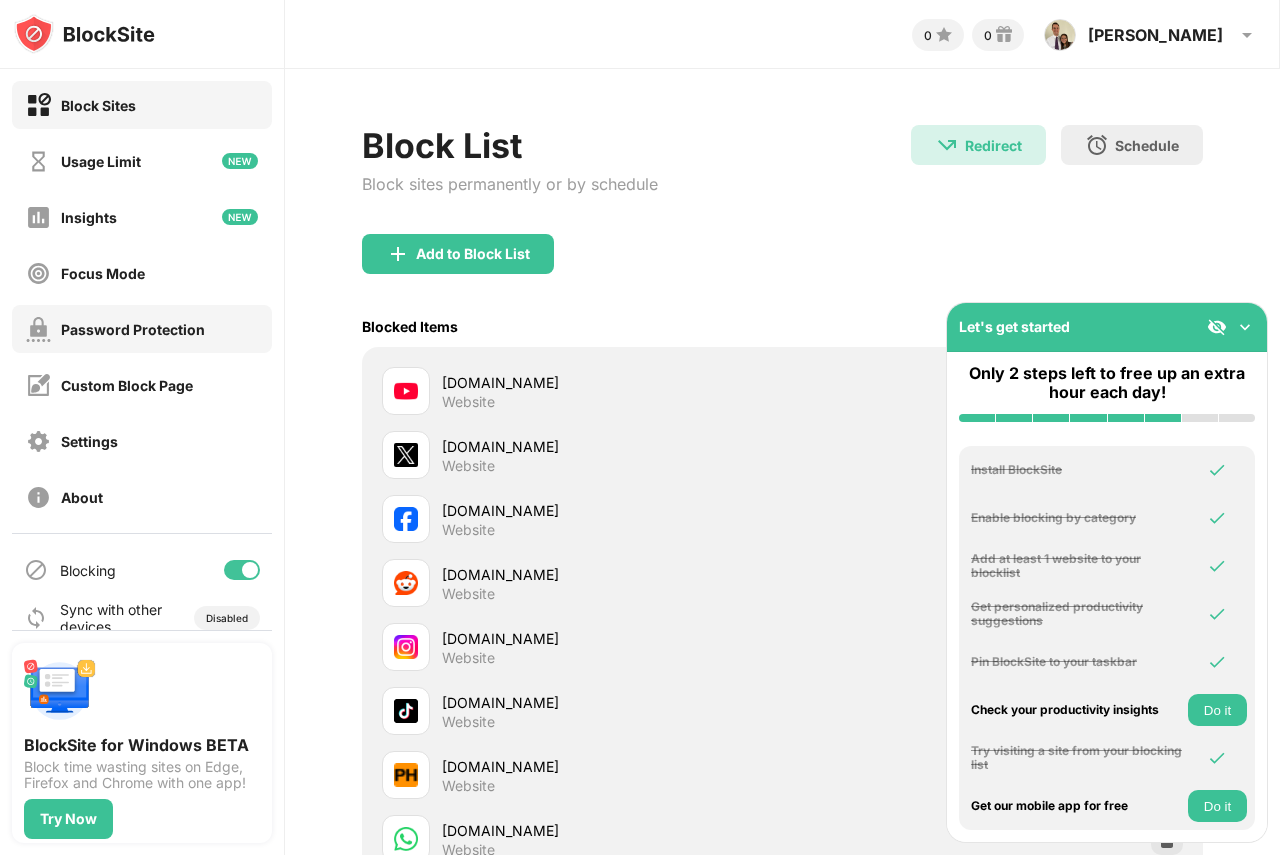 click on "Password Protection" at bounding box center (133, 329) 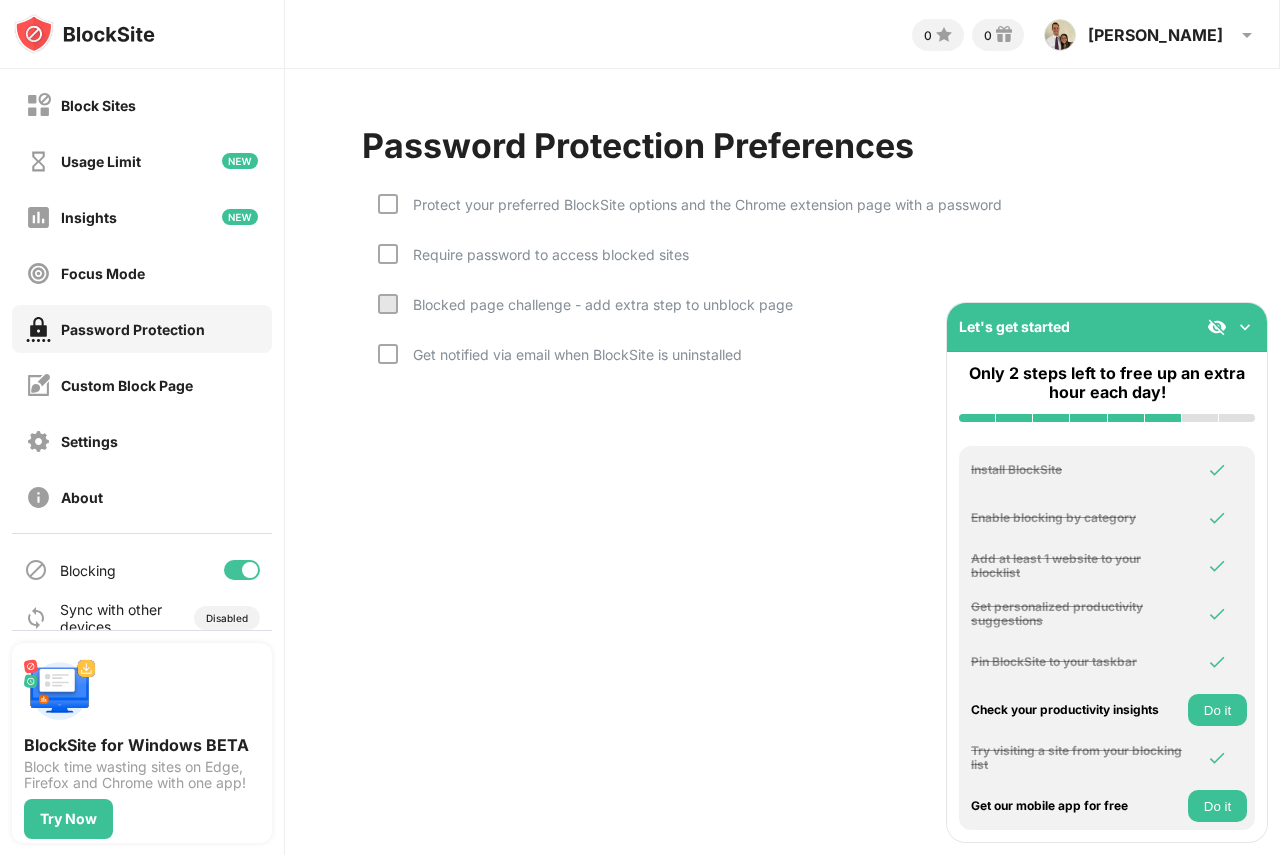 click at bounding box center [1245, 327] 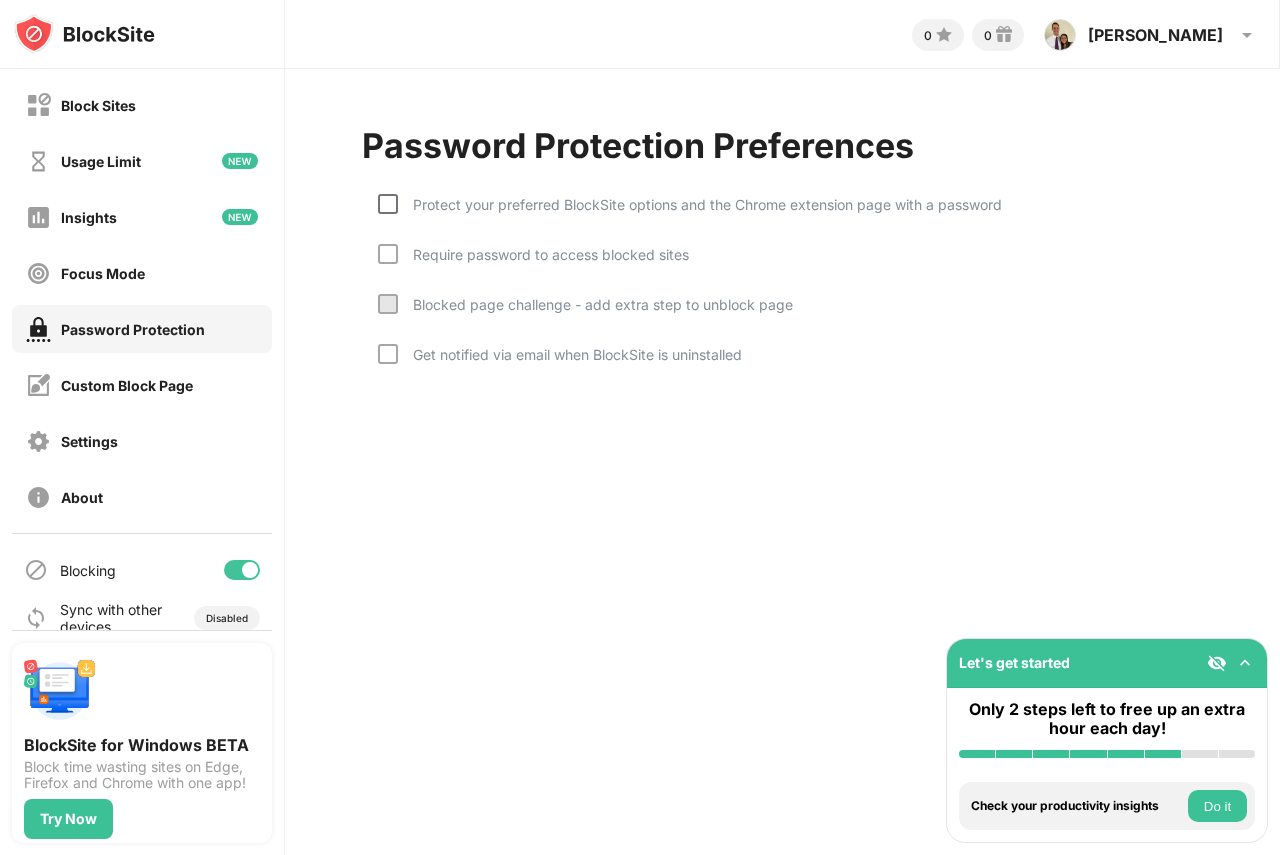 click at bounding box center (388, 204) 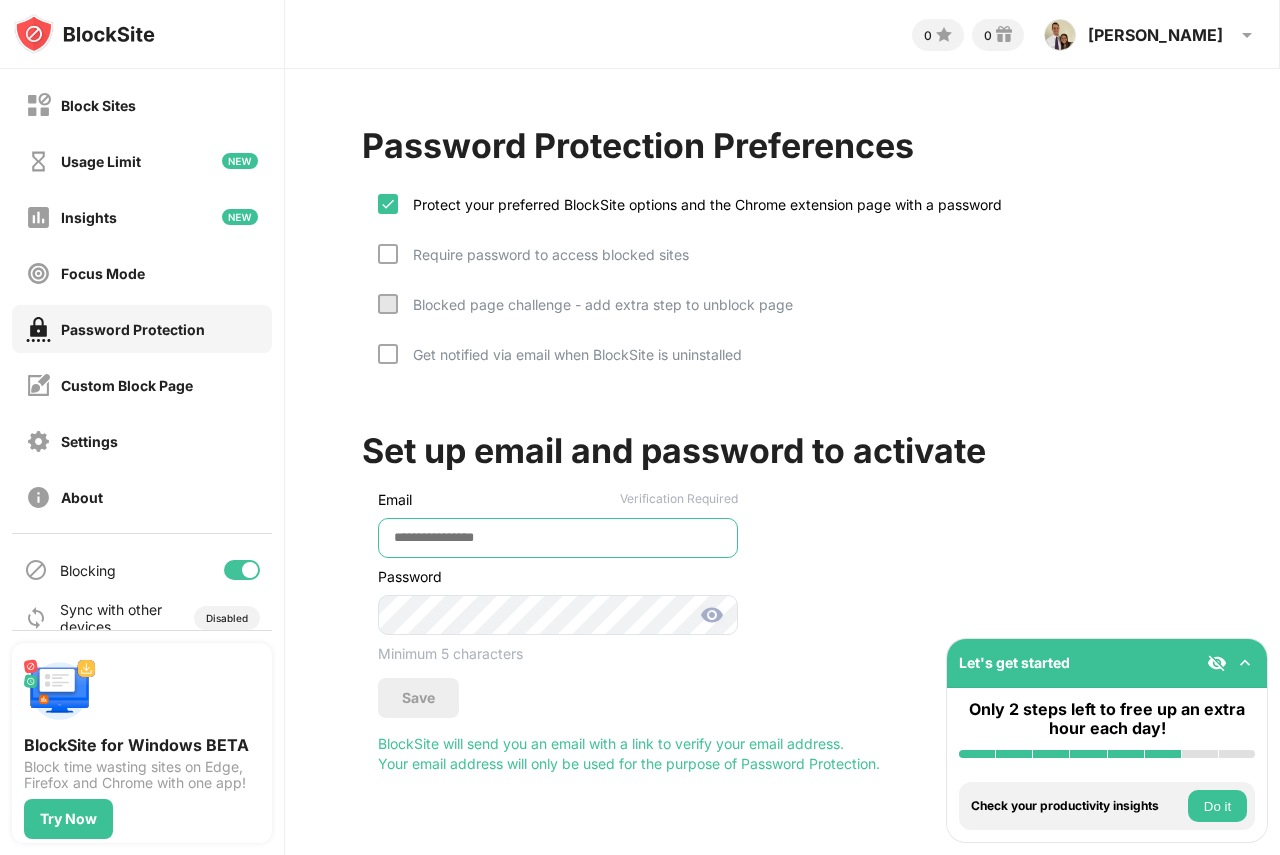click at bounding box center (558, 538) 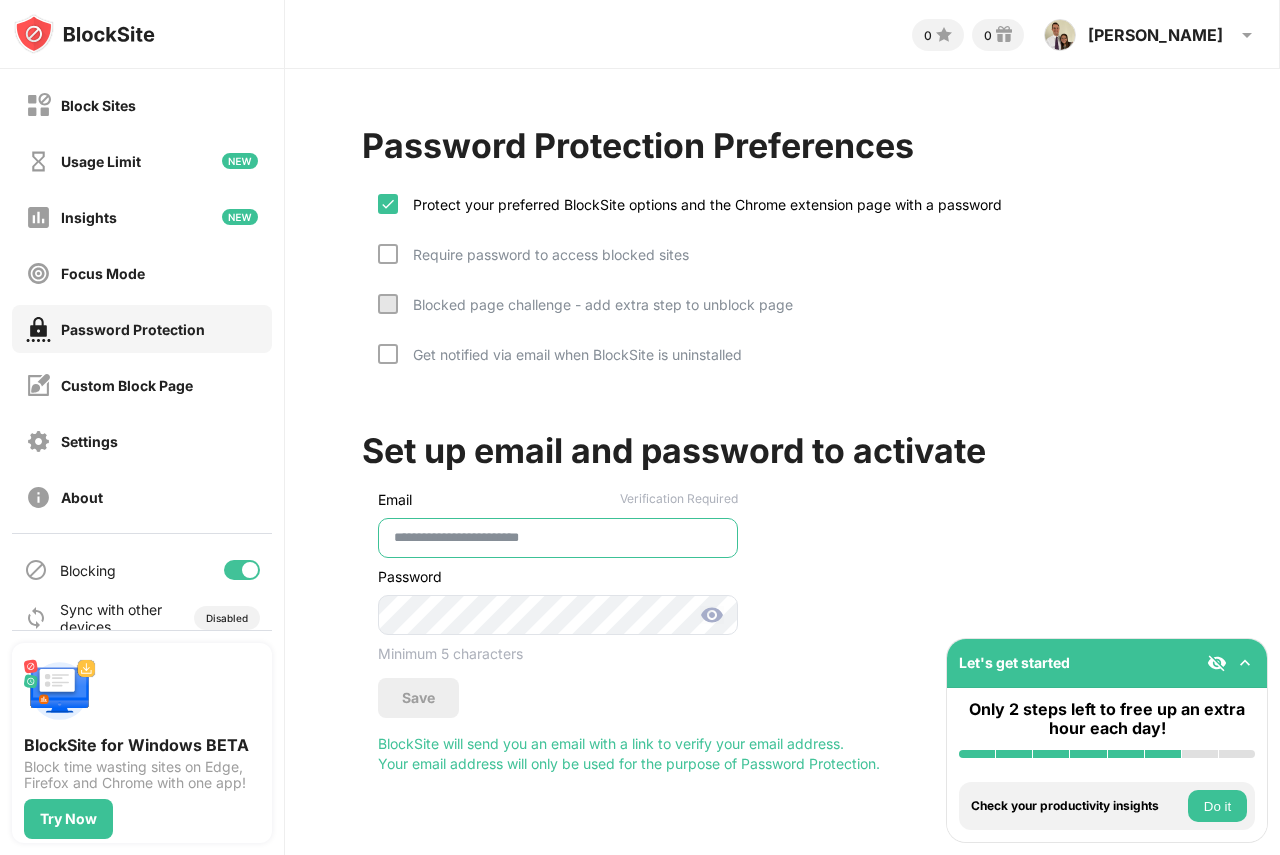 type on "**********" 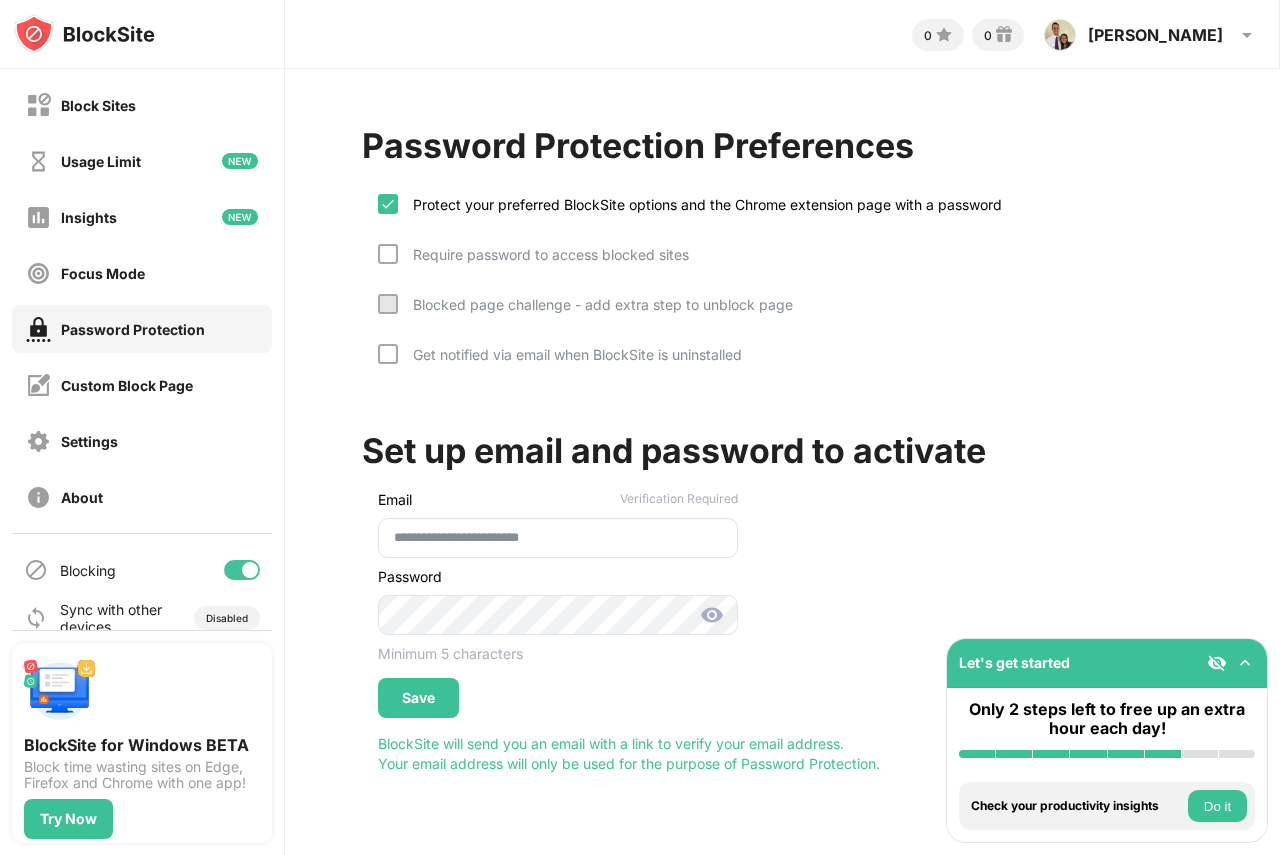 click at bounding box center [712, 615] 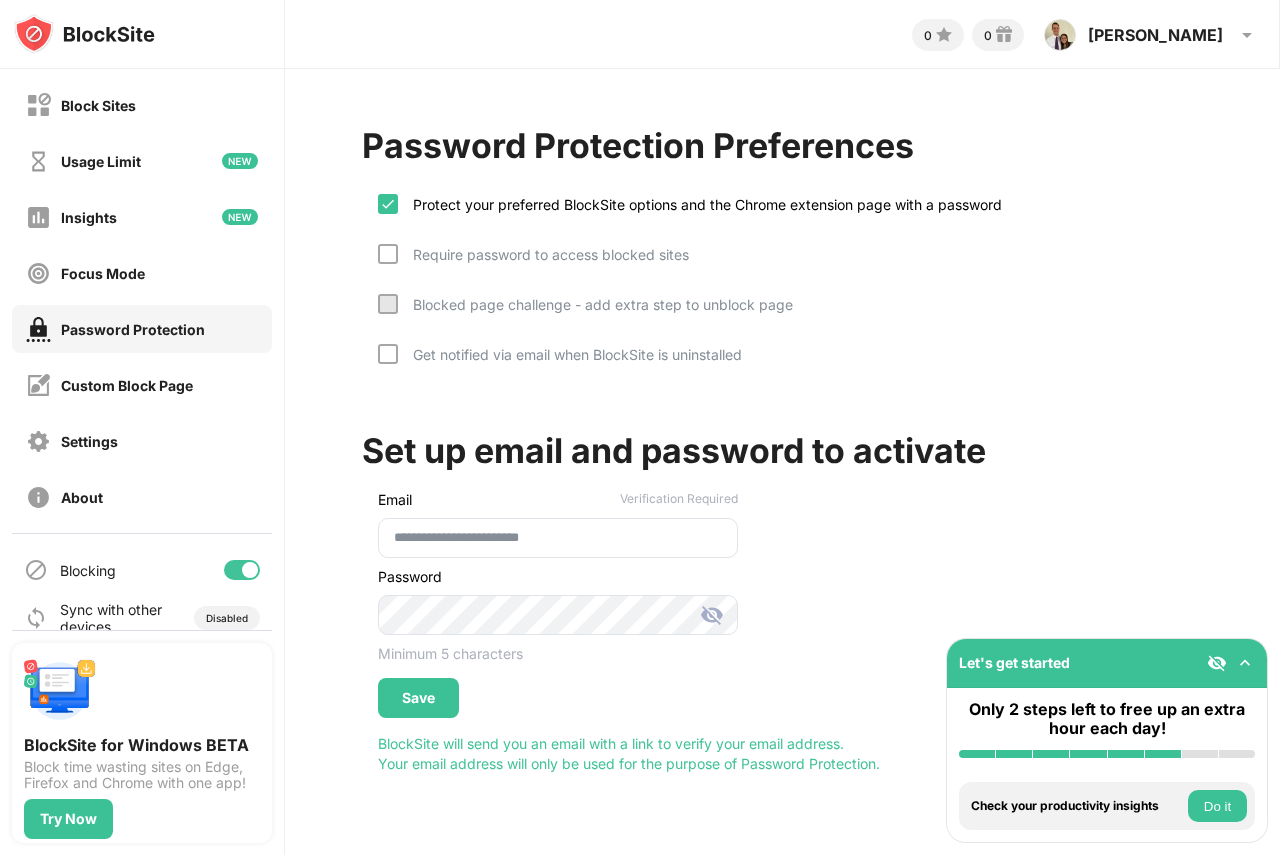 click at bounding box center (712, 615) 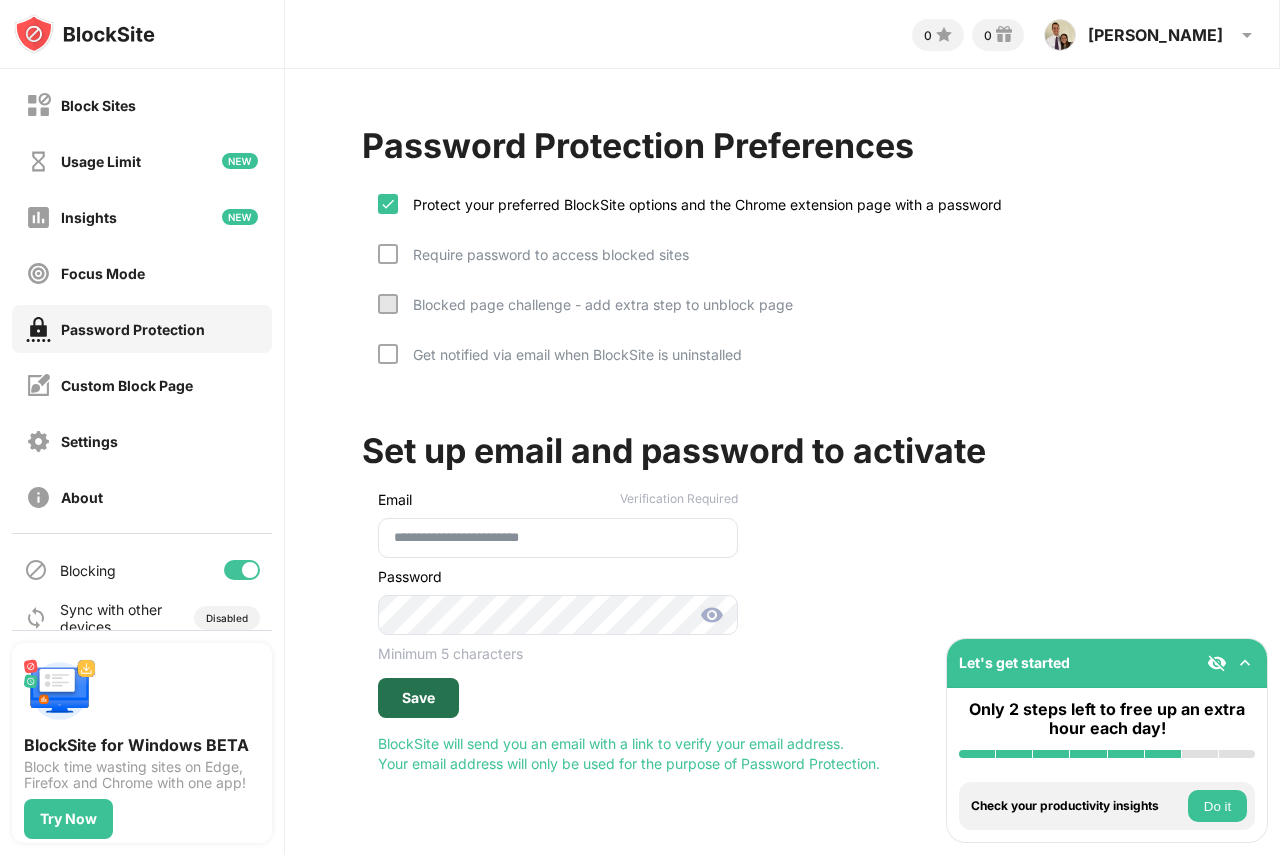 click on "Save" at bounding box center [418, 698] 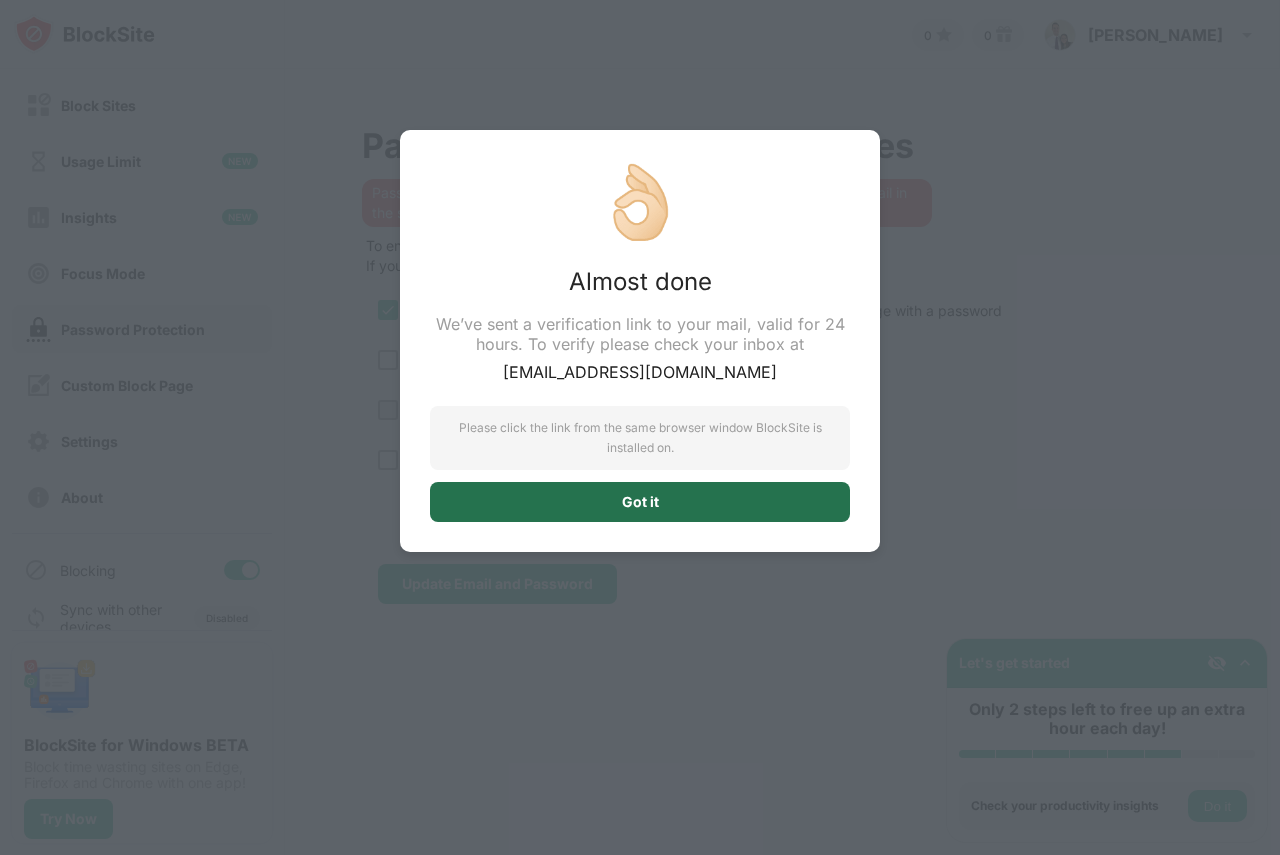 click on "Got it" at bounding box center (640, 502) 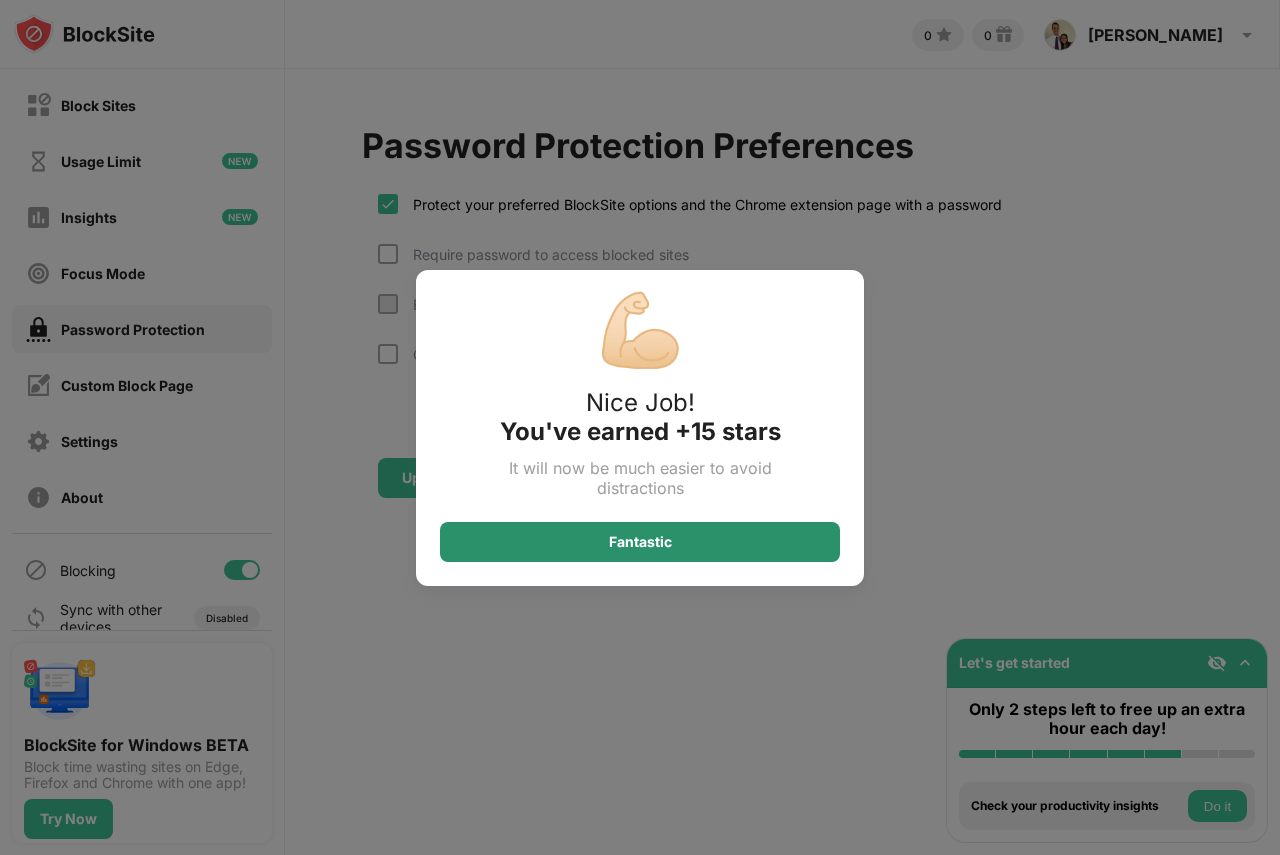 click on "Fantastic" at bounding box center [640, 542] 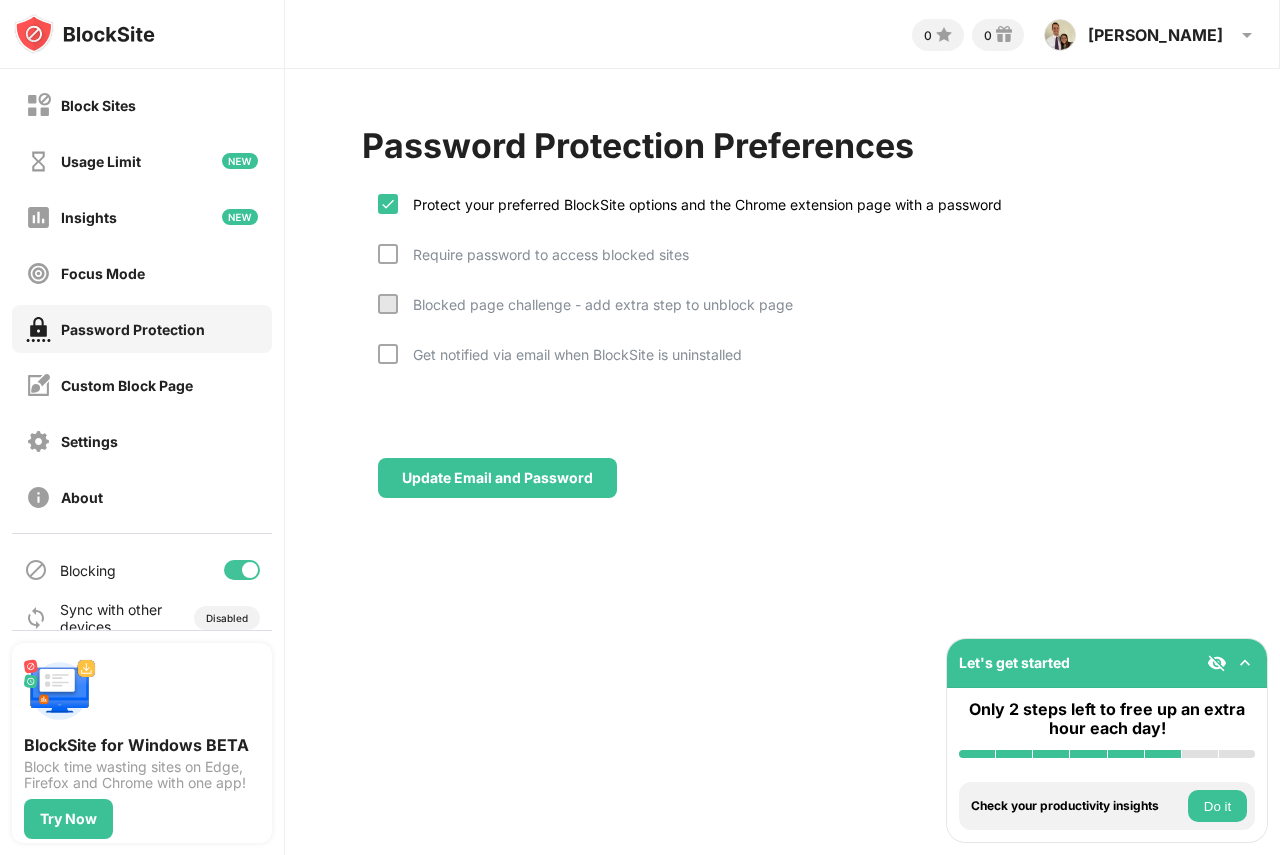 click on "Require password to access blocked sites" at bounding box center (543, 254) 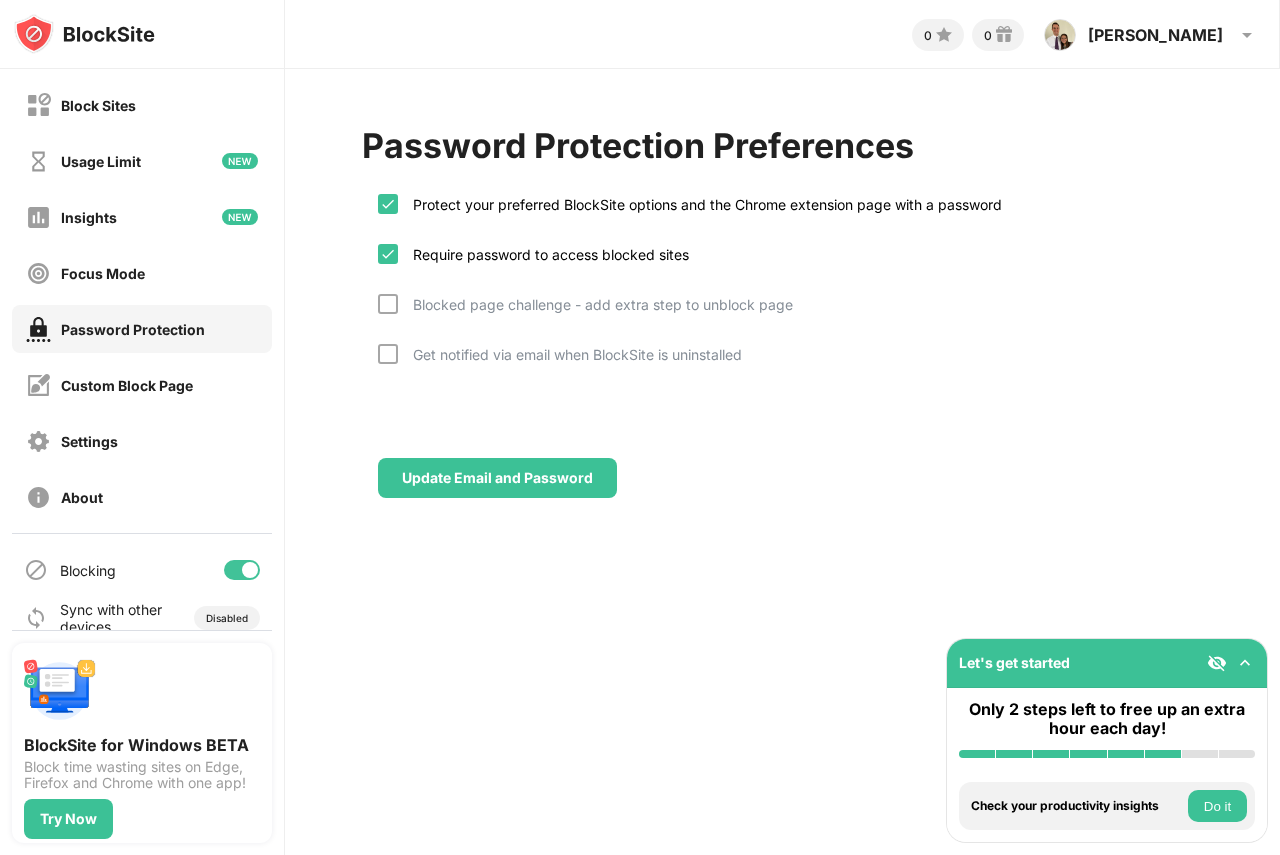 click on "Blocked page challenge - add extra step to unblock page" at bounding box center [595, 304] 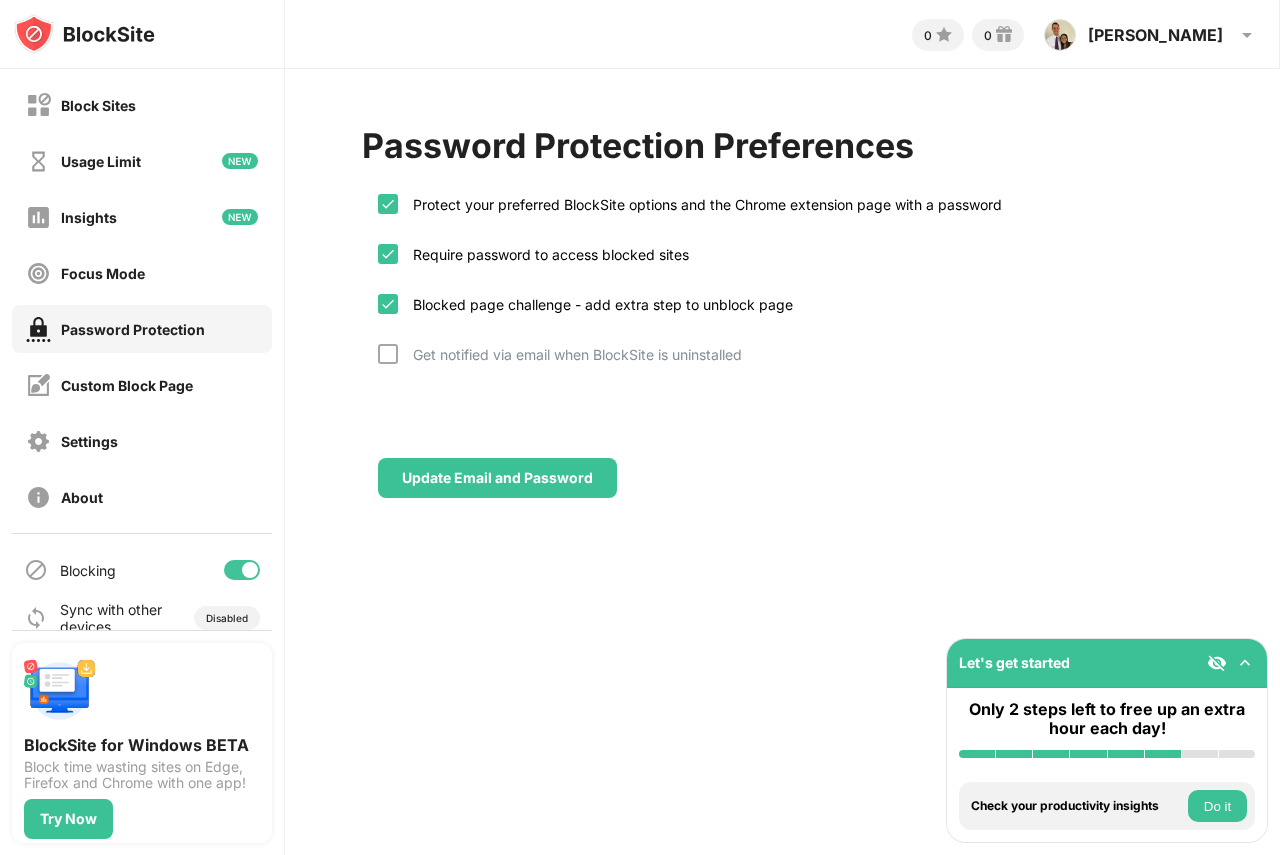 click on "Get notified via email when BlockSite is uninstalled" at bounding box center (570, 354) 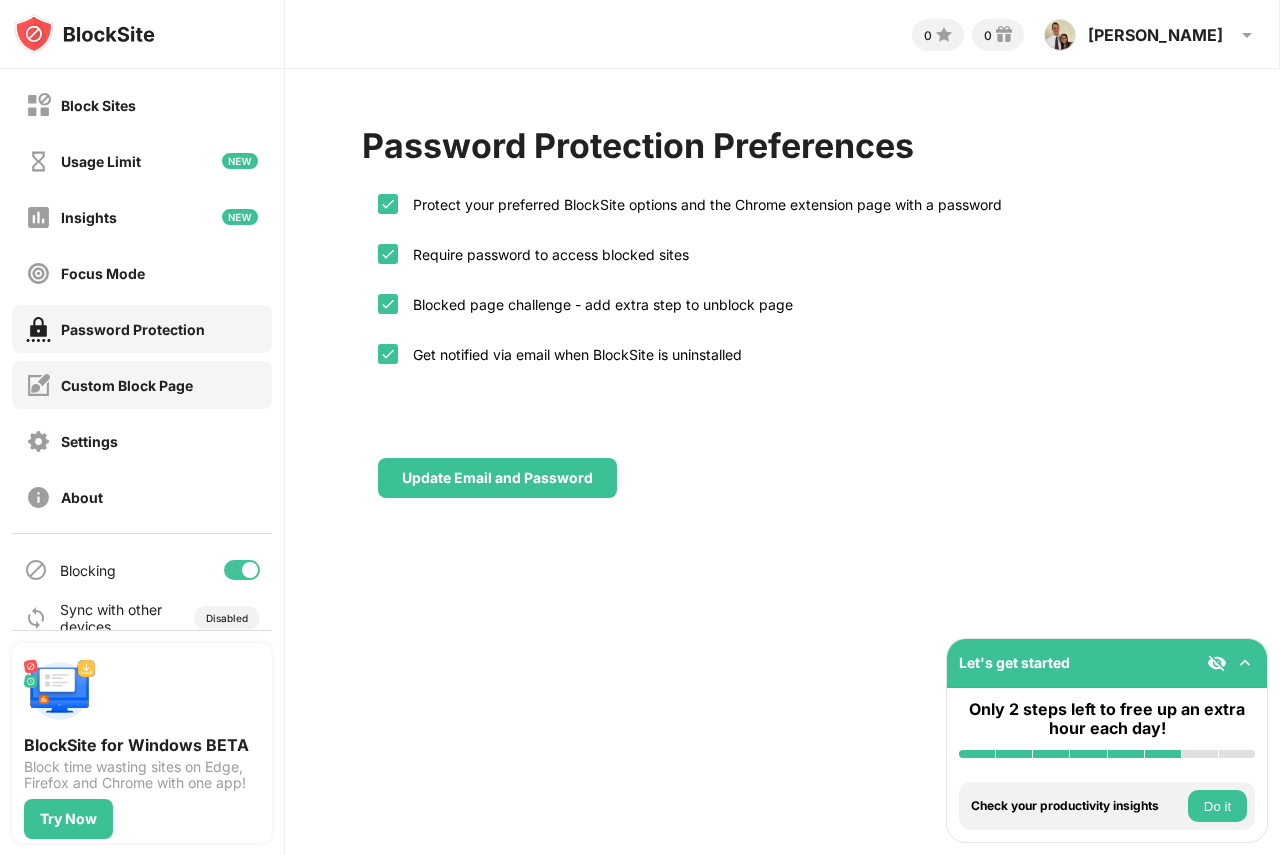click on "Custom Block Page" at bounding box center [127, 385] 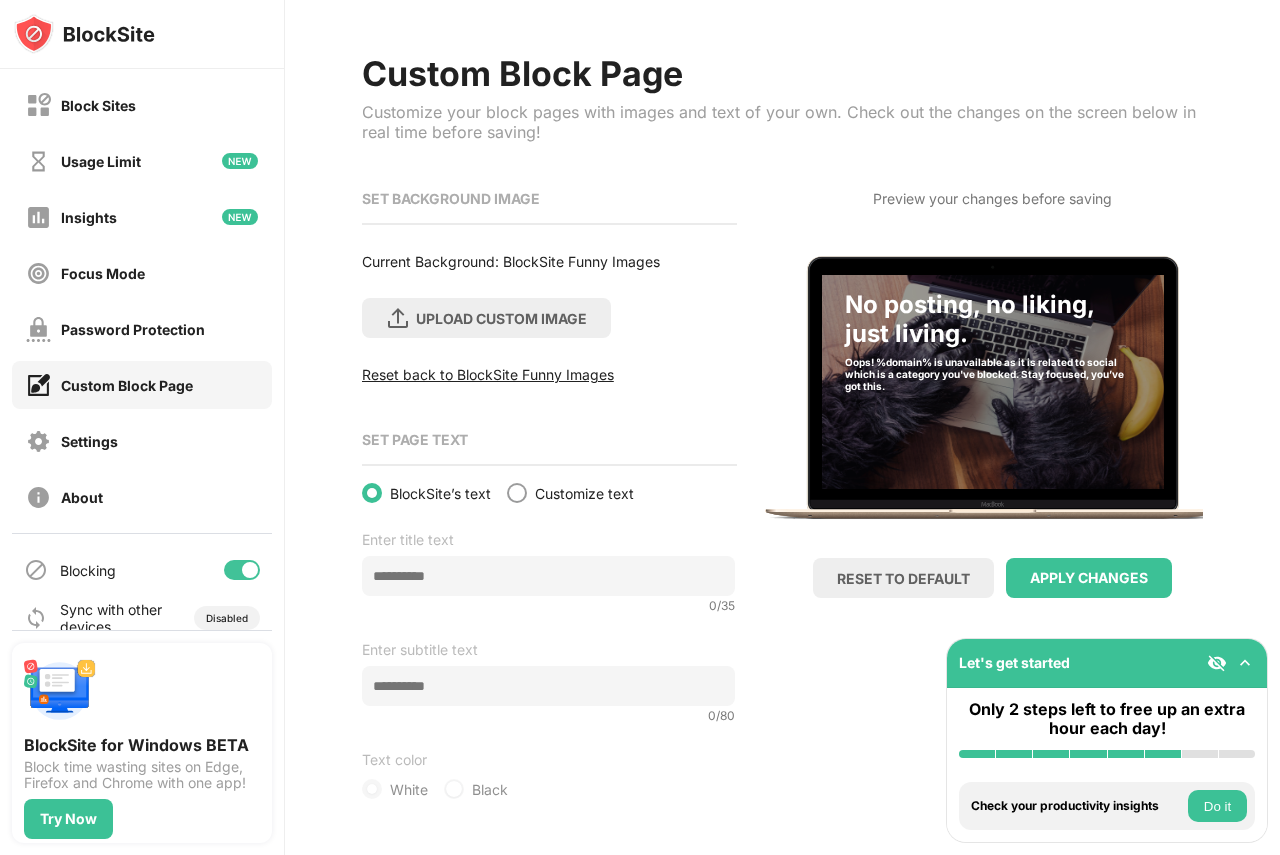 scroll, scrollTop: 102, scrollLeft: 0, axis: vertical 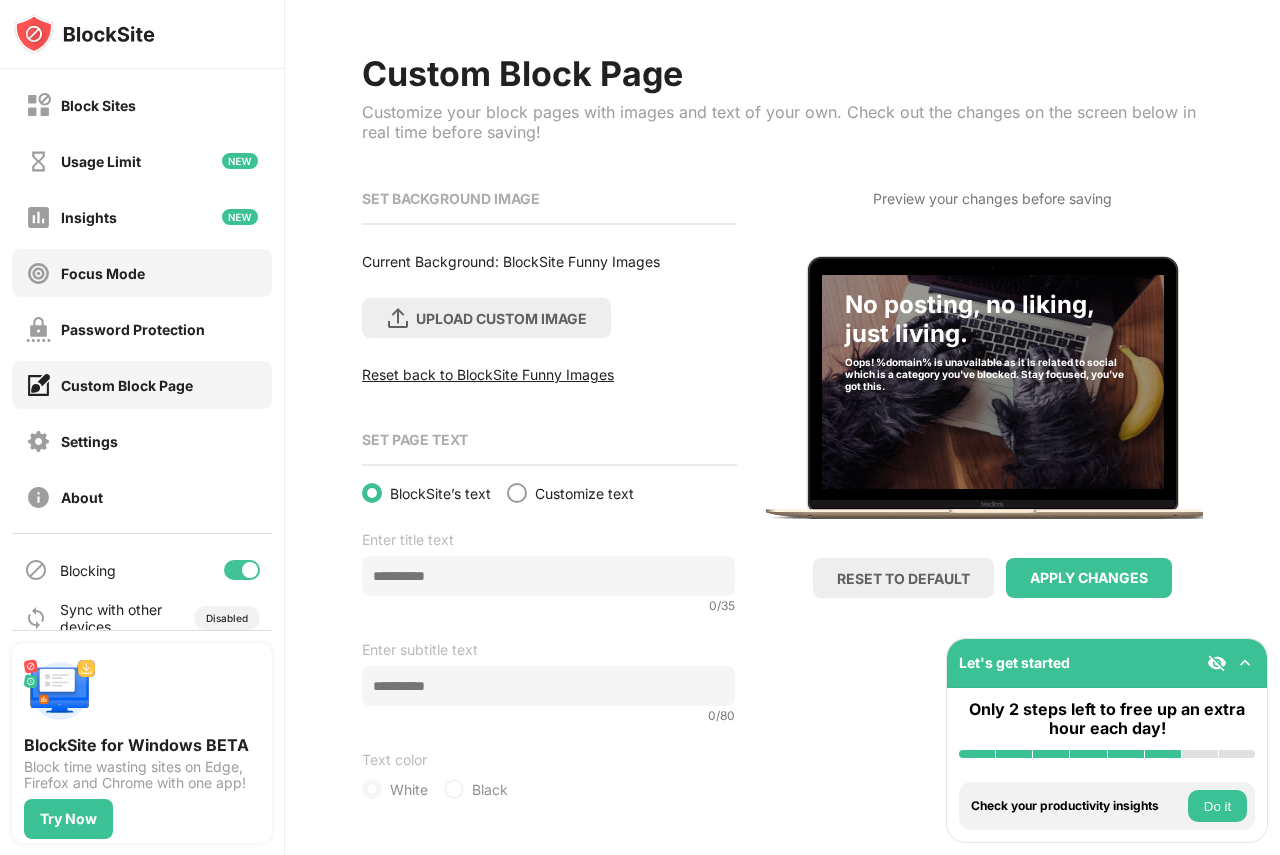 click on "Focus Mode" at bounding box center [103, 273] 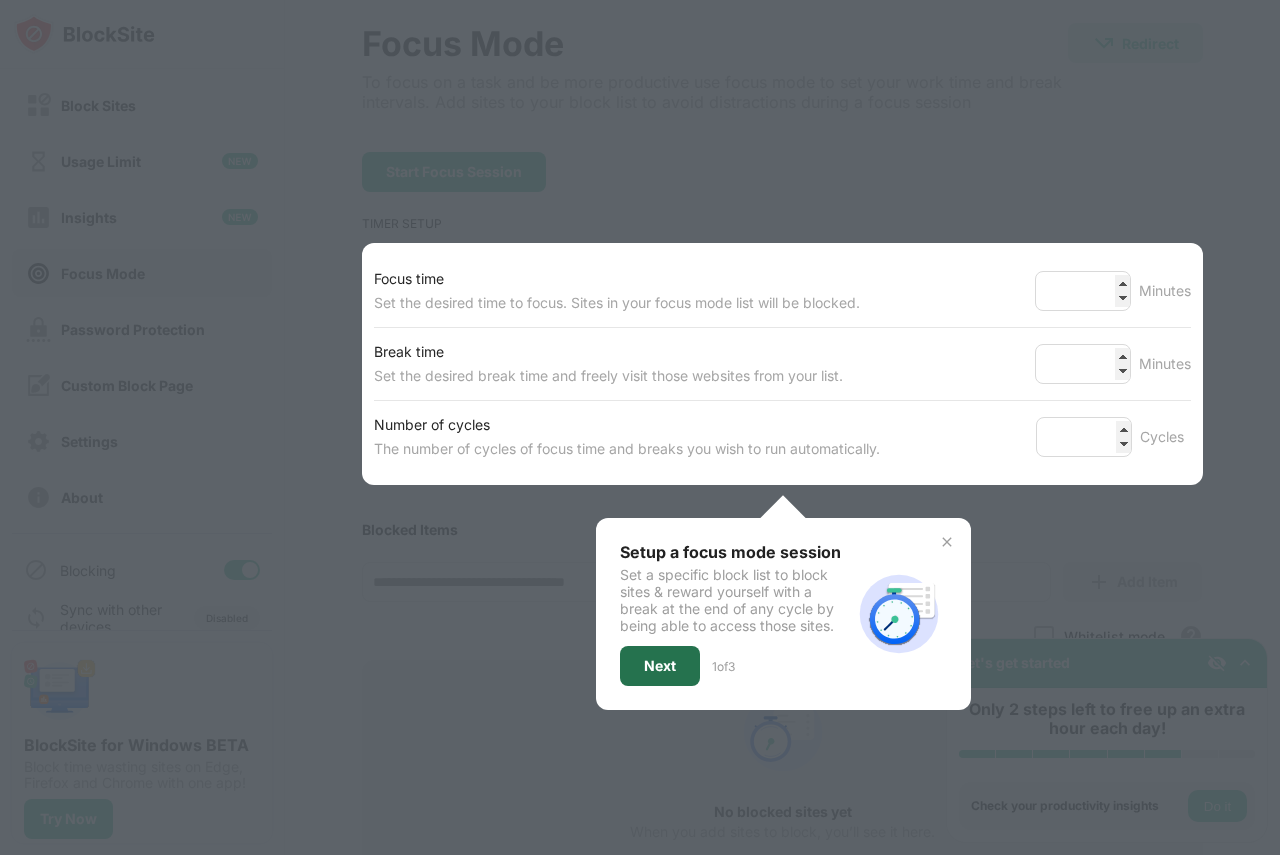 click on "Next" at bounding box center [660, 666] 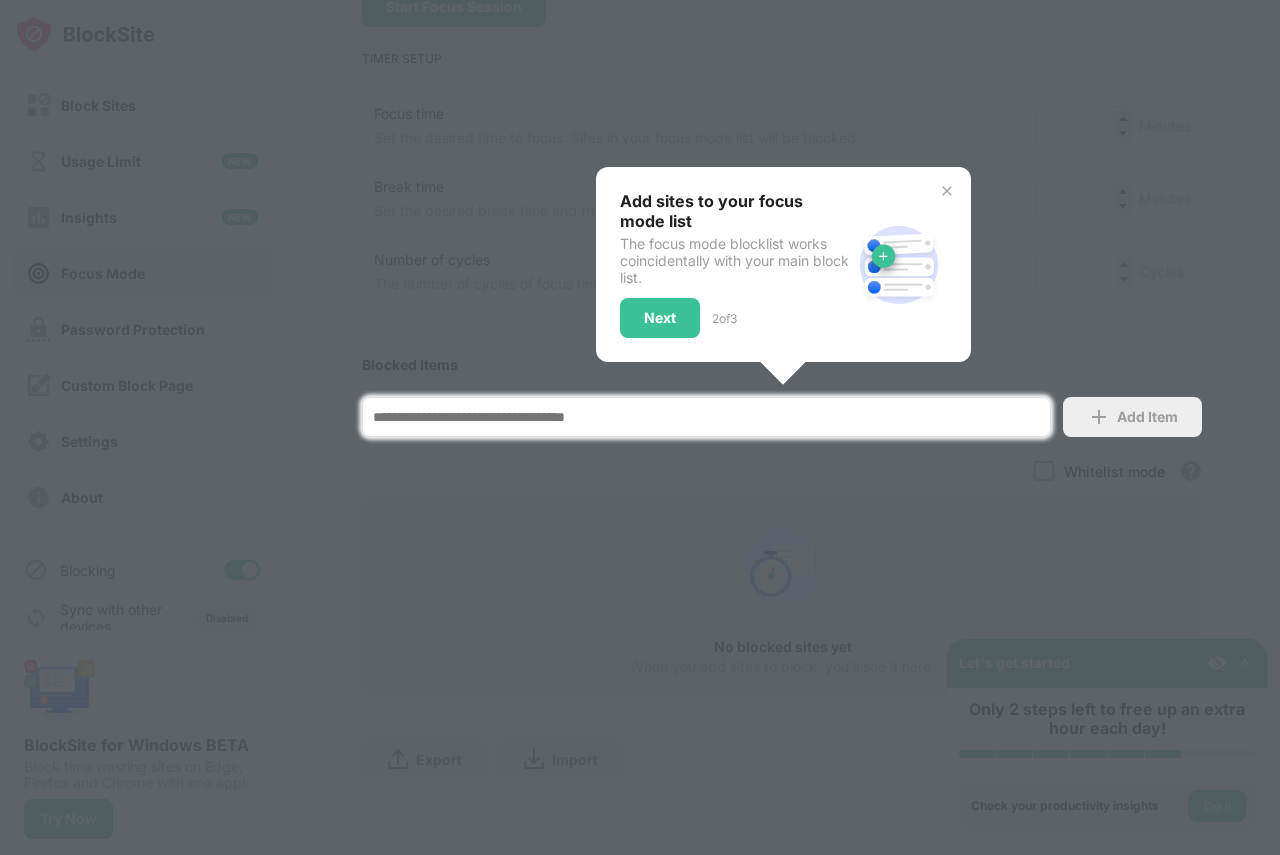 scroll, scrollTop: 282, scrollLeft: 0, axis: vertical 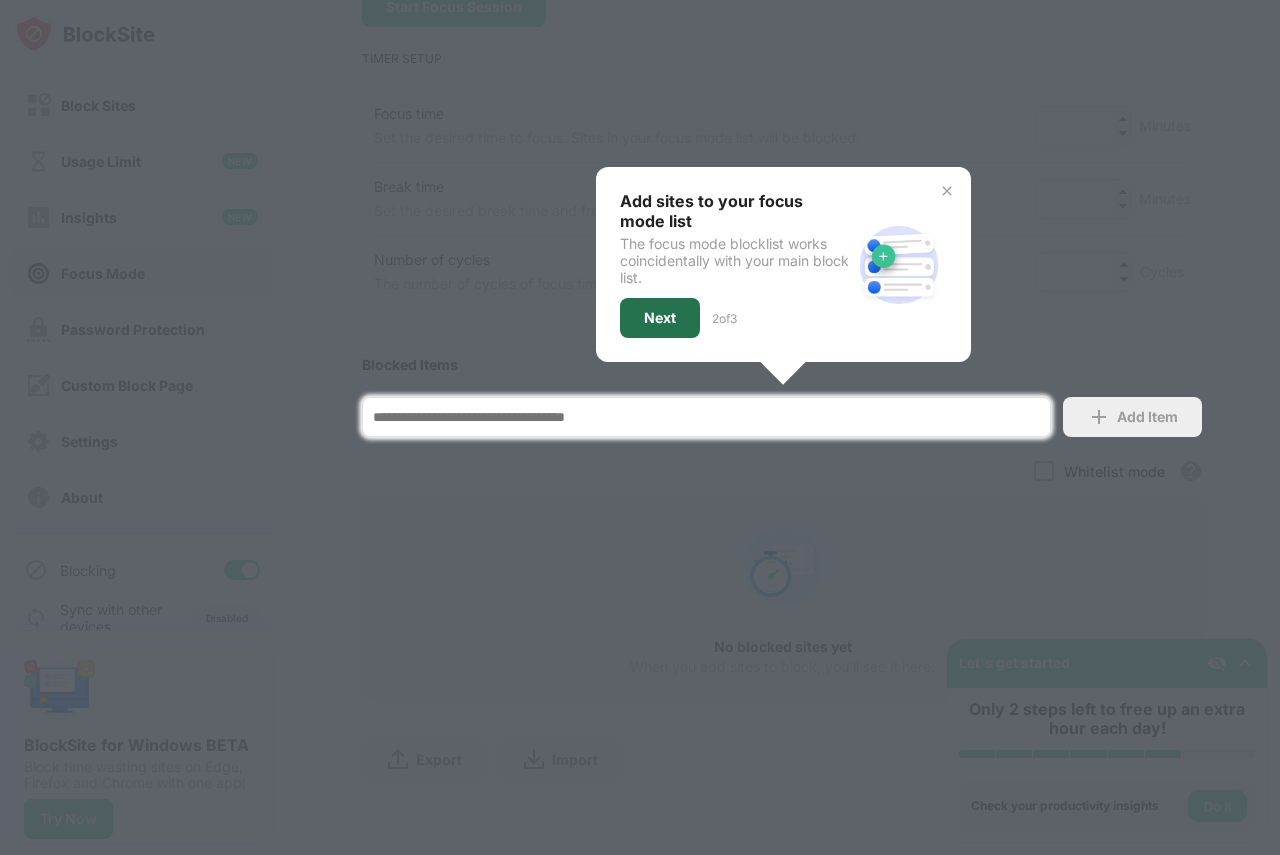 click on "Next" at bounding box center [660, 318] 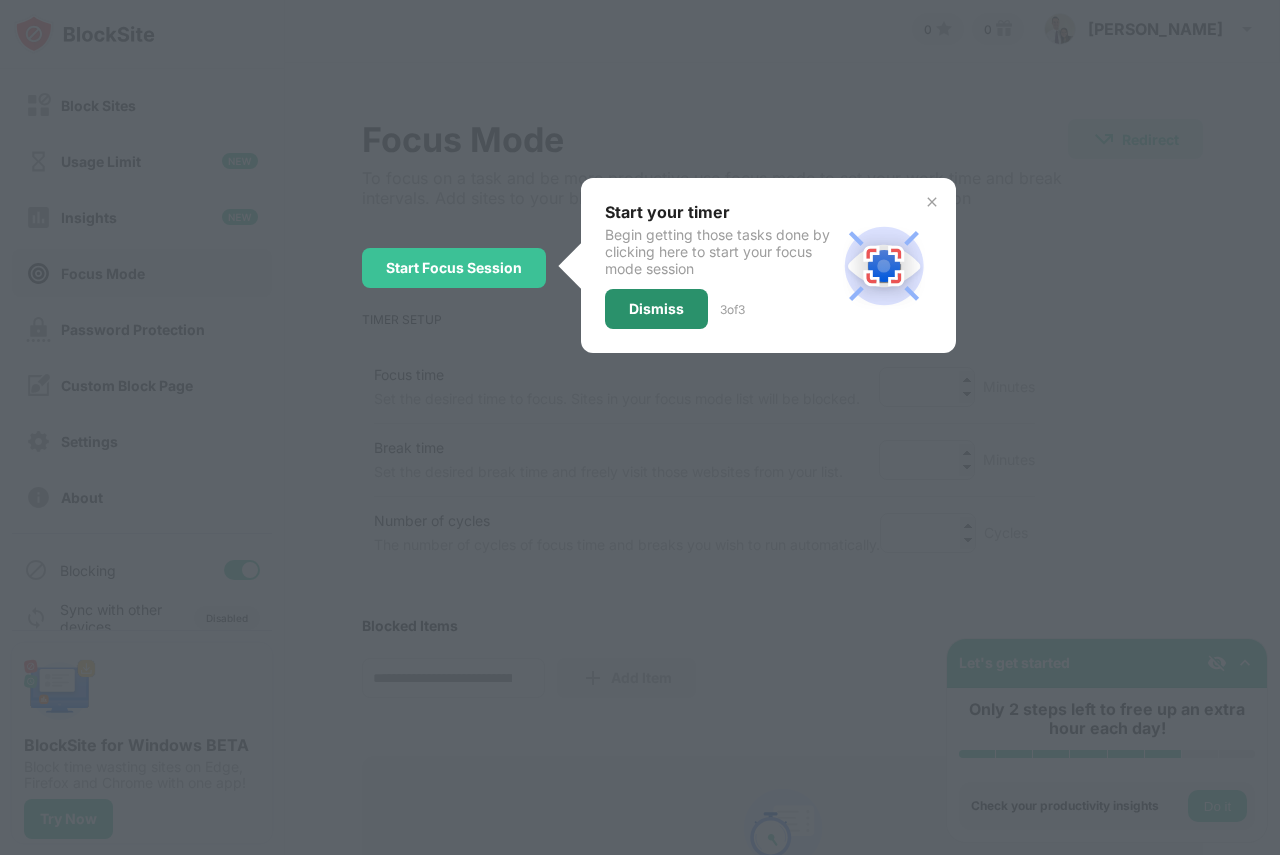 scroll, scrollTop: 0, scrollLeft: 0, axis: both 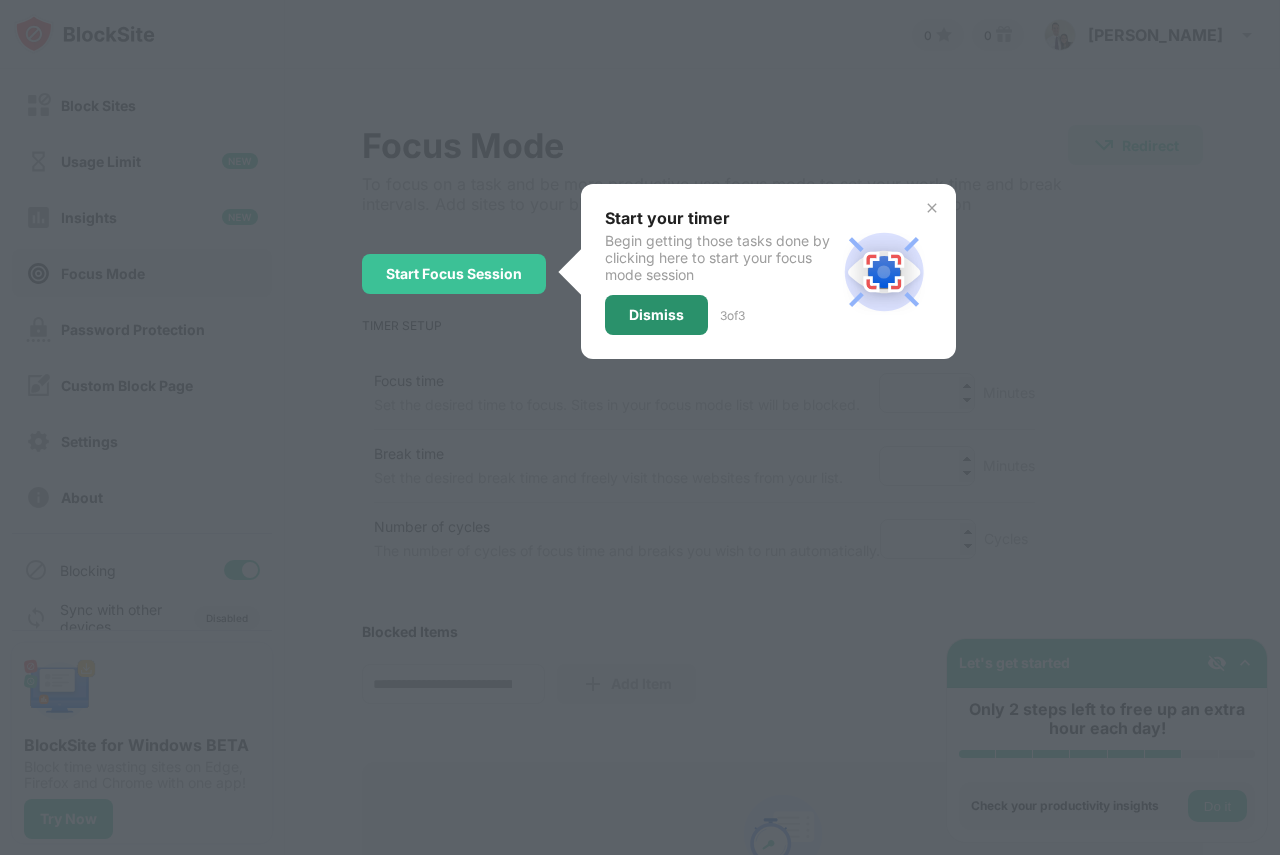 click on "Dismiss" at bounding box center [656, 315] 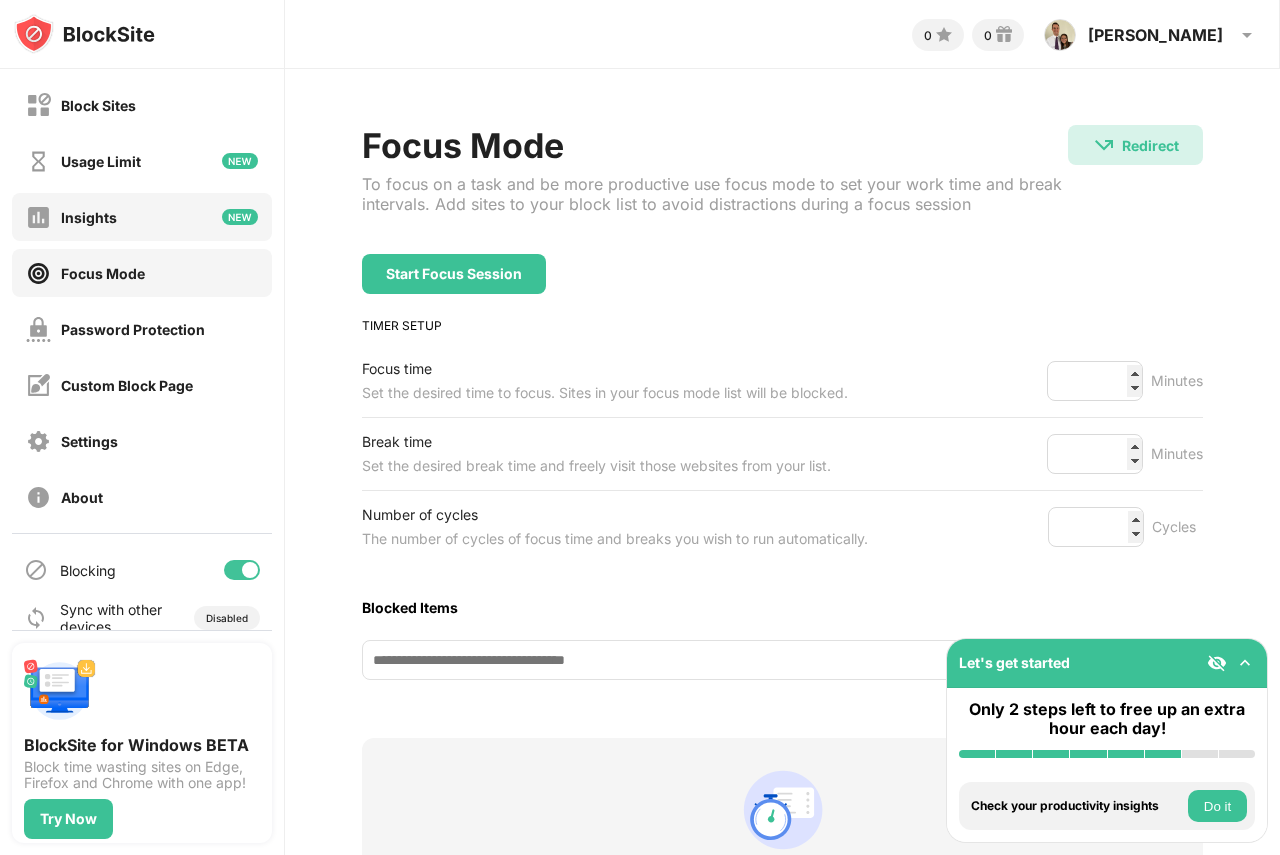 click on "Insights" at bounding box center (89, 217) 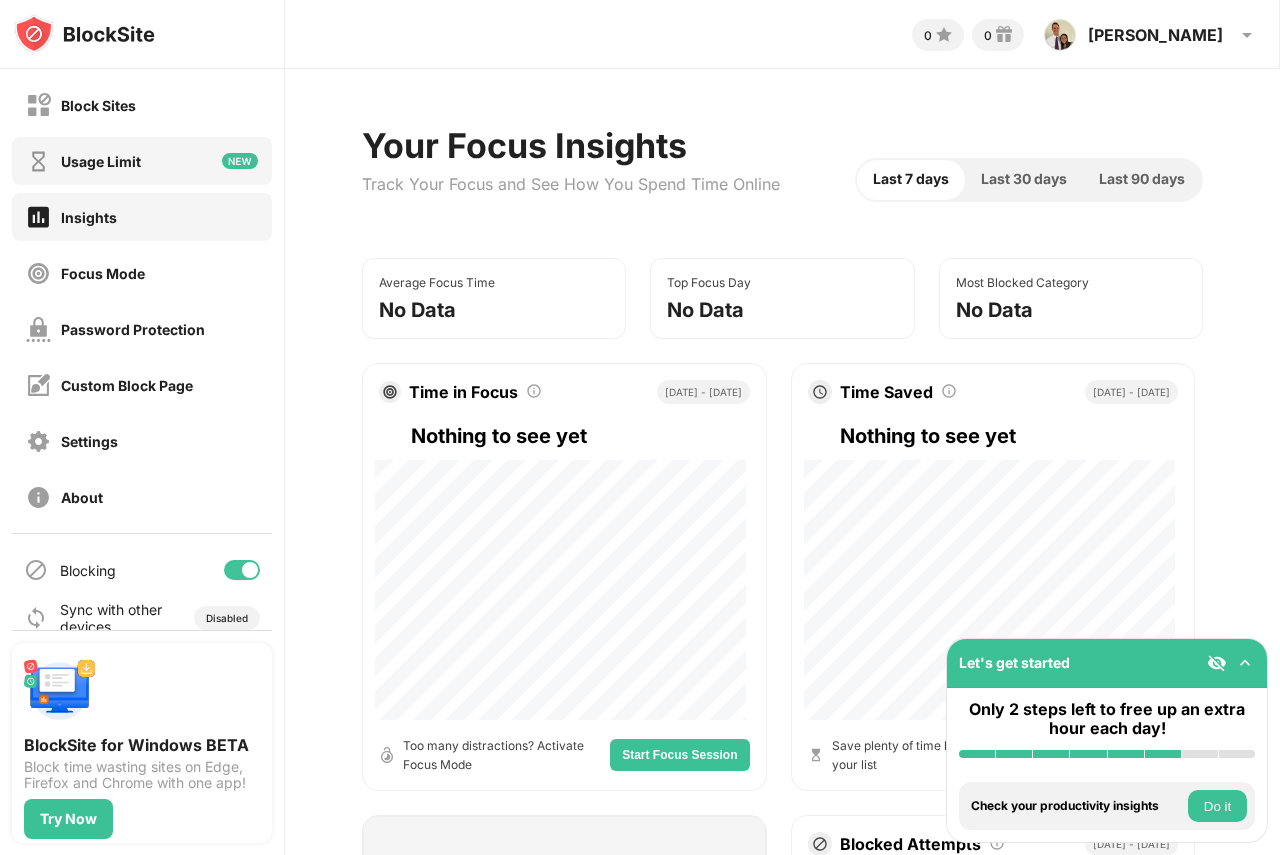 click on "Usage Limit" at bounding box center [83, 161] 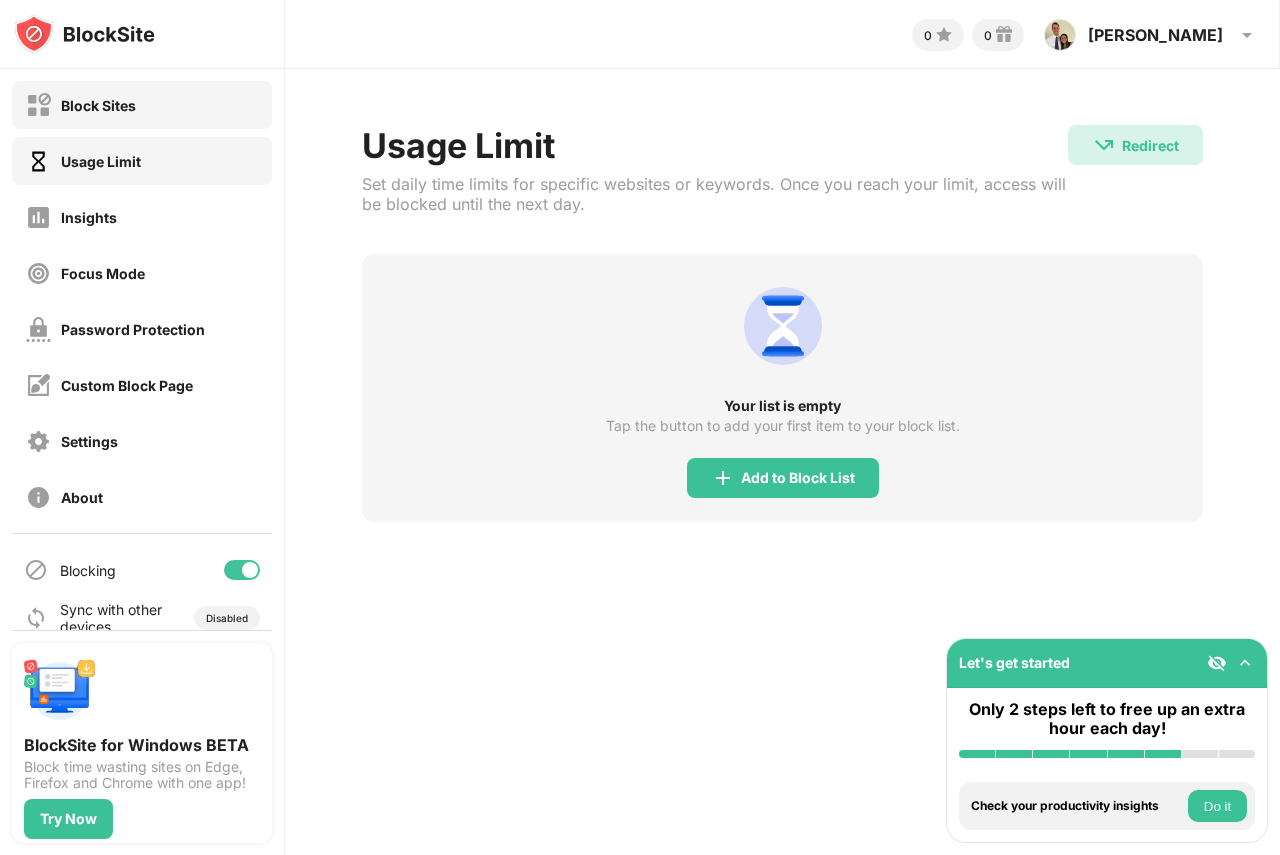 click on "Block Sites" at bounding box center [142, 105] 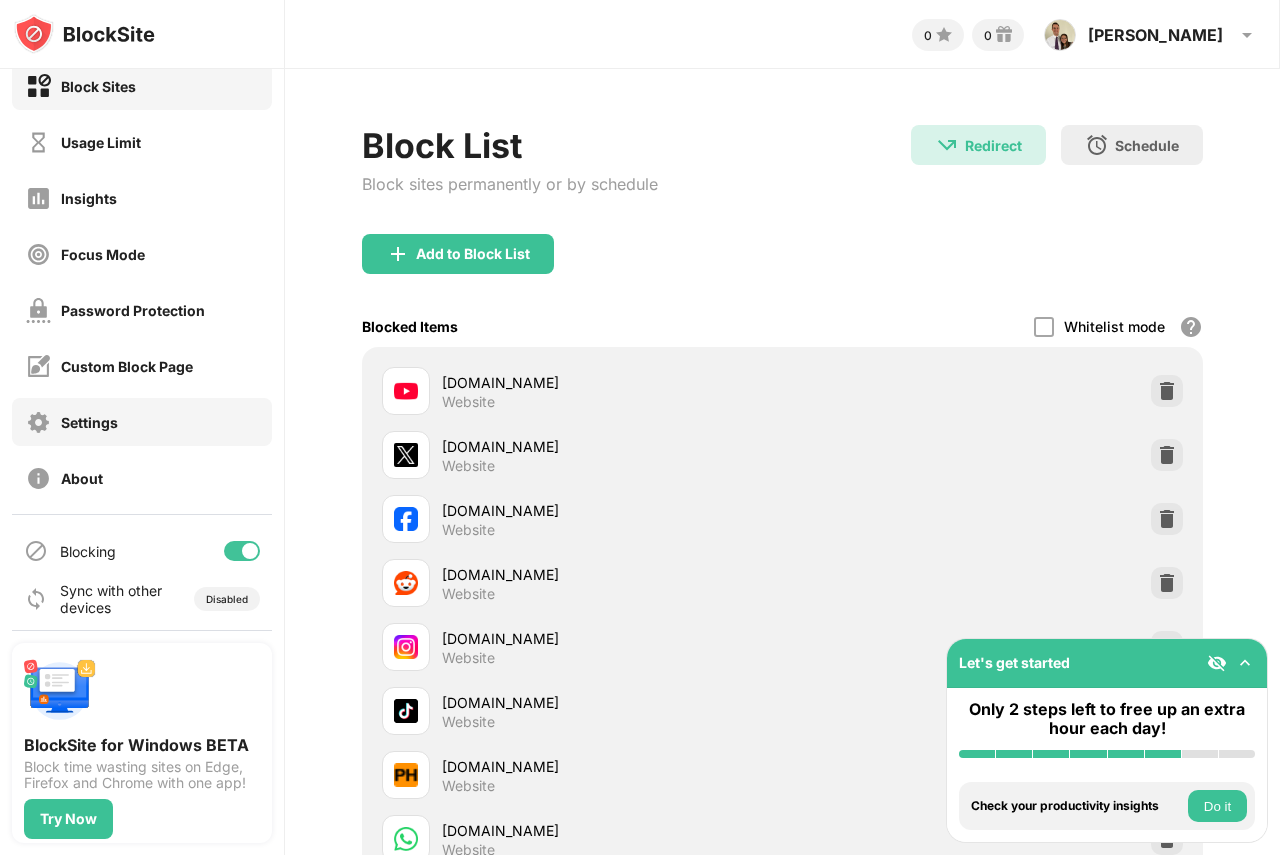 scroll, scrollTop: 24, scrollLeft: 0, axis: vertical 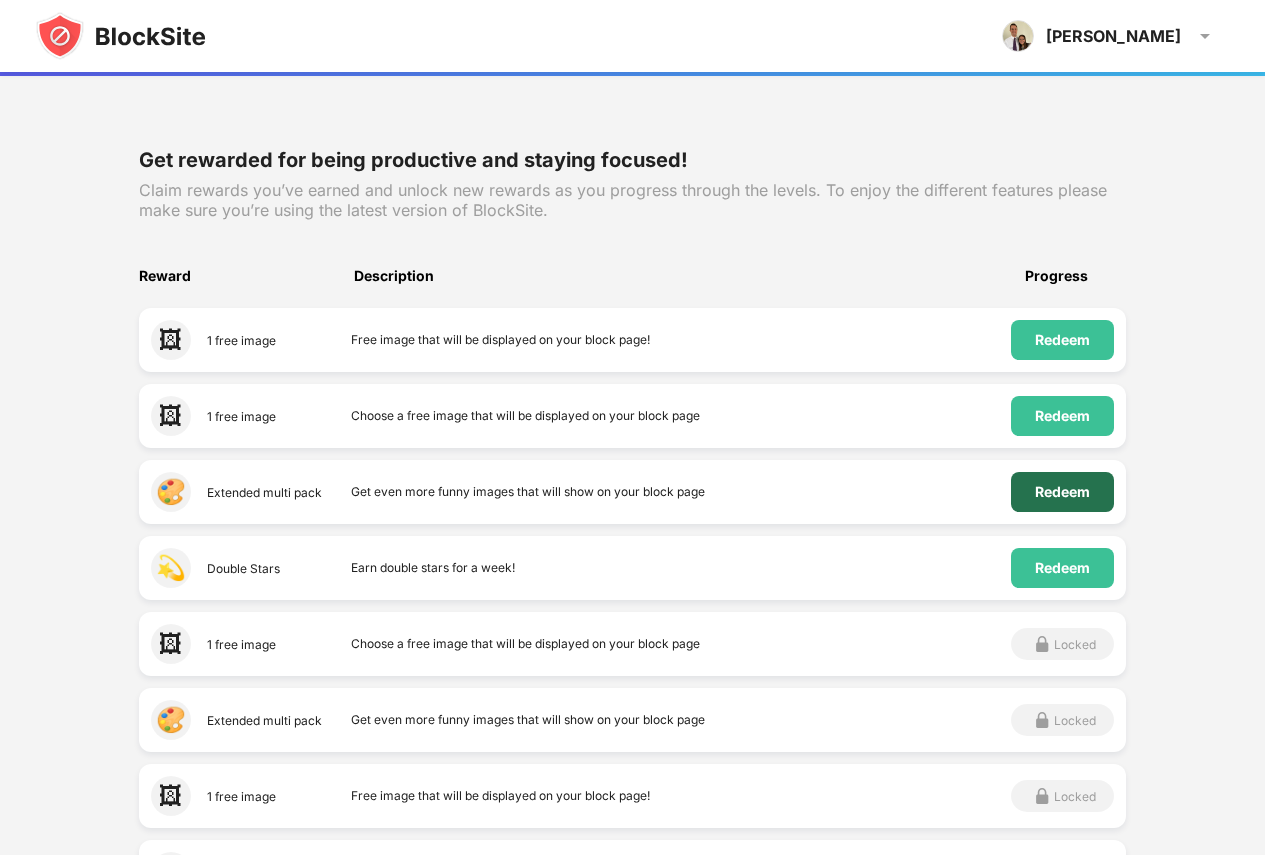 click on "Redeem" at bounding box center [1062, 492] 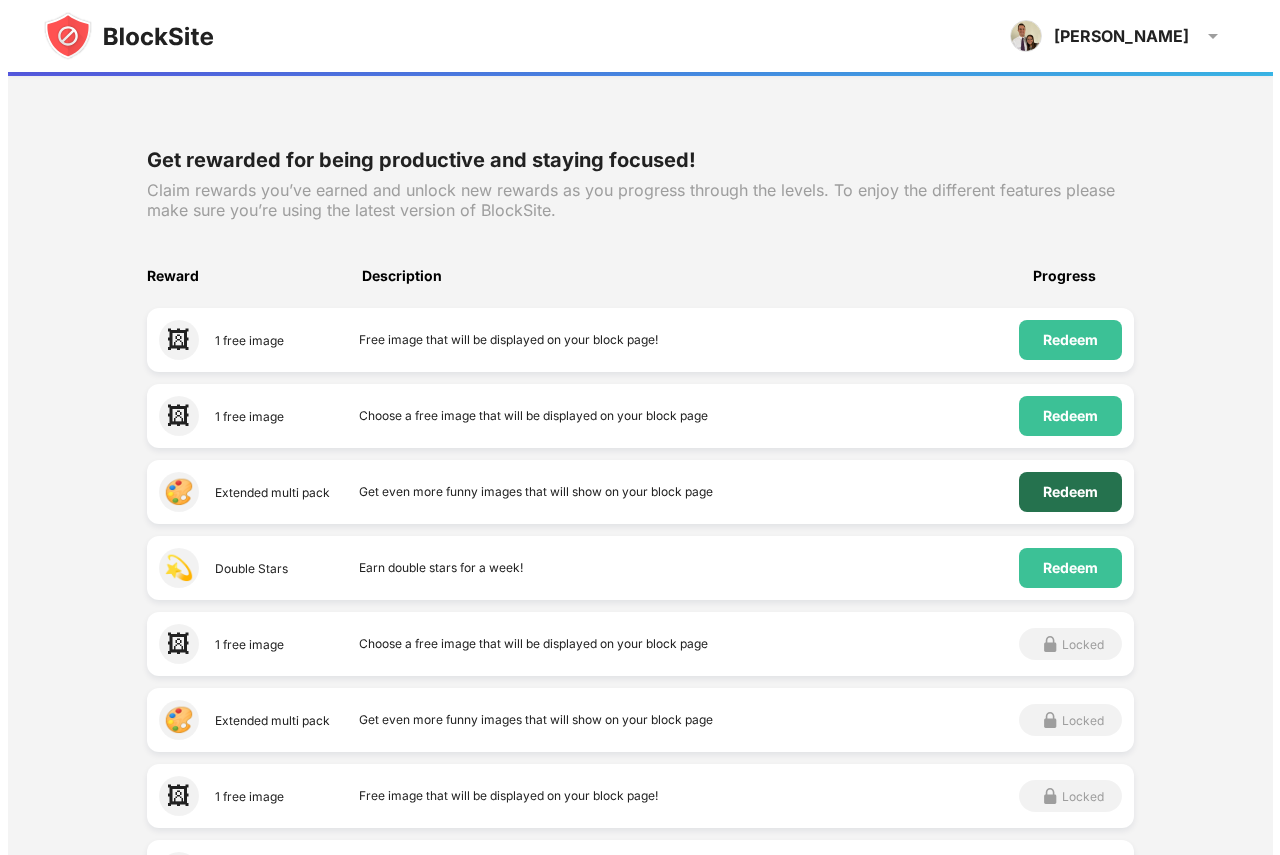 scroll, scrollTop: 0, scrollLeft: 0, axis: both 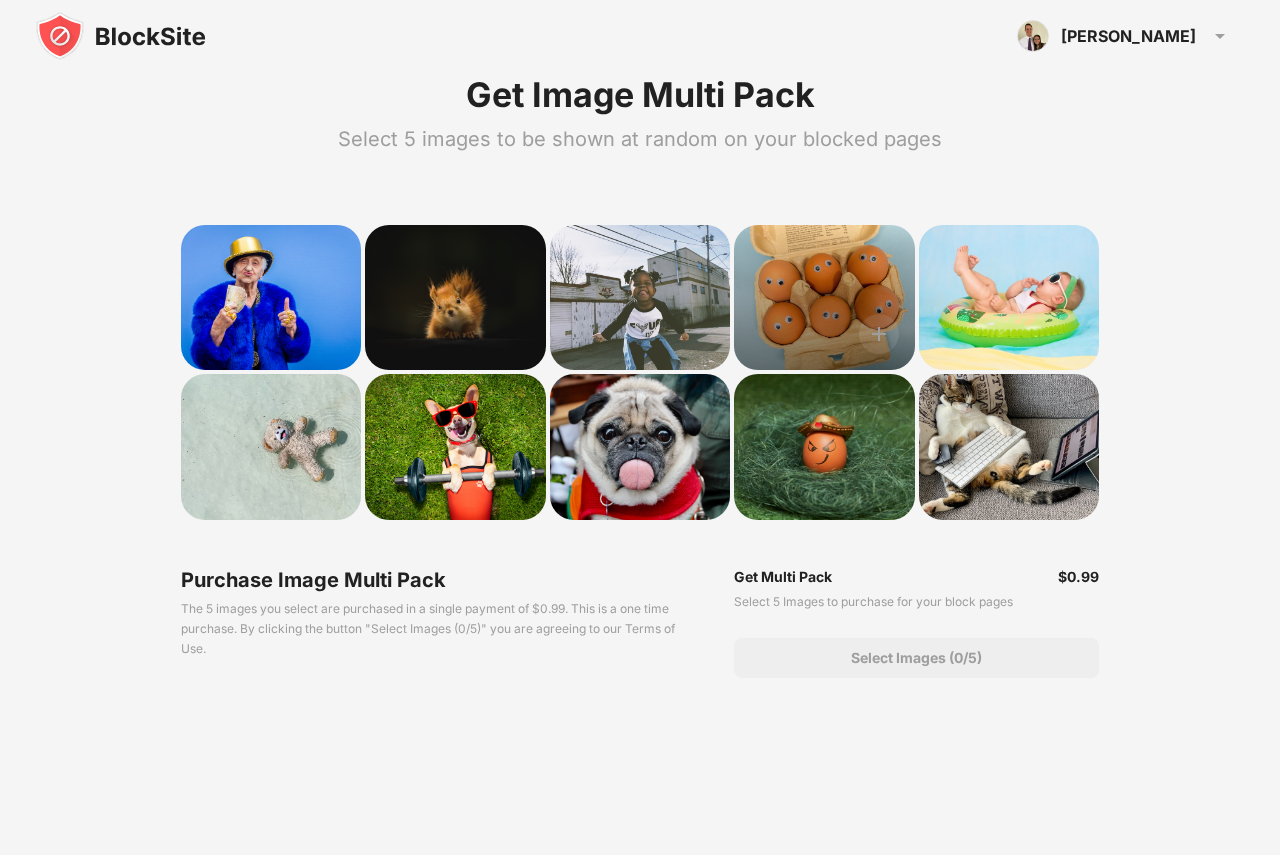 click at bounding box center [824, 297] 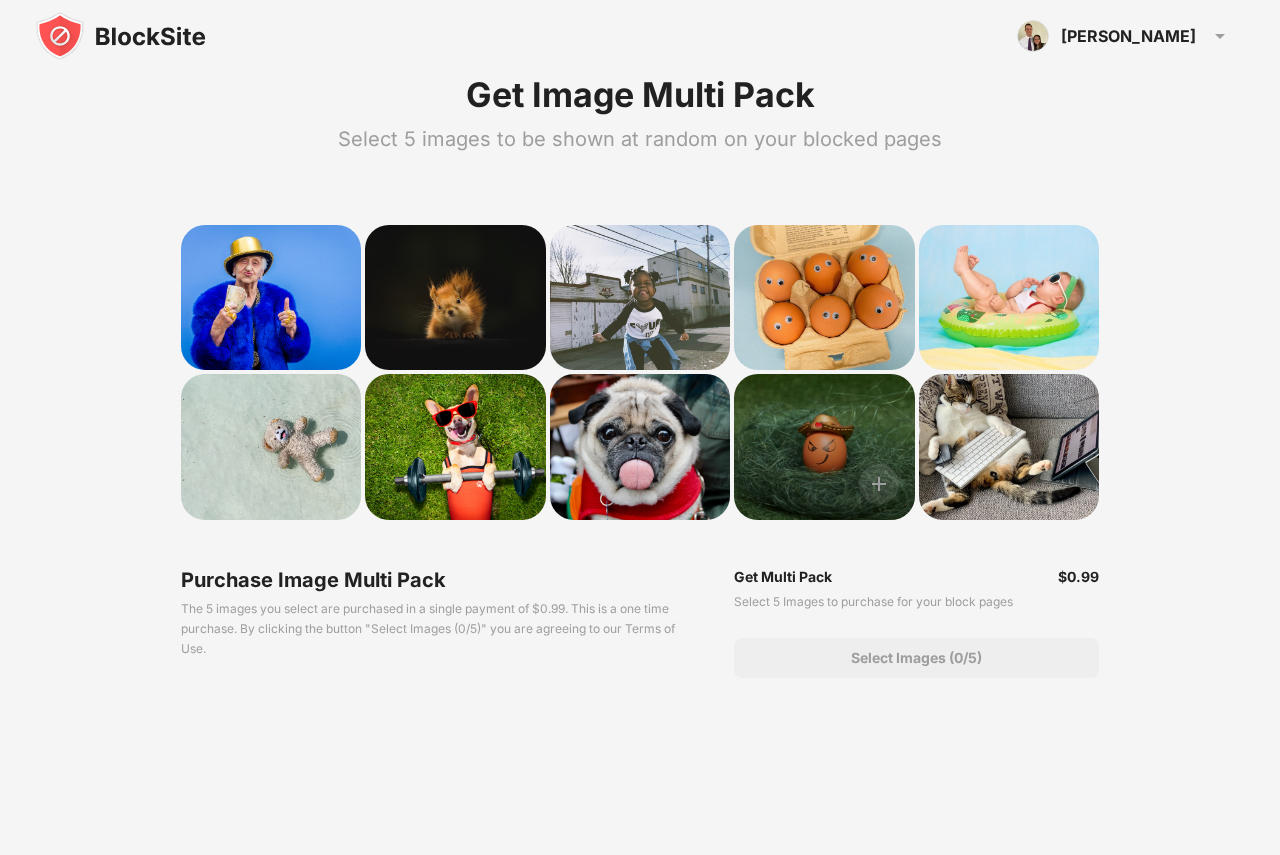 click at bounding box center [824, 446] 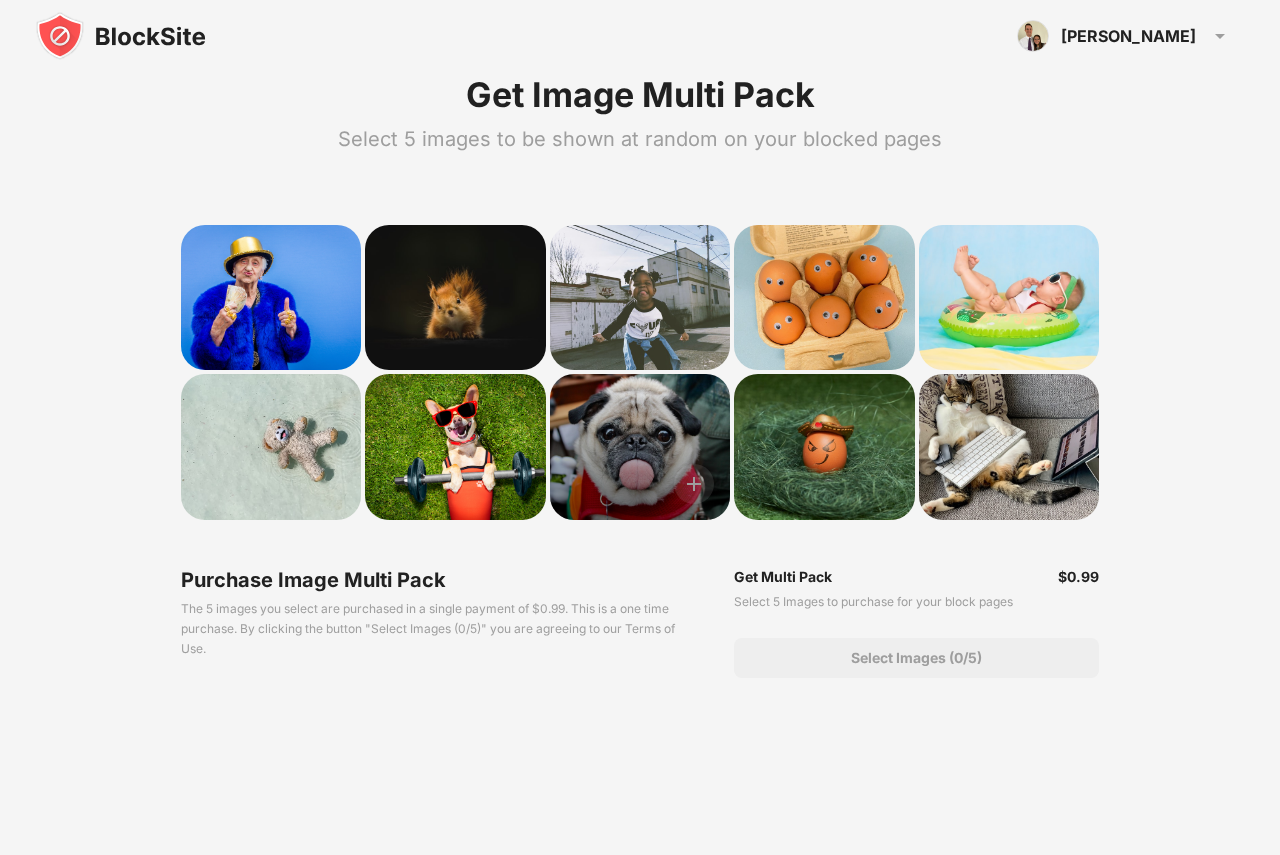 click at bounding box center (640, 446) 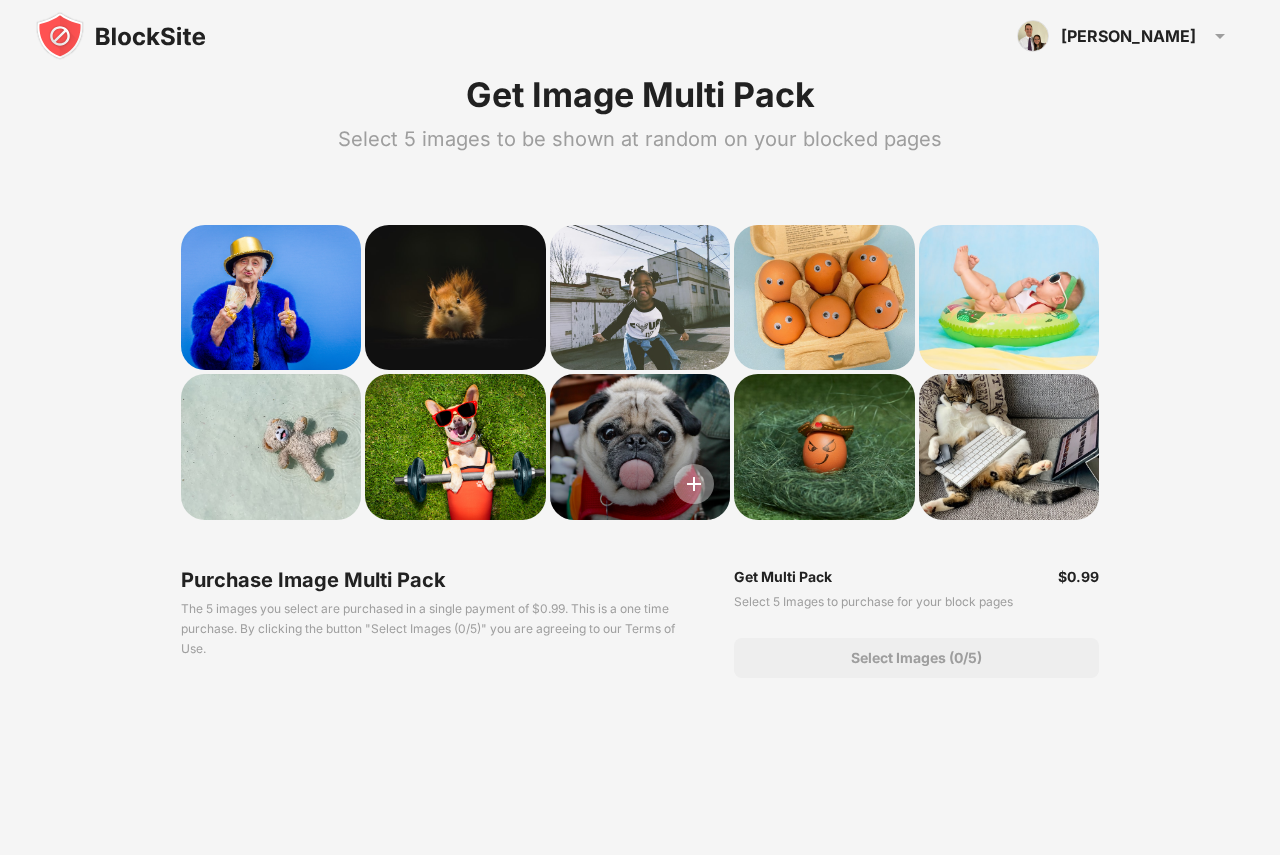 click at bounding box center (694, 484) 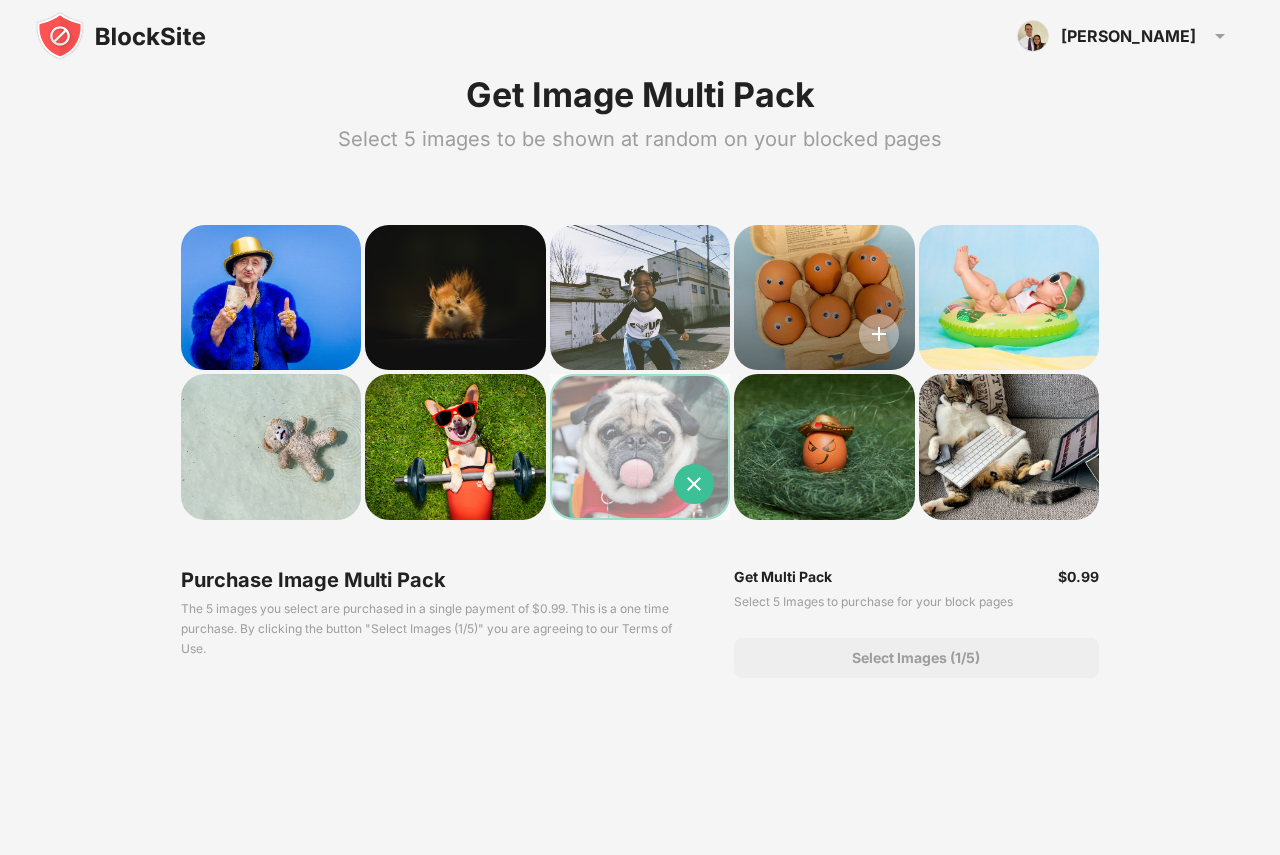 click at bounding box center (879, 334) 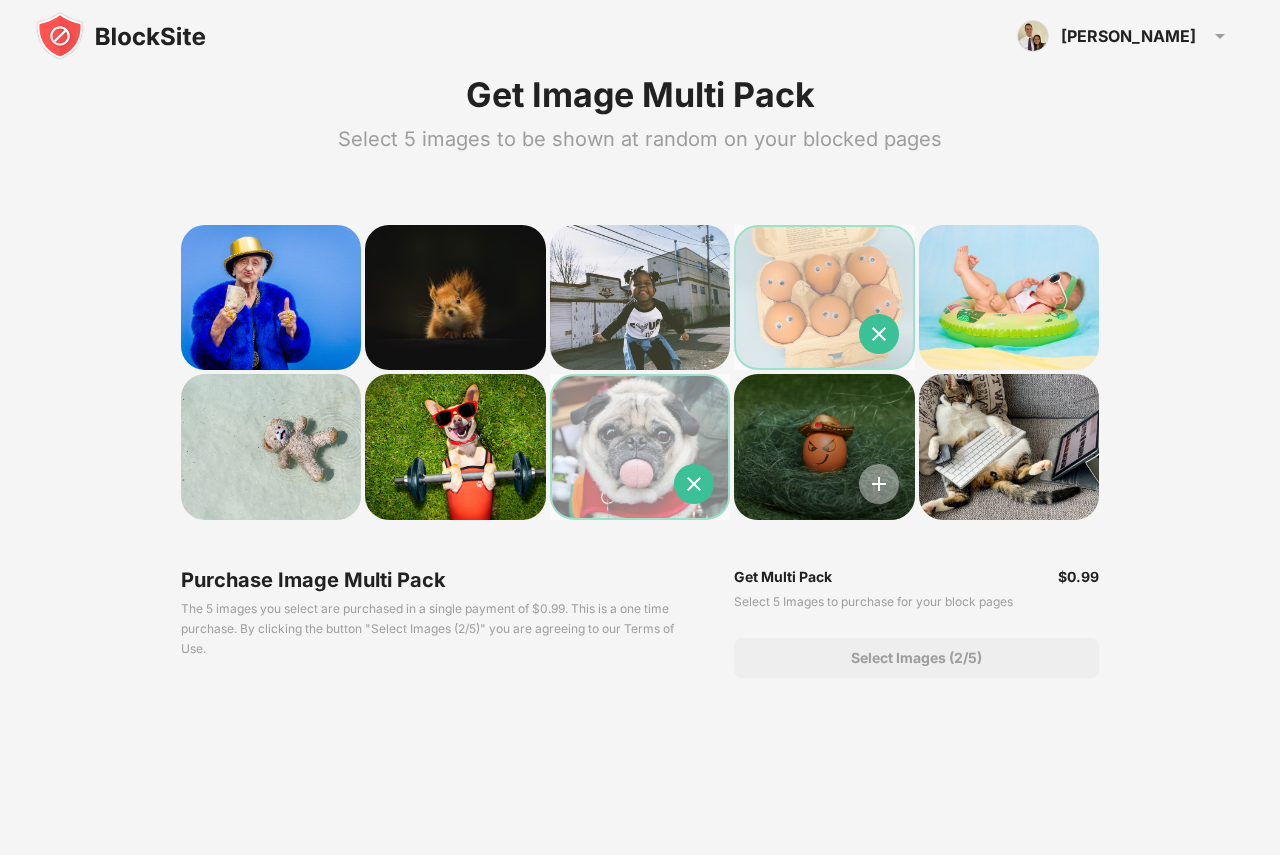 click at bounding box center [879, 484] 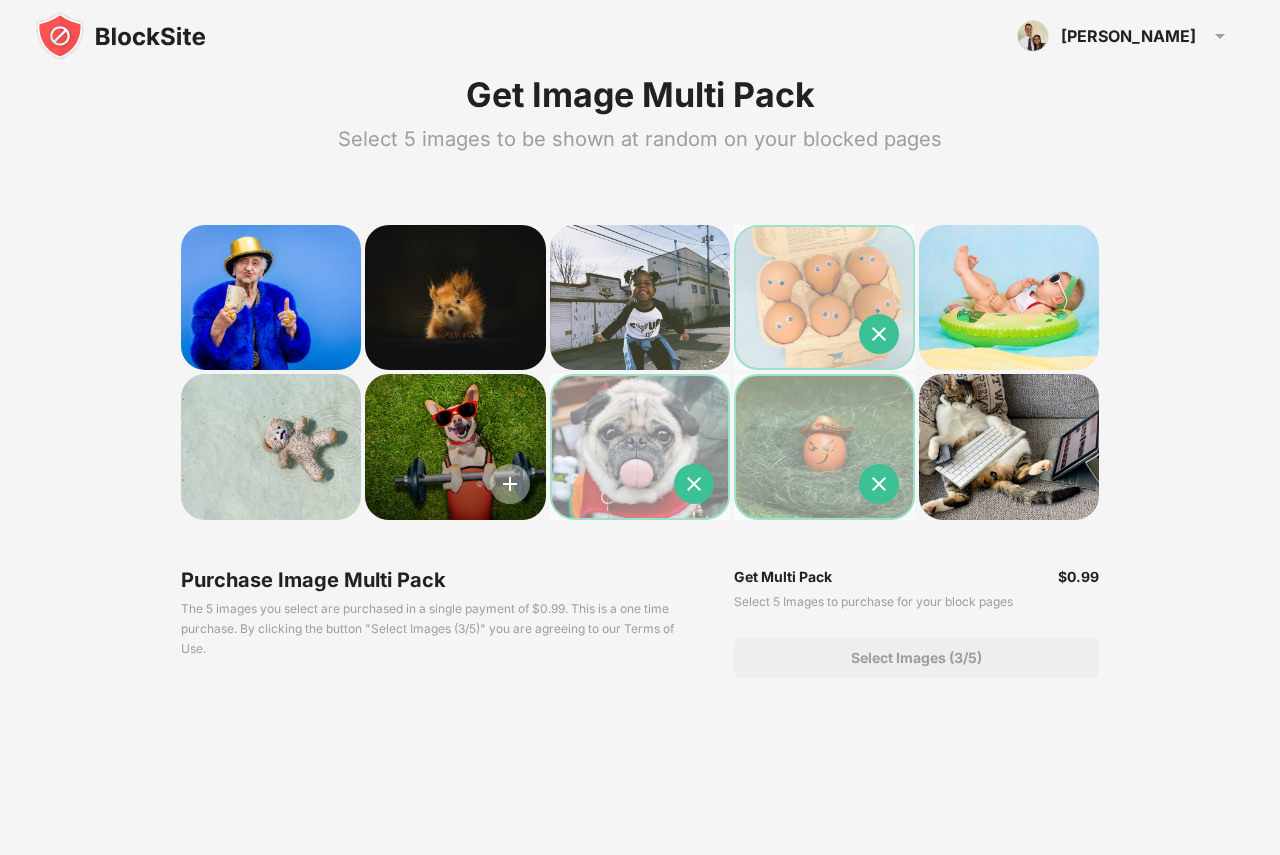 click at bounding box center [510, 484] 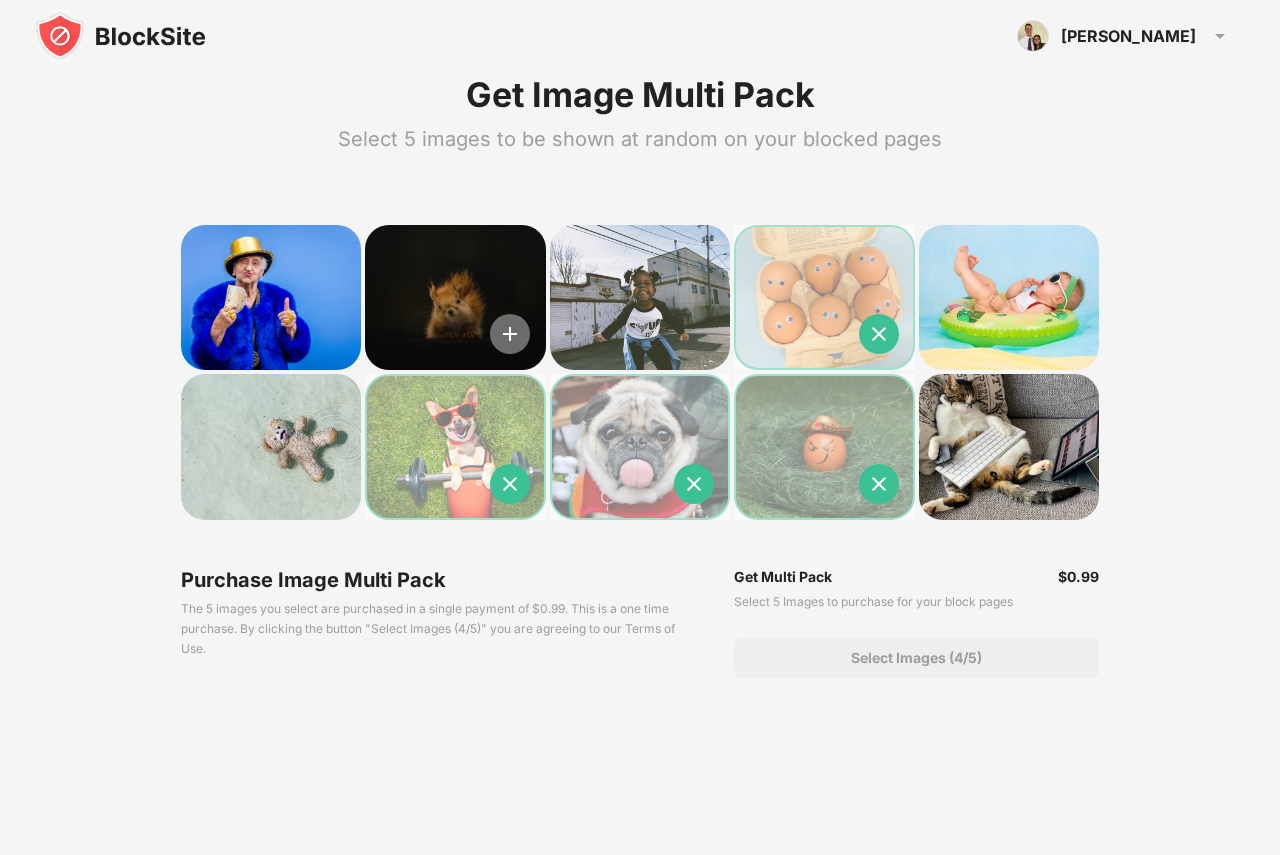 click at bounding box center [510, 334] 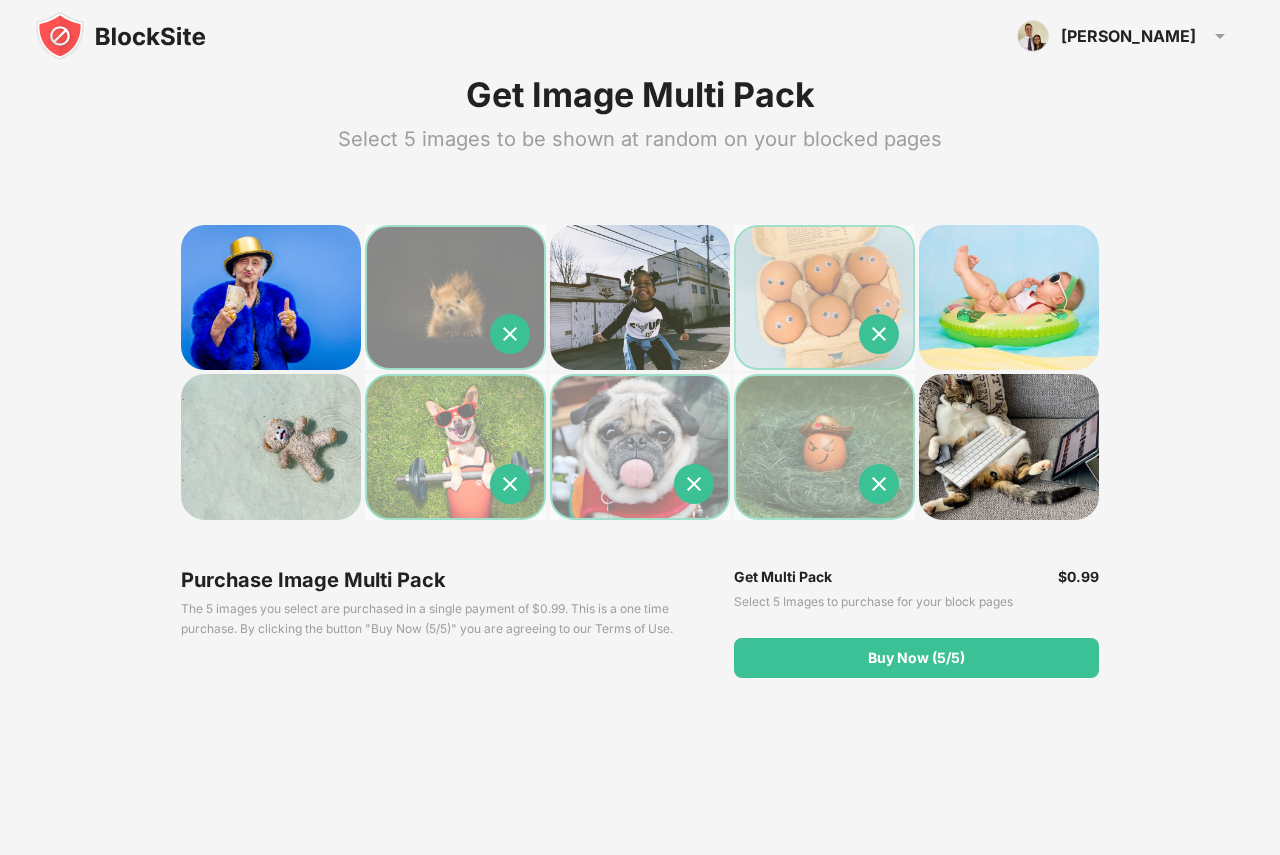 click at bounding box center (455, 446) 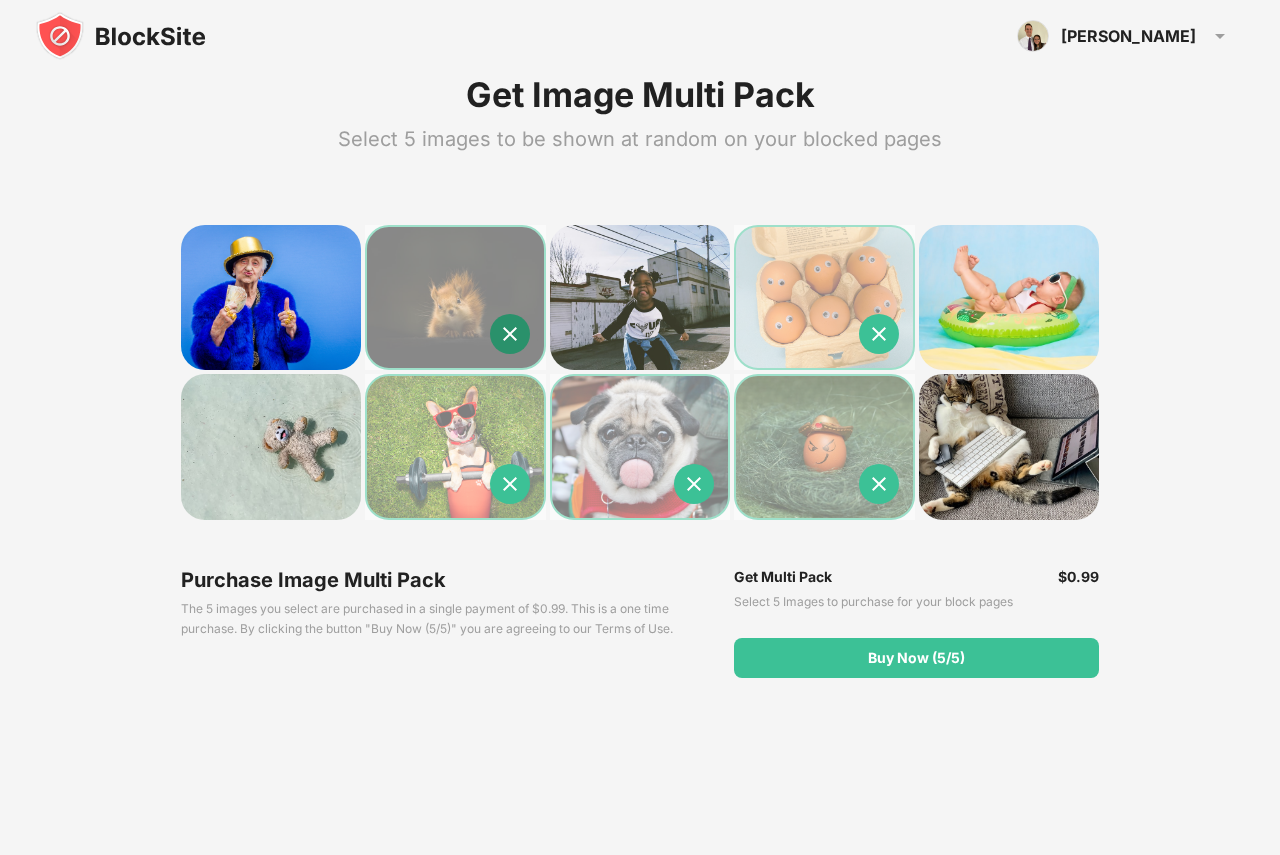 click at bounding box center (510, 334) 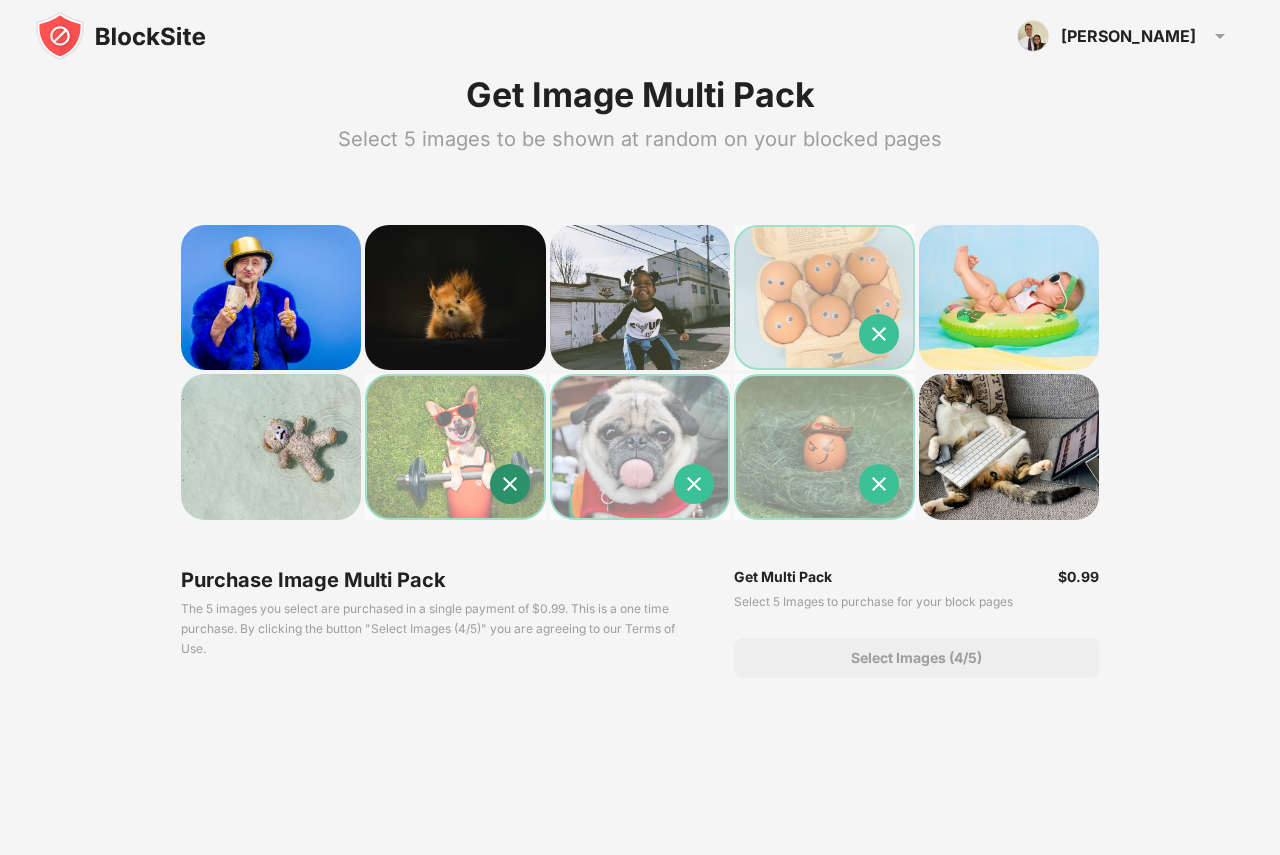 click at bounding box center [510, 484] 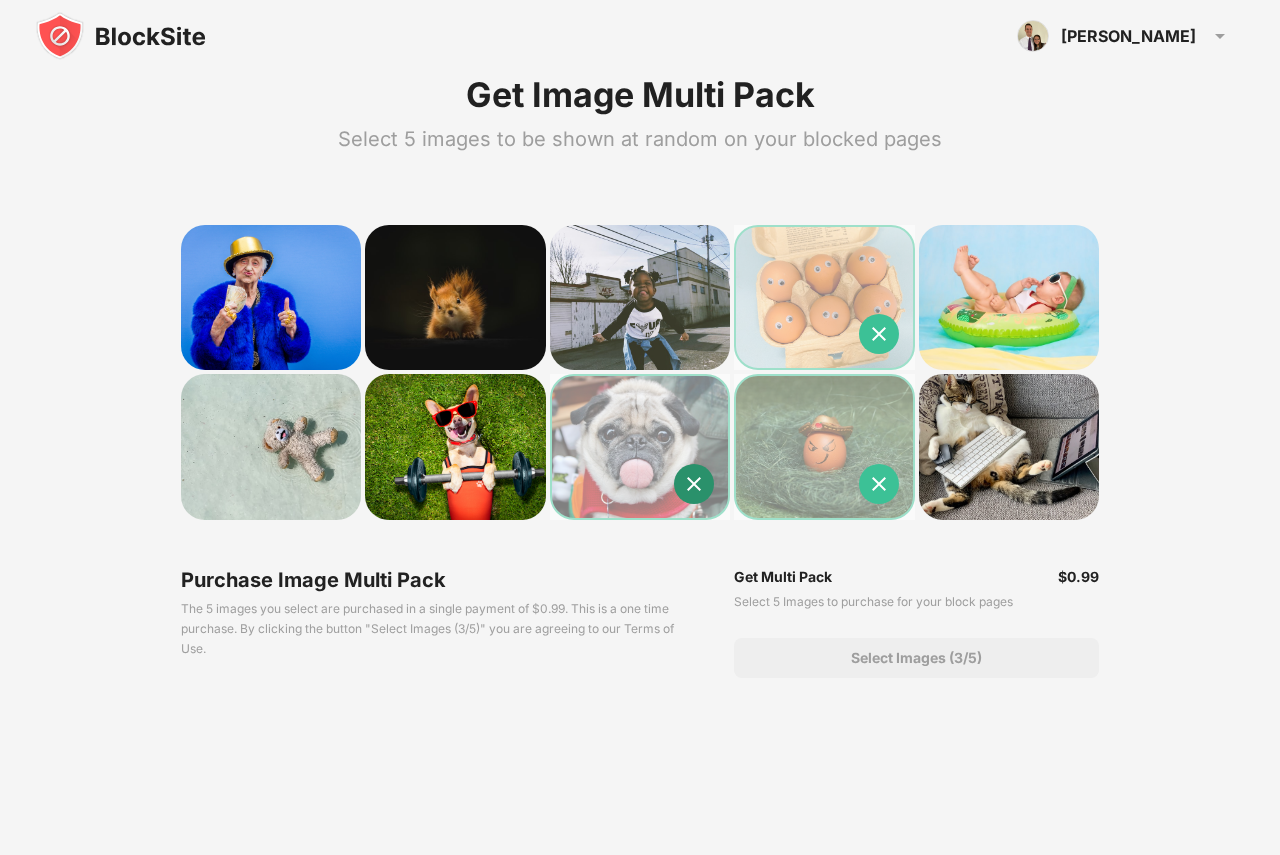 click at bounding box center (694, 484) 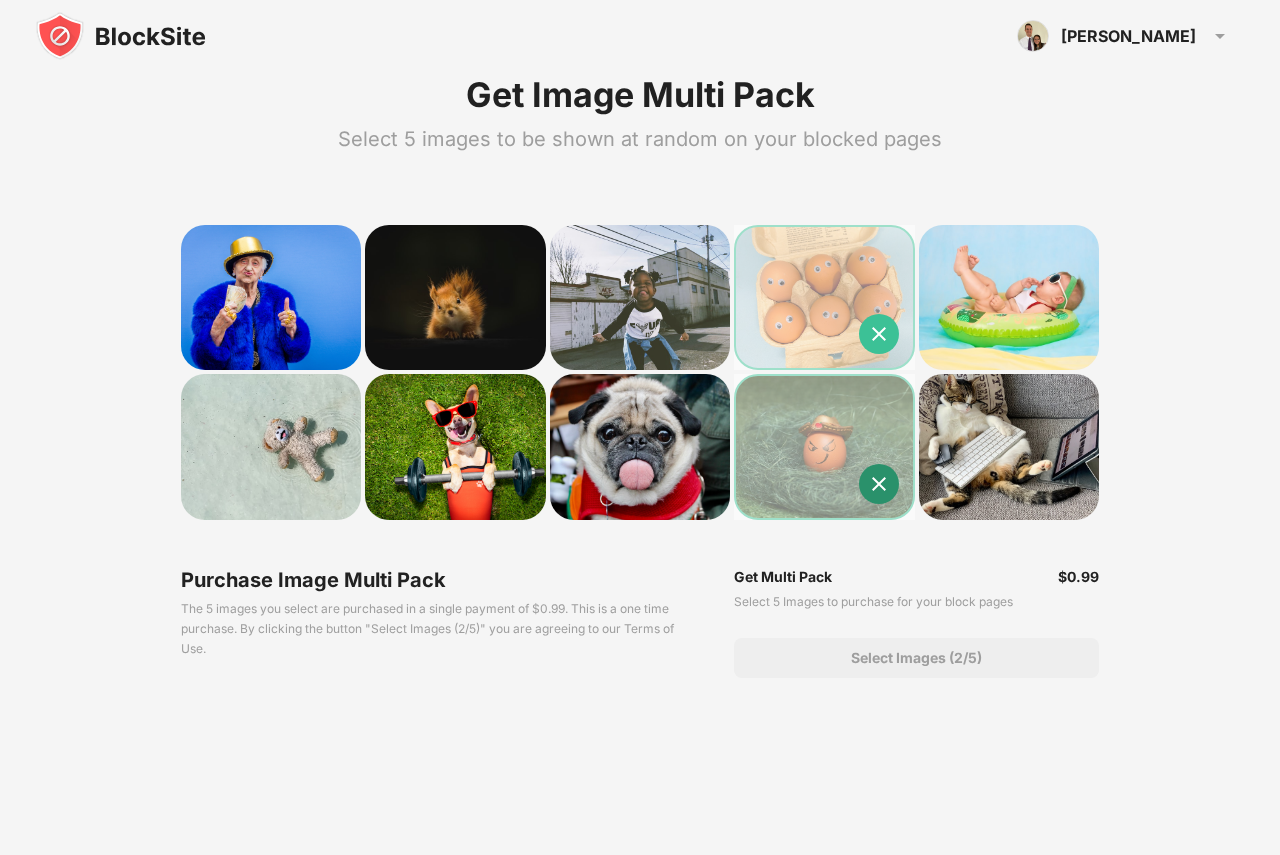 click at bounding box center (879, 484) 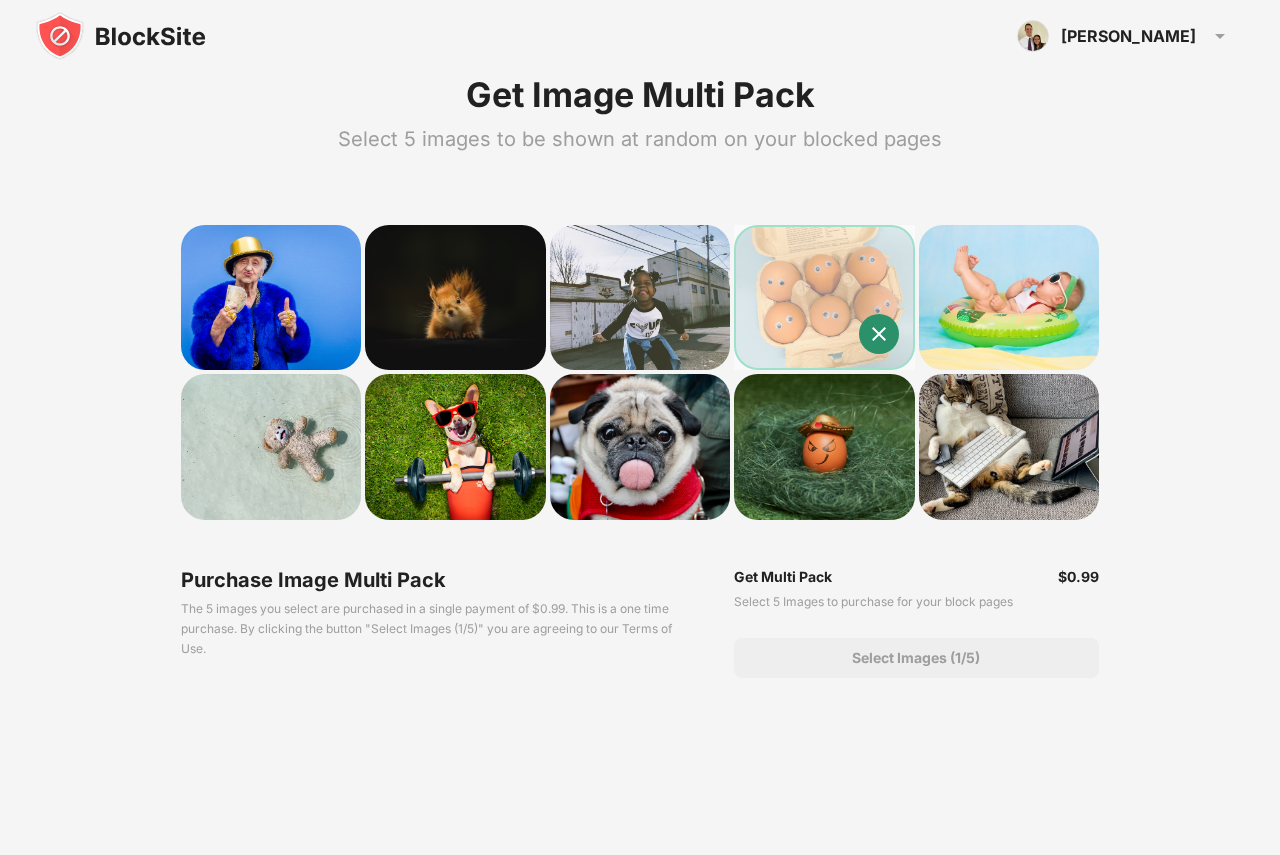 click at bounding box center [879, 334] 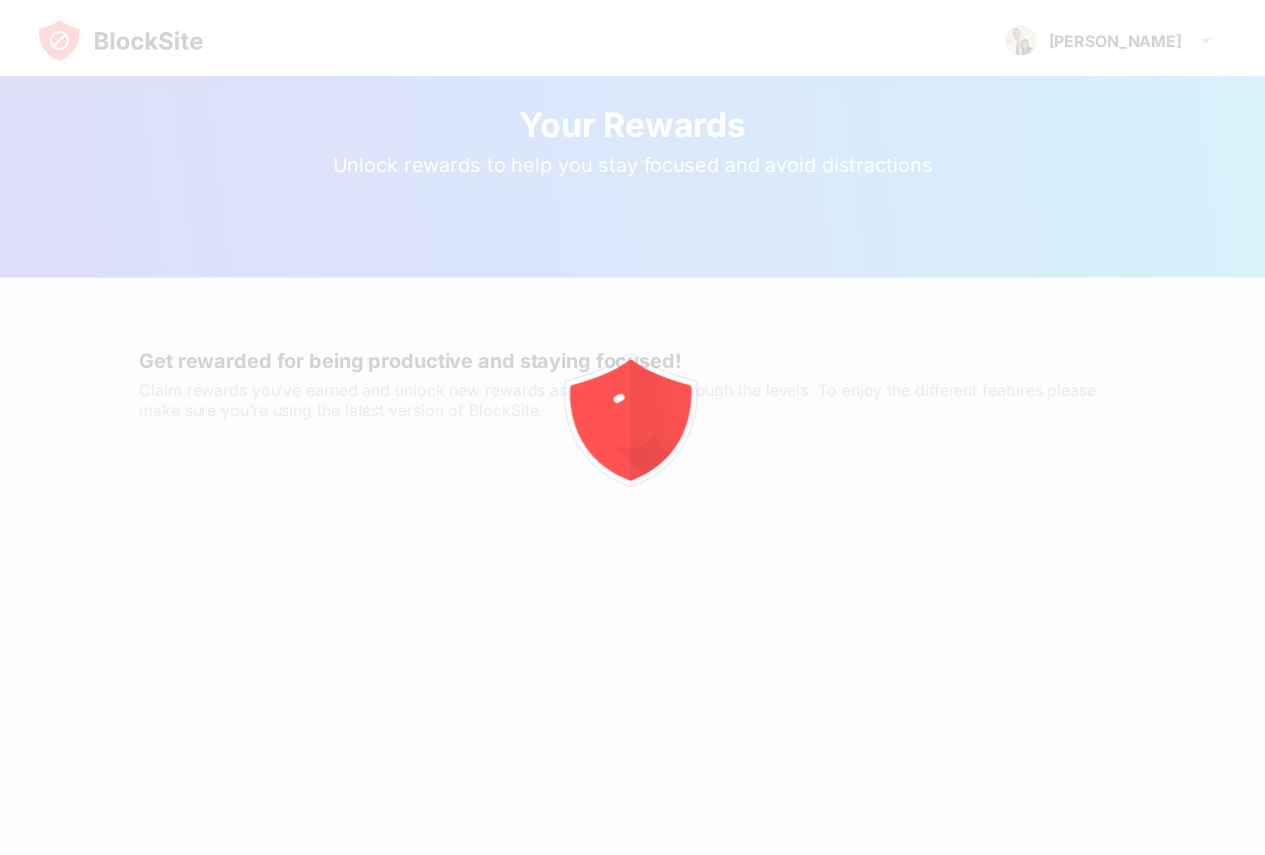 scroll, scrollTop: 101, scrollLeft: 0, axis: vertical 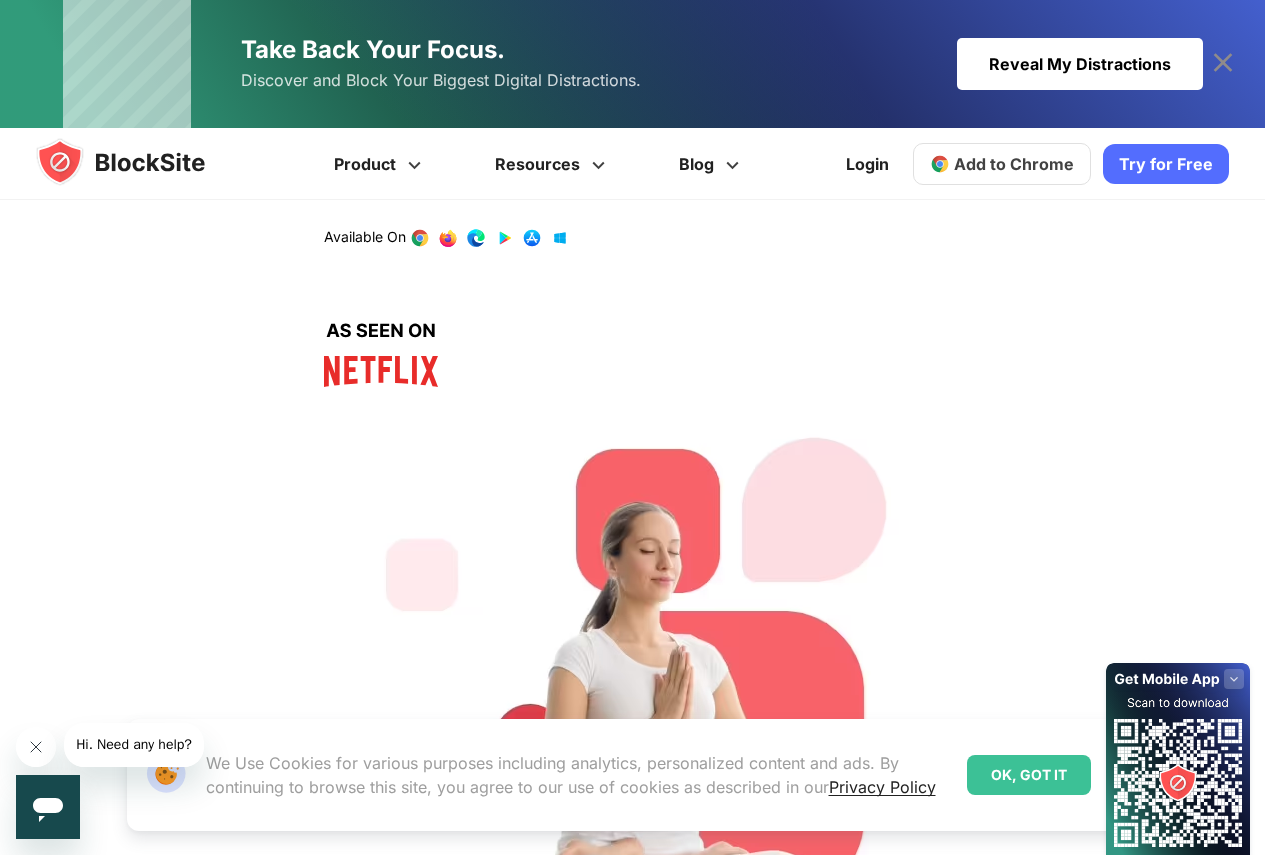 click 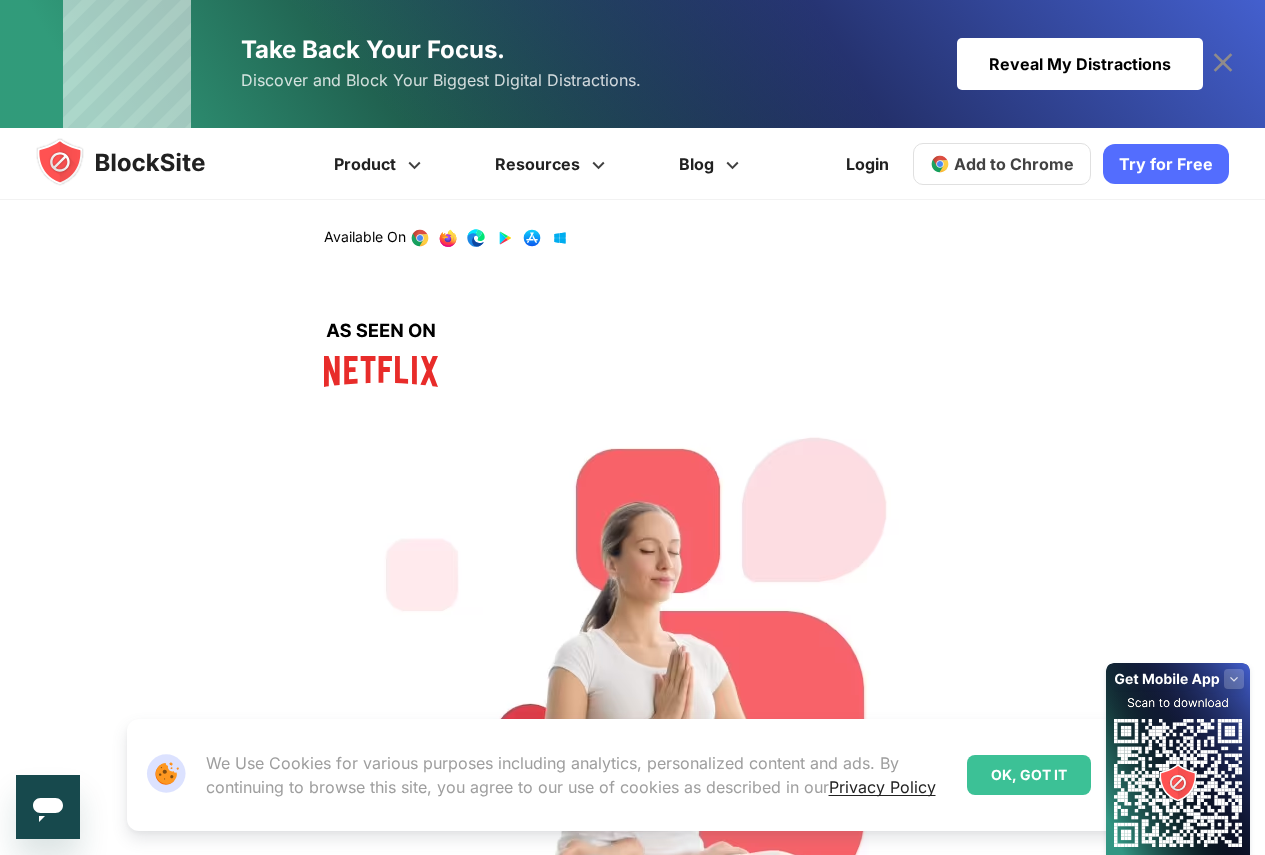 click on "OK, GOT IT" at bounding box center [1029, 775] 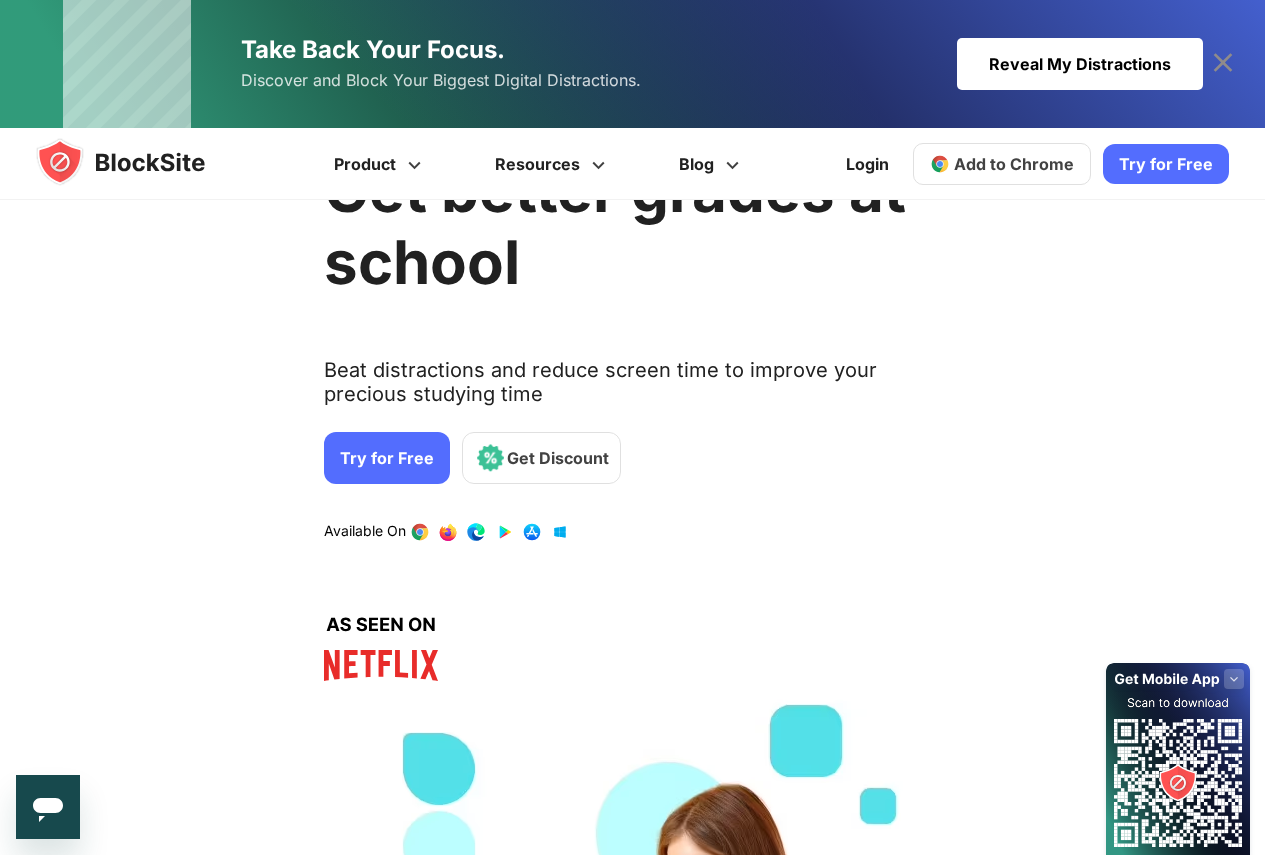 scroll, scrollTop: 0, scrollLeft: 0, axis: both 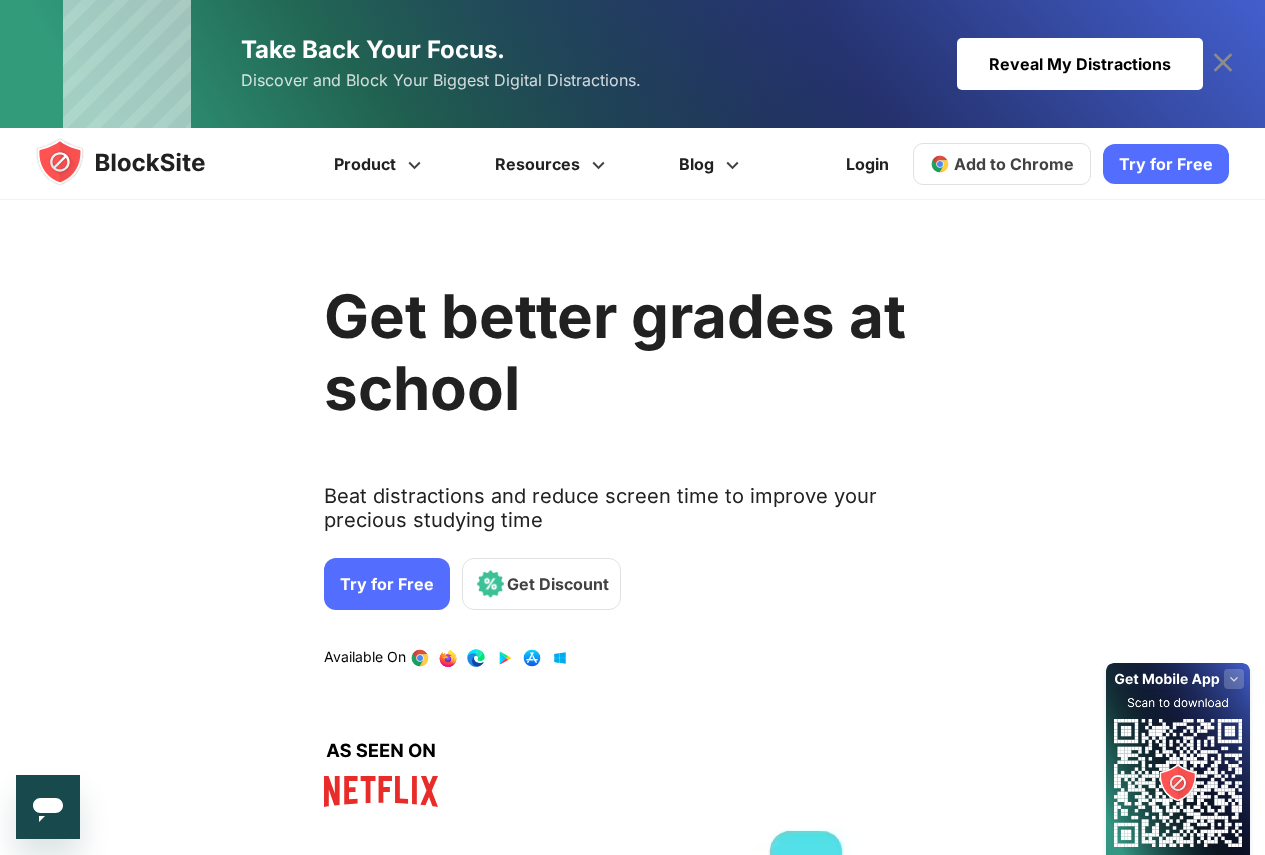 click on "Add to Chrome" at bounding box center [1014, 164] 